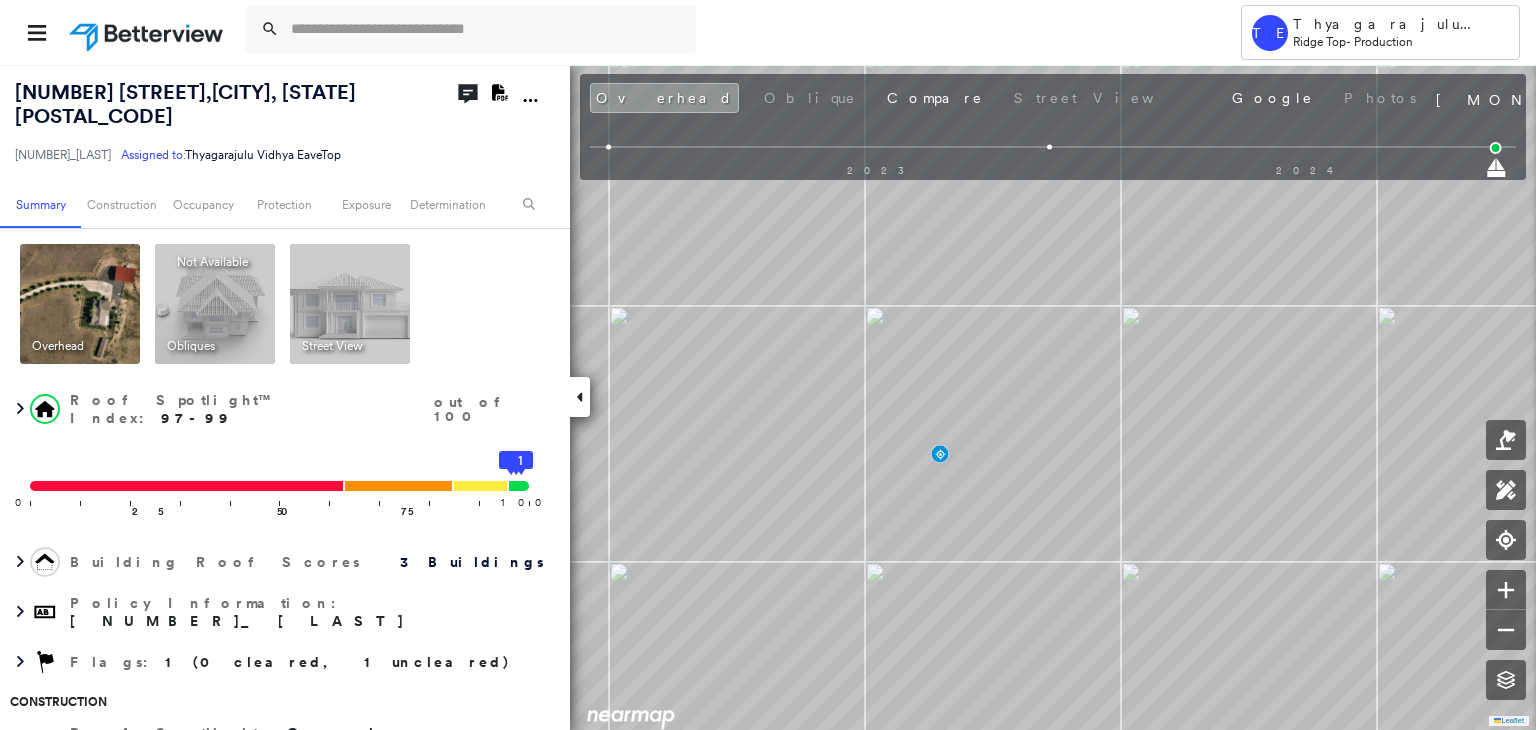 scroll, scrollTop: 0, scrollLeft: 0, axis: both 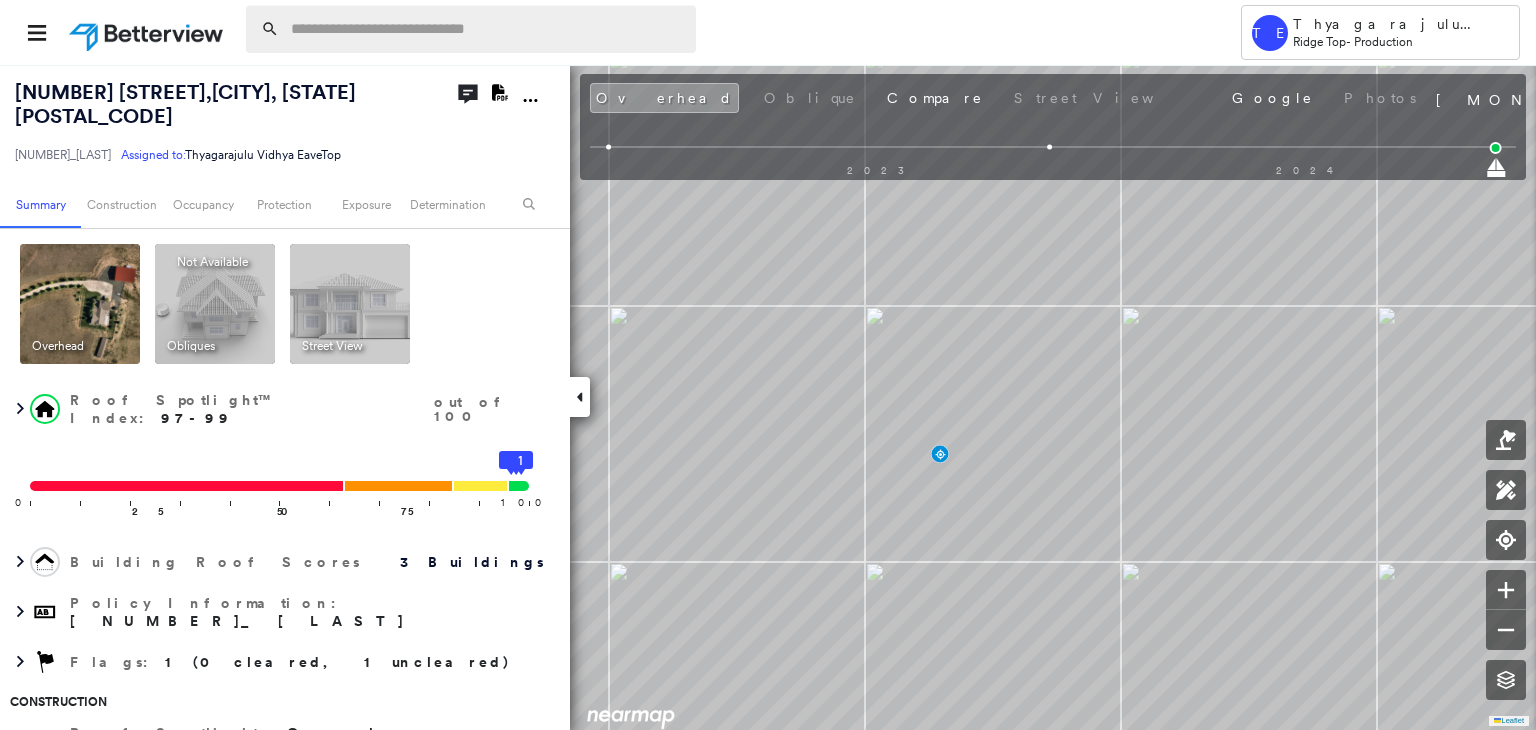 click at bounding box center [487, 29] 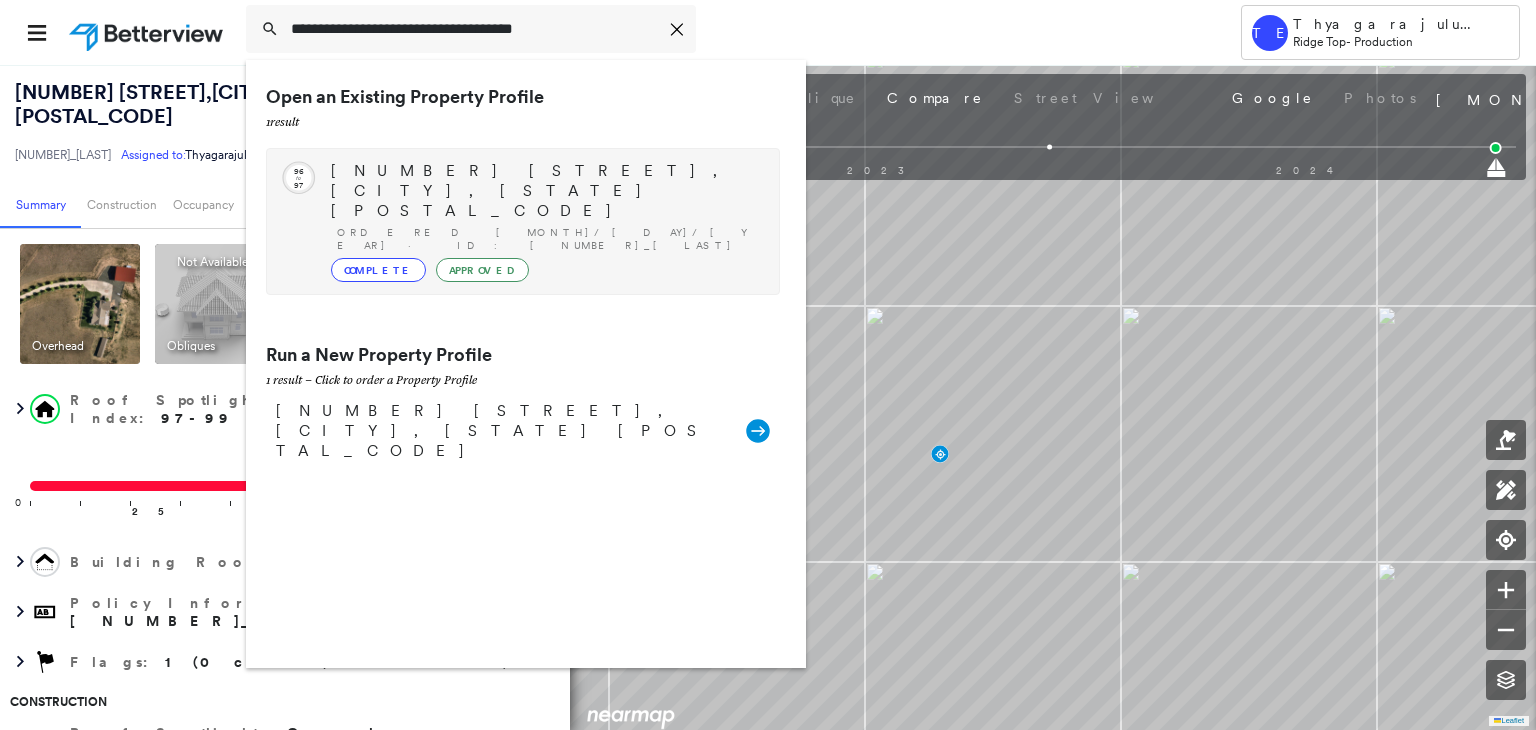 type on "**********" 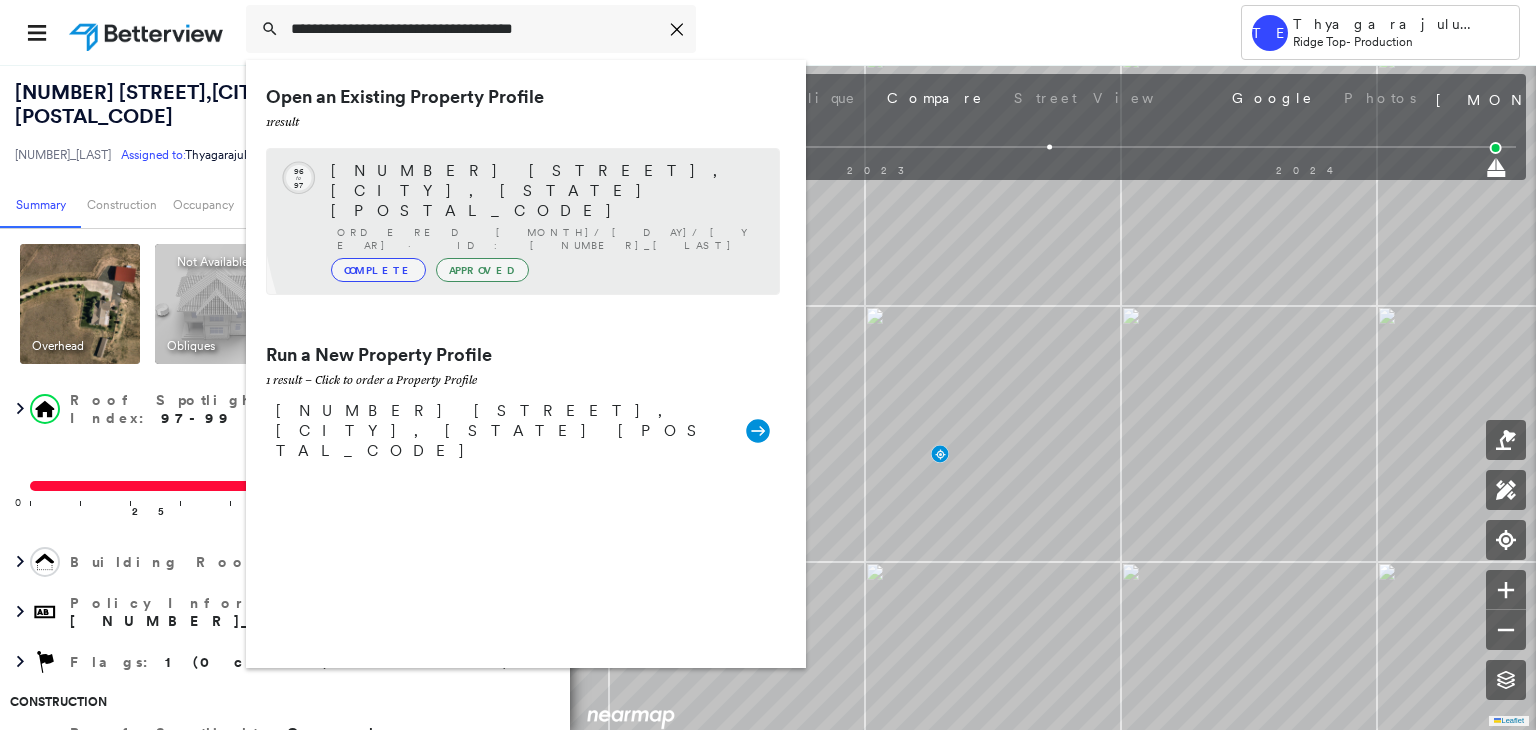 click on "[NUMBER] [STREET], [CITY], [STATE] [POSTAL_CODE] Ordered [MONTH]/[DAY]/[YEAR] · ID: [NUMBER]_[LAST] Complete Approved" at bounding box center [545, 221] 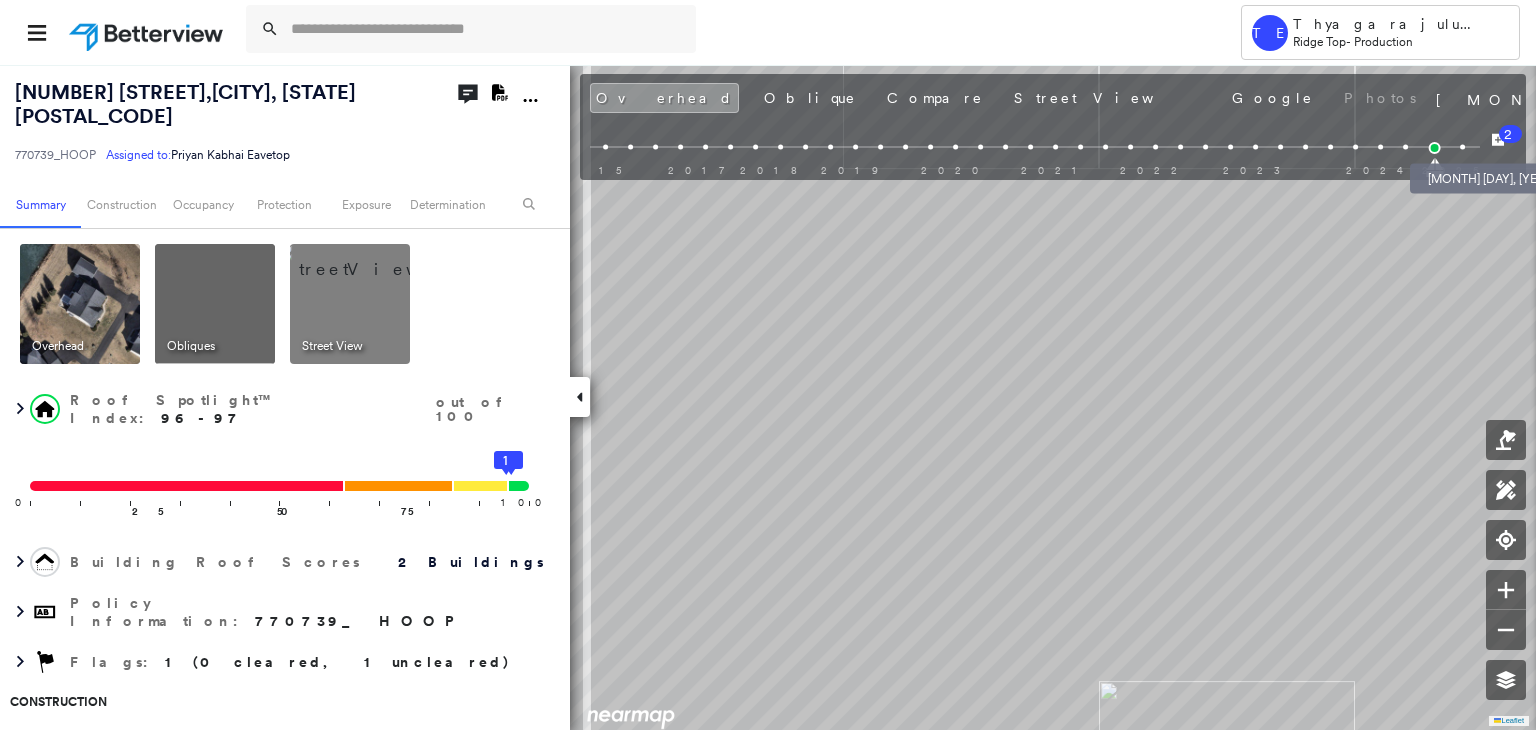 click at bounding box center [1462, 147] 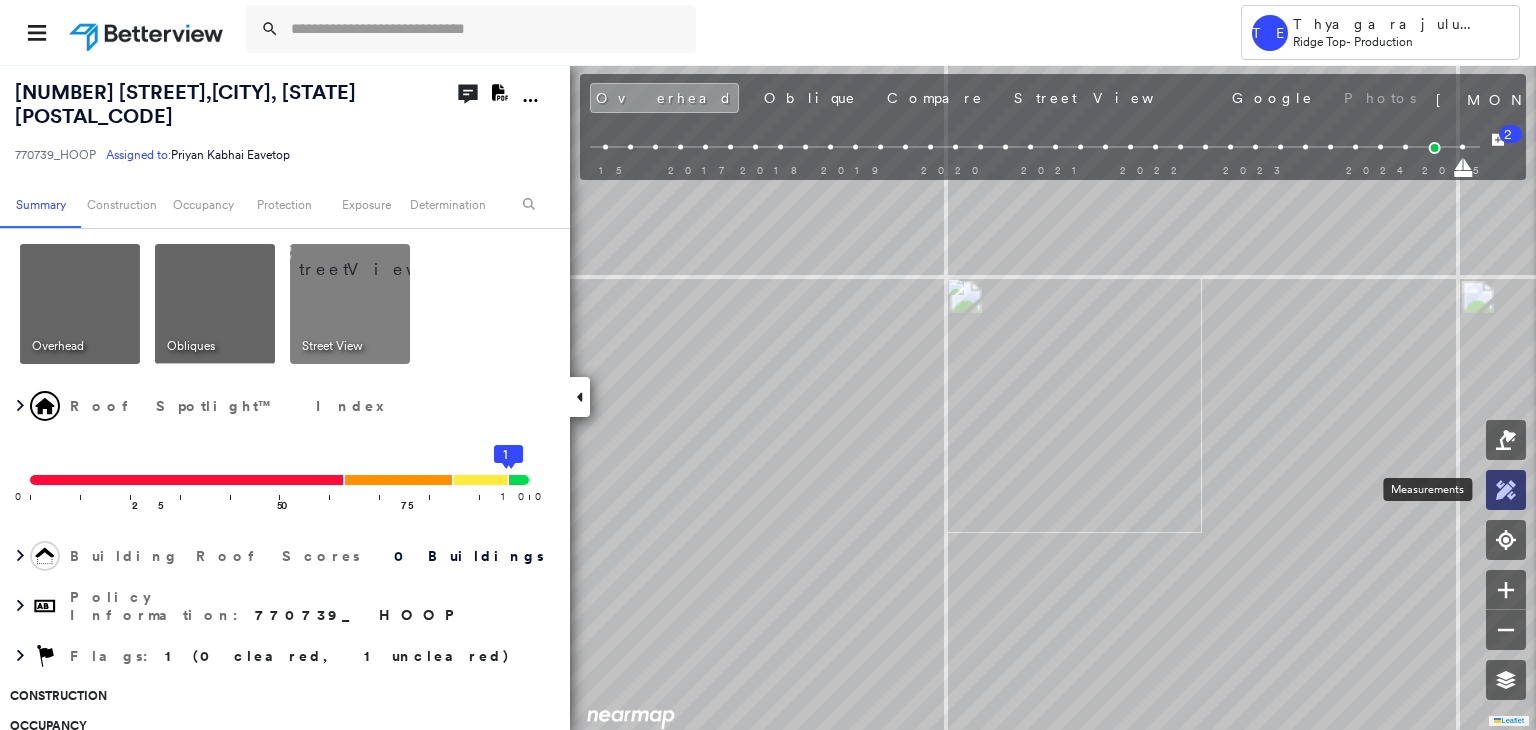 click 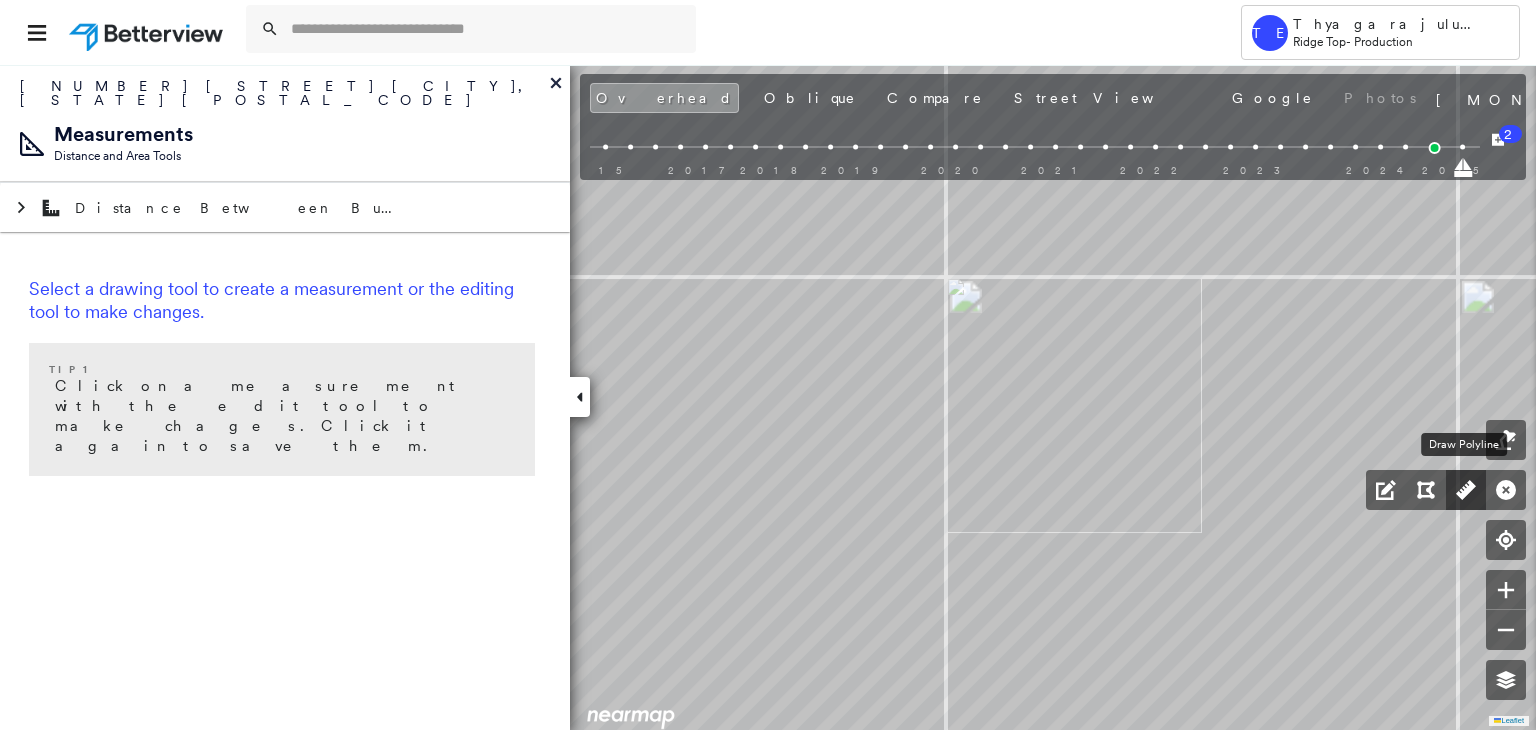 click 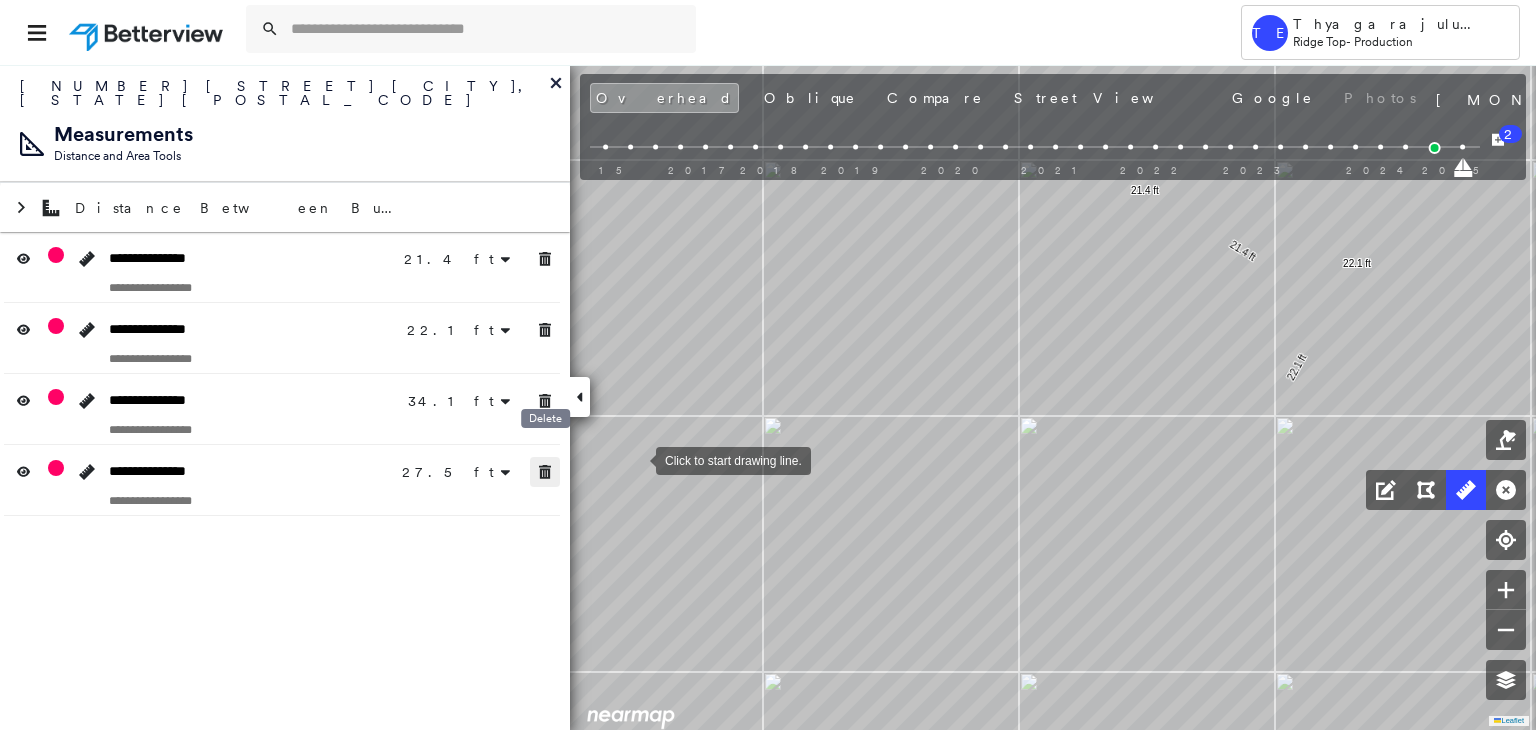 click at bounding box center [545, 472] 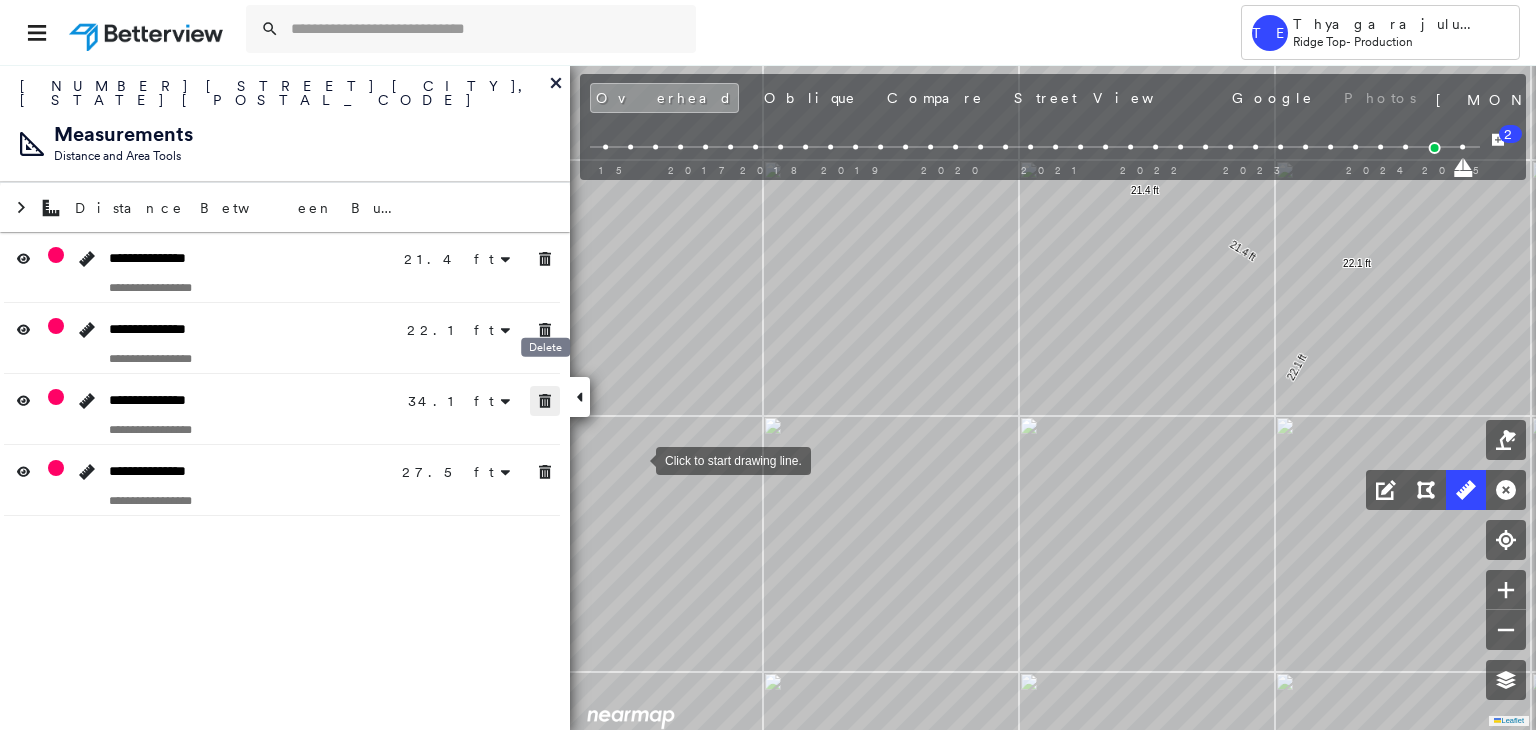 click at bounding box center [545, 401] 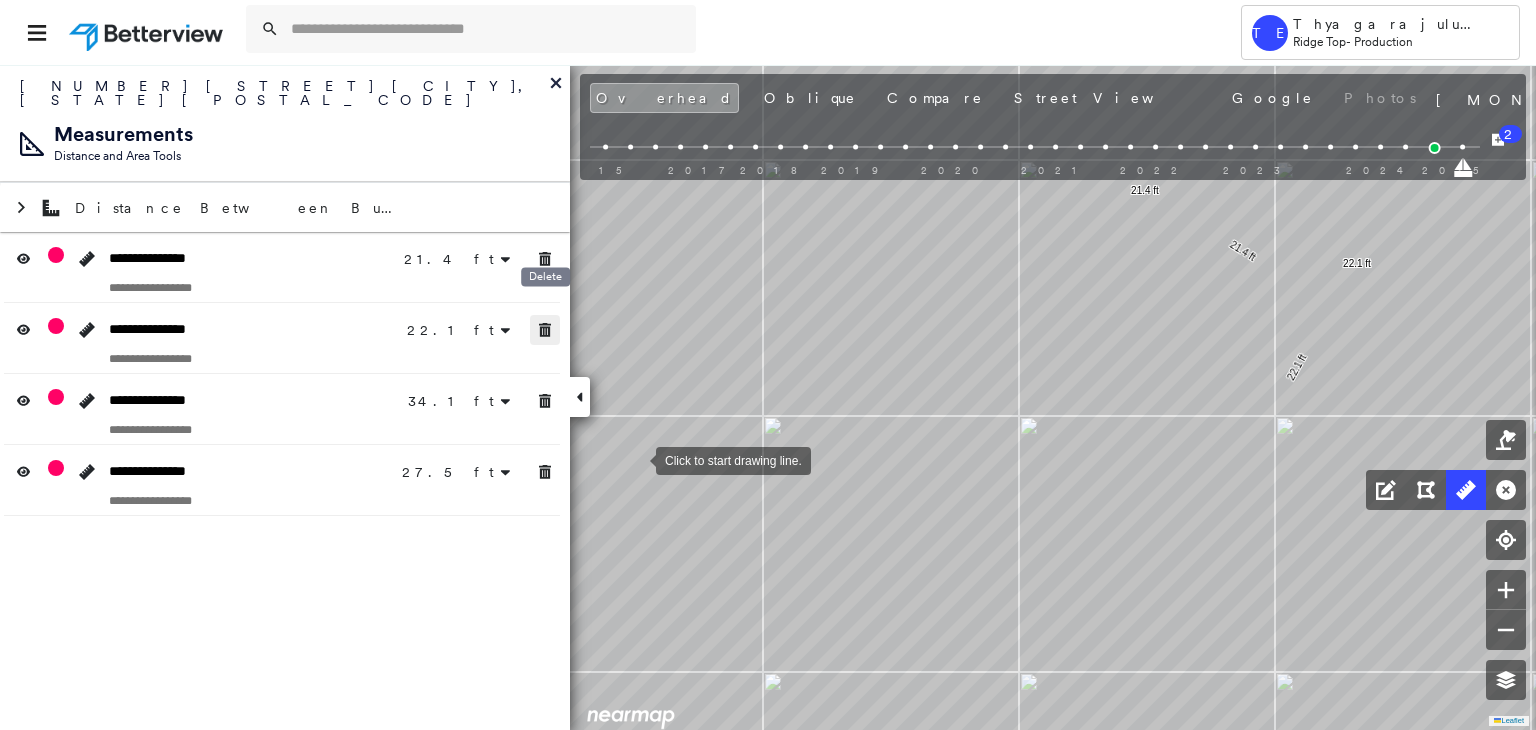 click 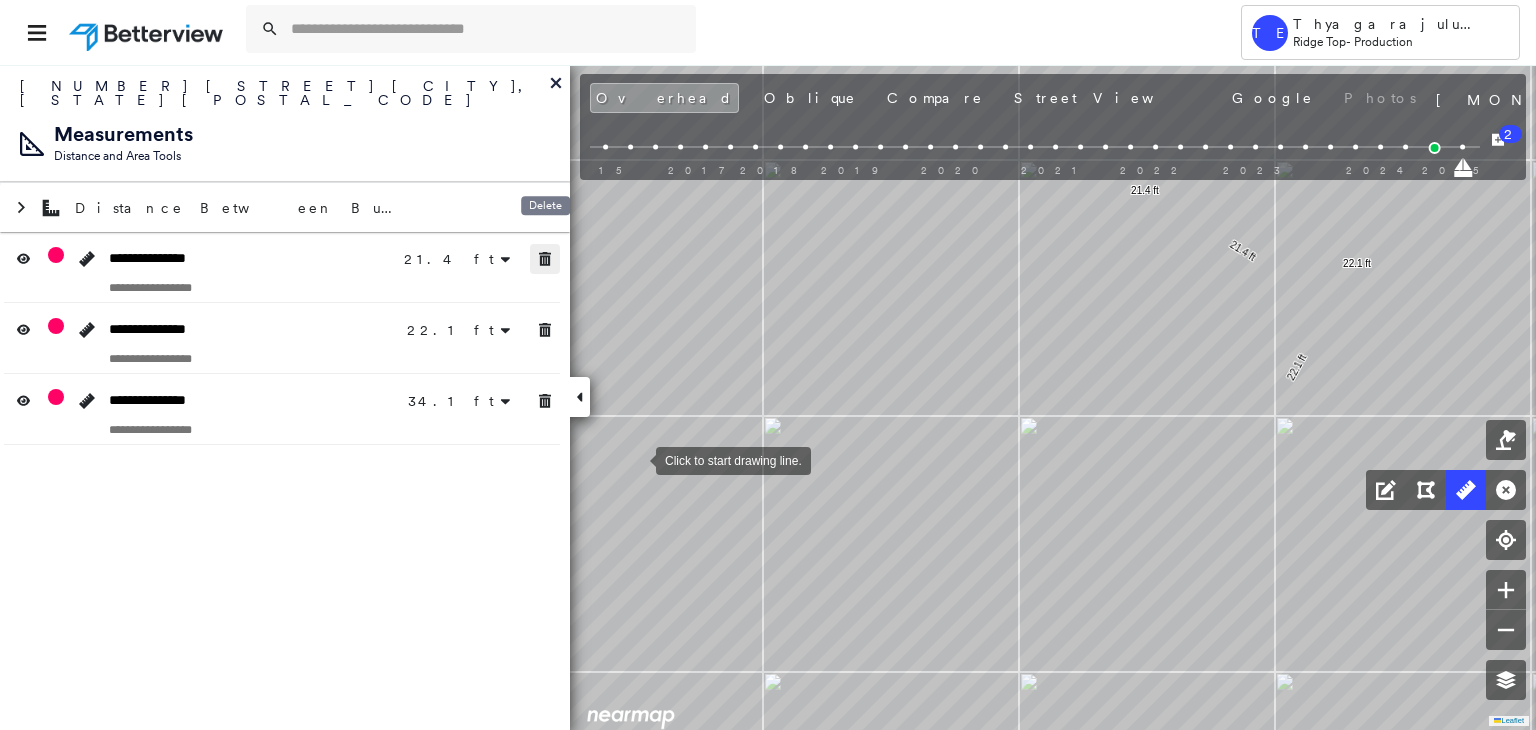 click at bounding box center [545, 259] 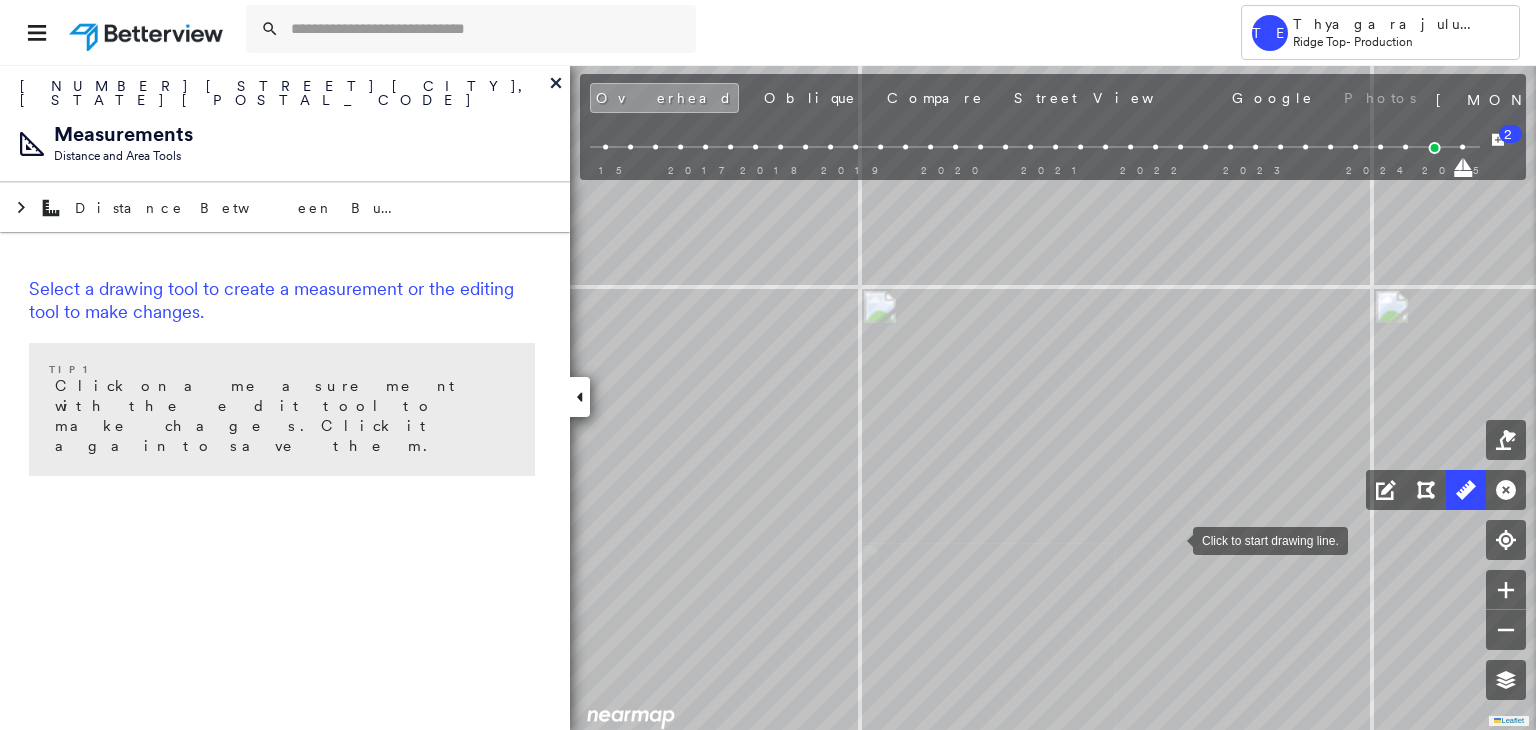 click at bounding box center (1173, 539) 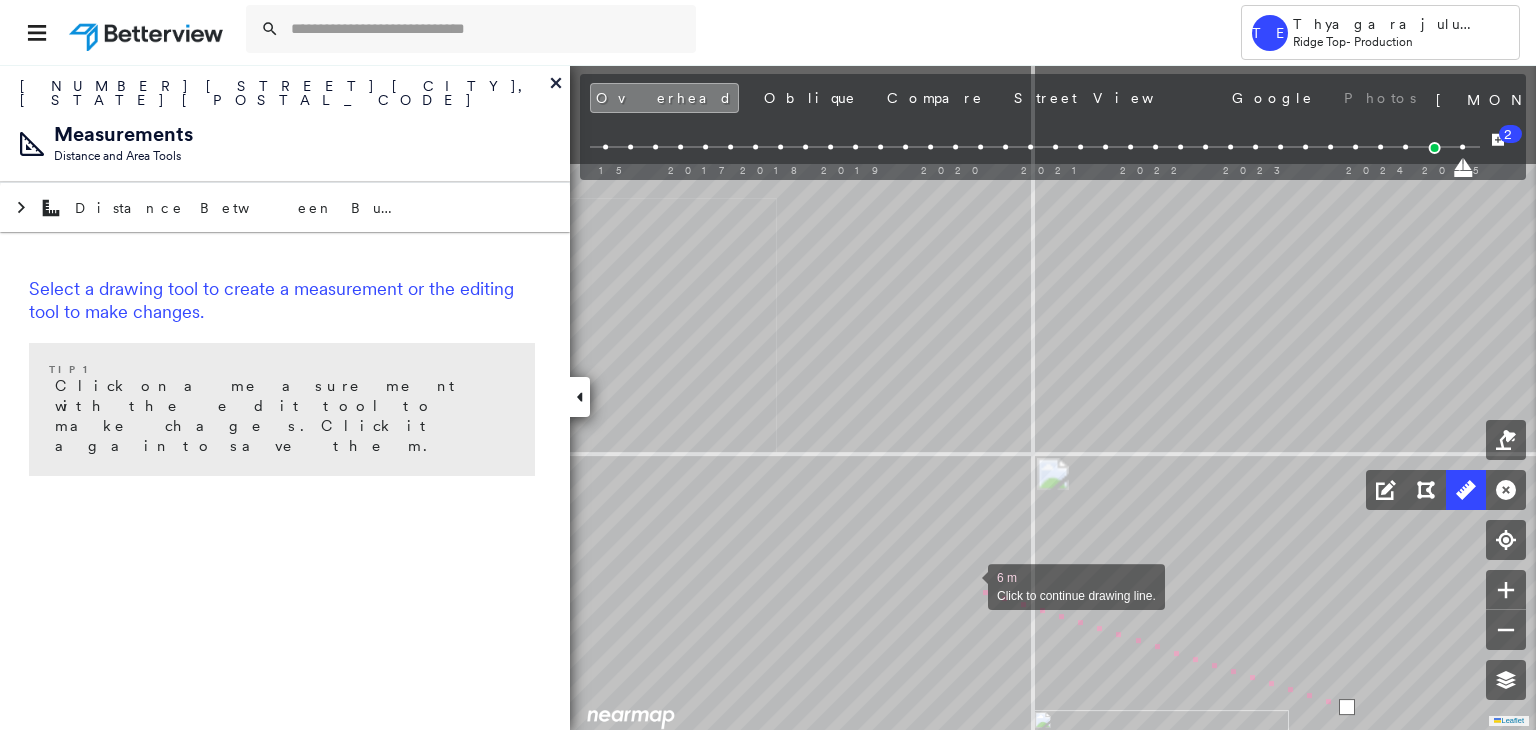click on "6 m Click to continue drawing line." at bounding box center (521, 146) 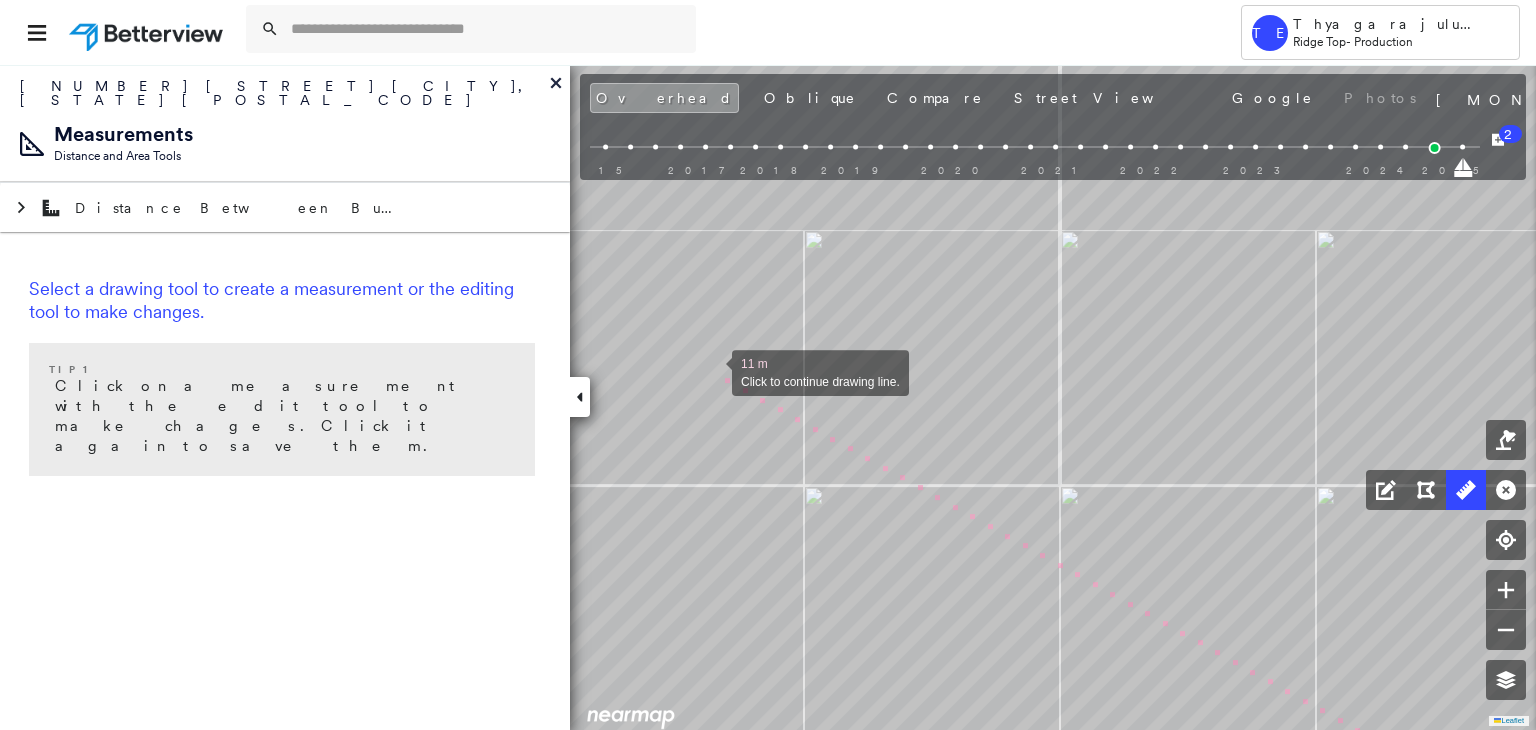 drag, startPoint x: 712, startPoint y: 371, endPoint x: 868, endPoint y: 487, distance: 194.40164 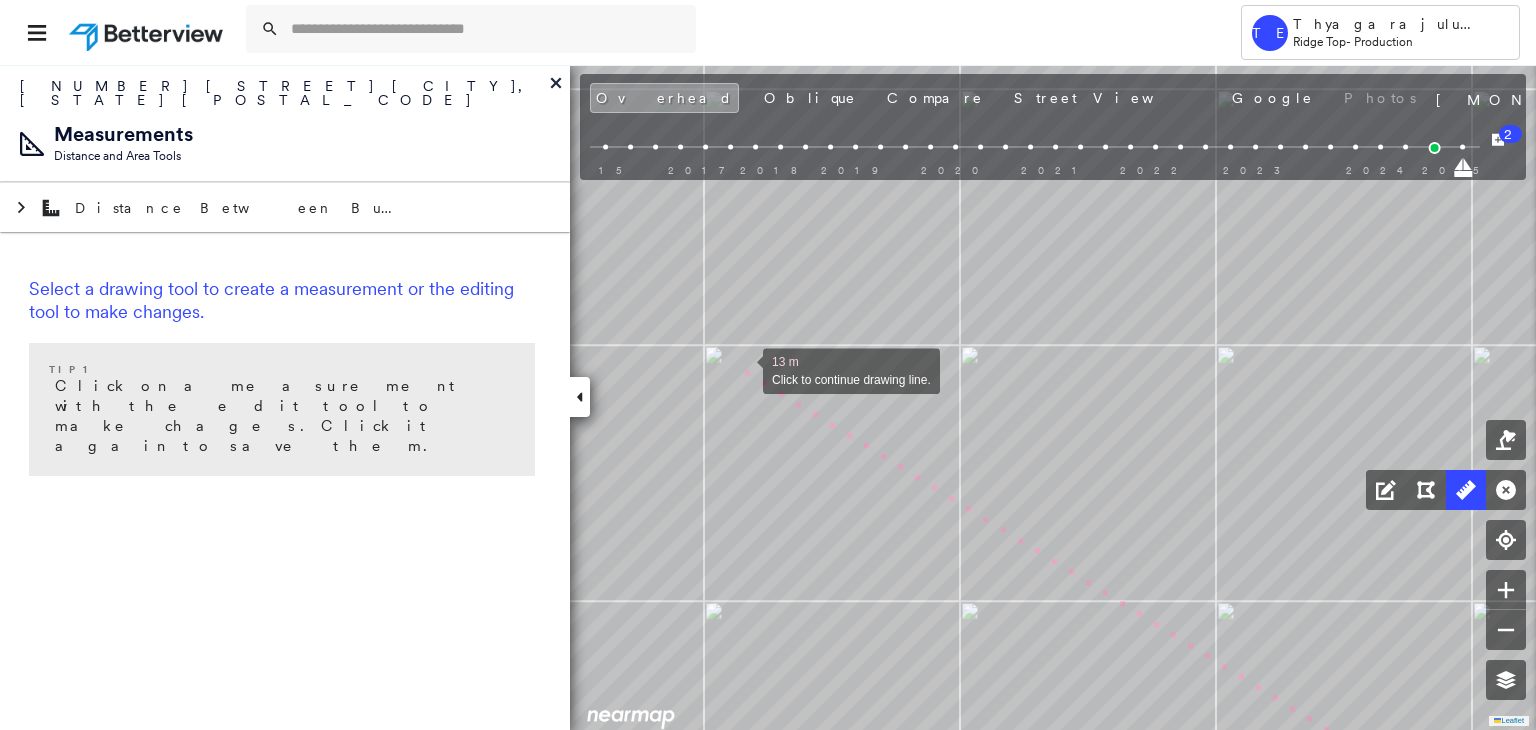 click at bounding box center [743, 369] 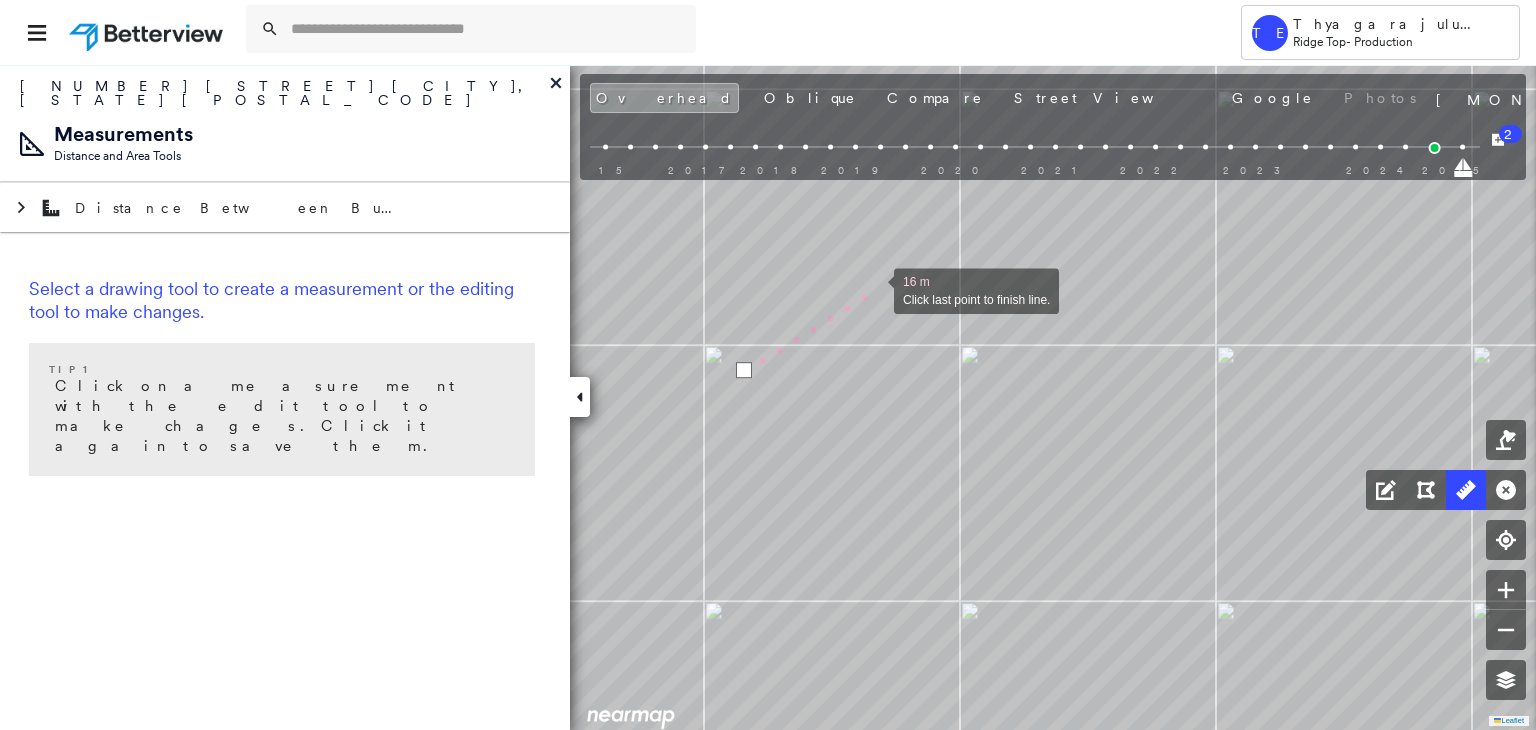 drag, startPoint x: 874, startPoint y: 289, endPoint x: 812, endPoint y: 558, distance: 276.05252 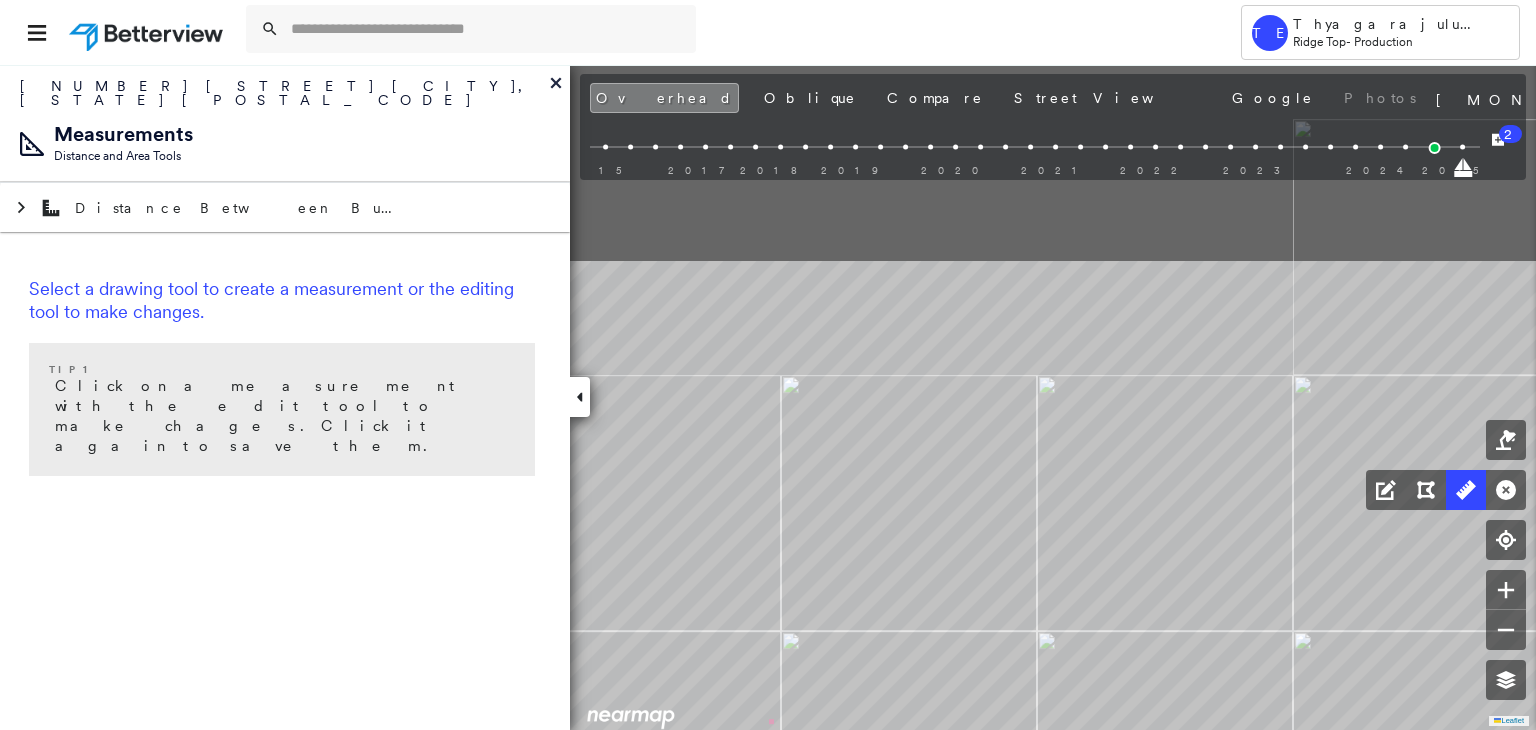 click on "18 m Click last point to finish line." at bounding box center [525, 835] 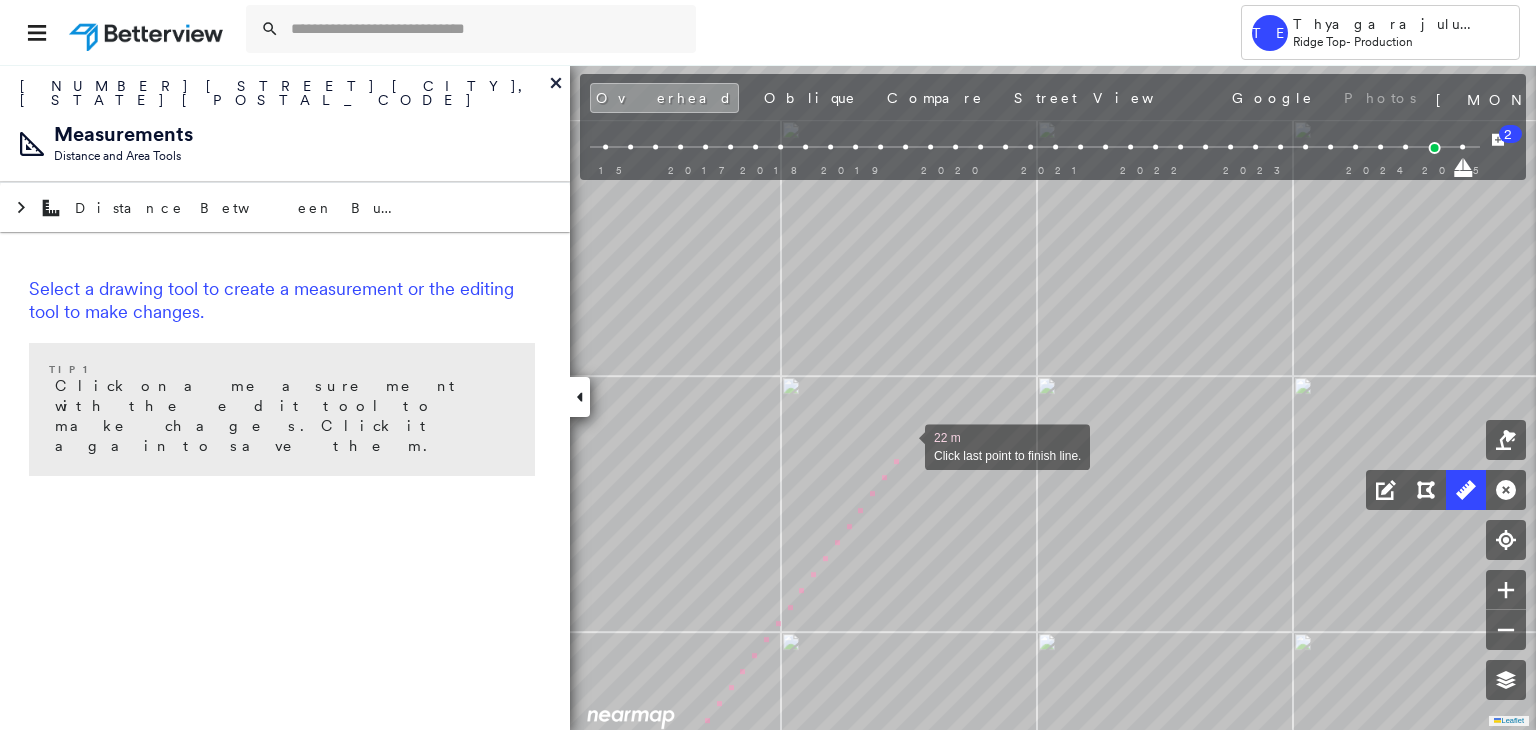 click at bounding box center [905, 445] 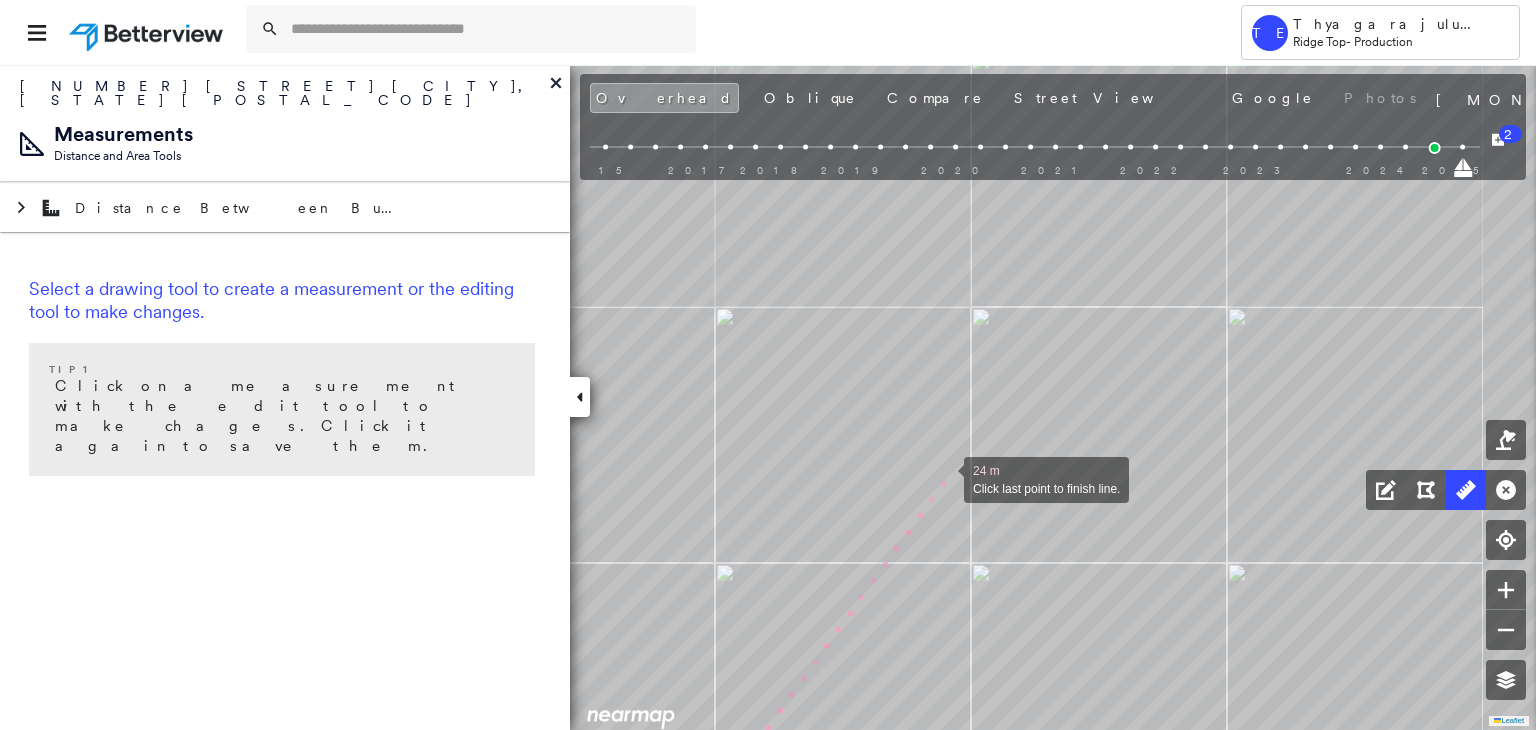 drag, startPoint x: 949, startPoint y: 461, endPoint x: 884, endPoint y: 612, distance: 164.39586 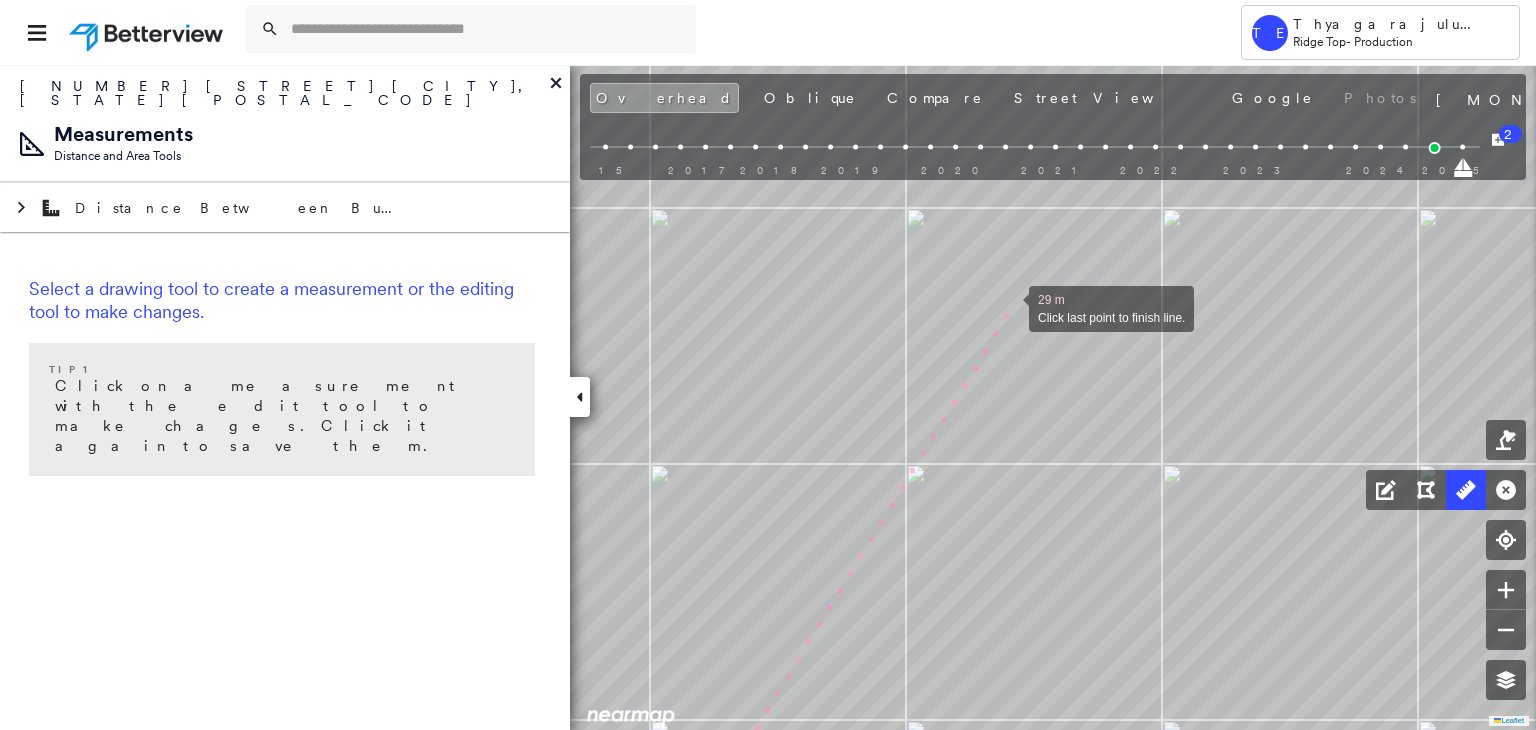 click at bounding box center [1009, 307] 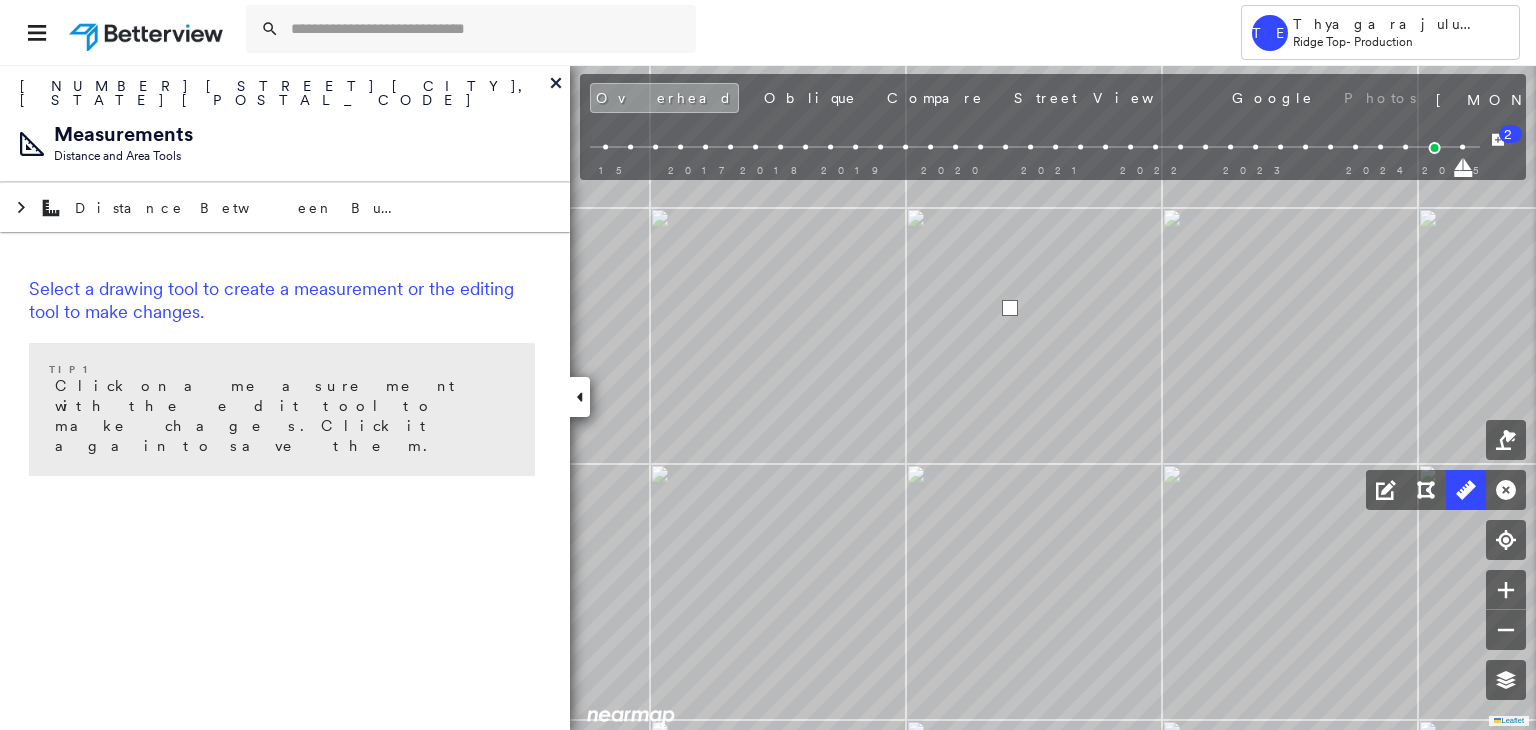 click at bounding box center [1010, 308] 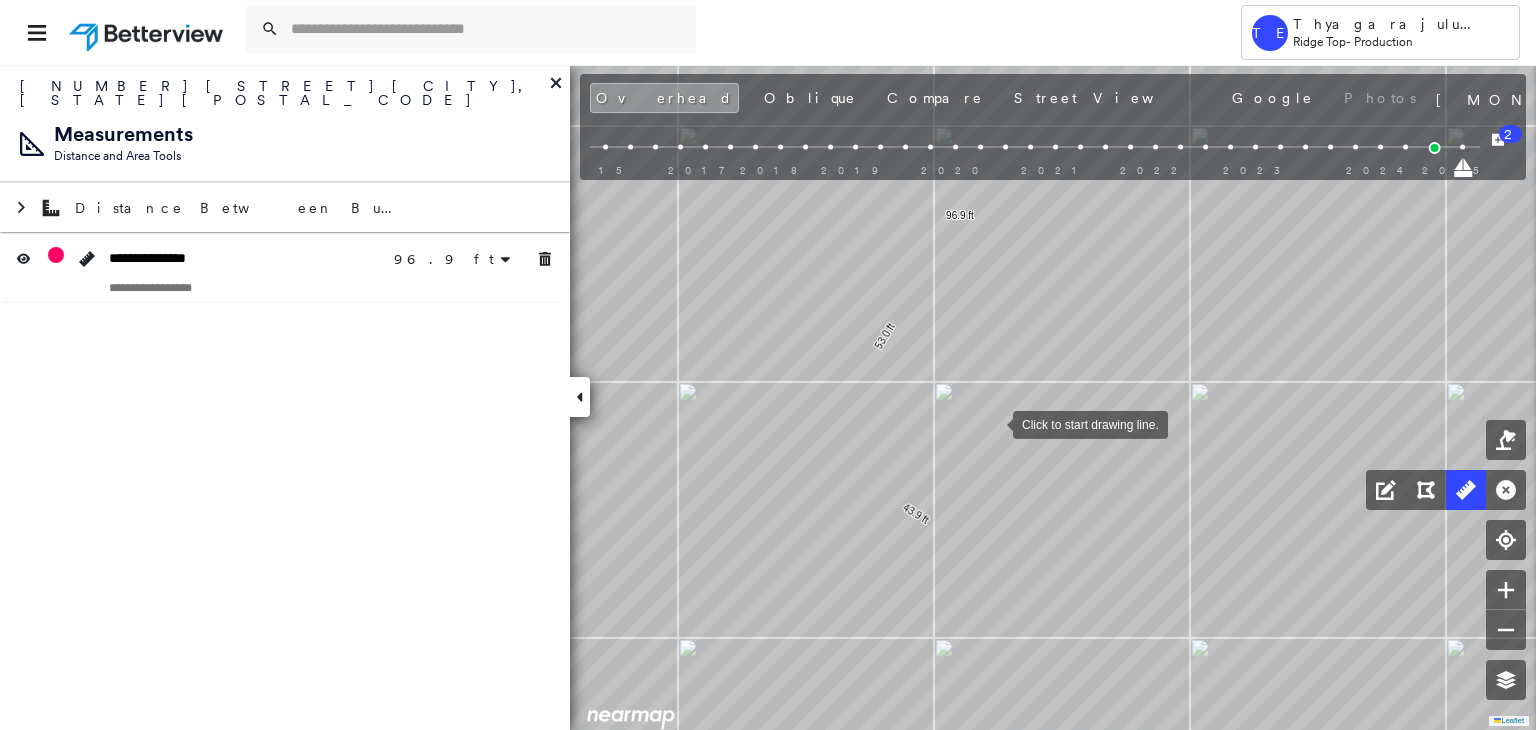 drag, startPoint x: 987, startPoint y: 484, endPoint x: 993, endPoint y: 424, distance: 60.299255 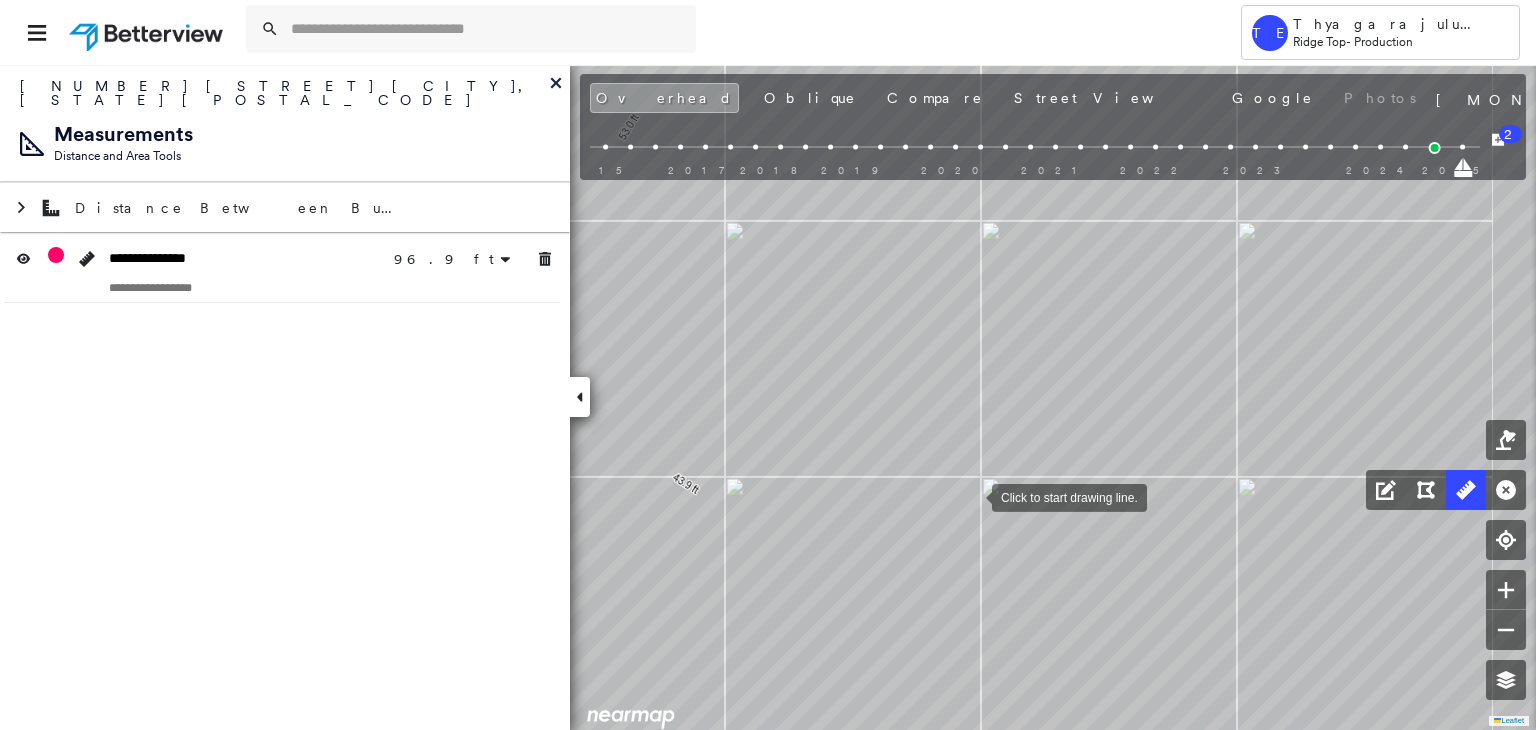 drag, startPoint x: 1076, startPoint y: 512, endPoint x: 973, endPoint y: 496, distance: 104.23531 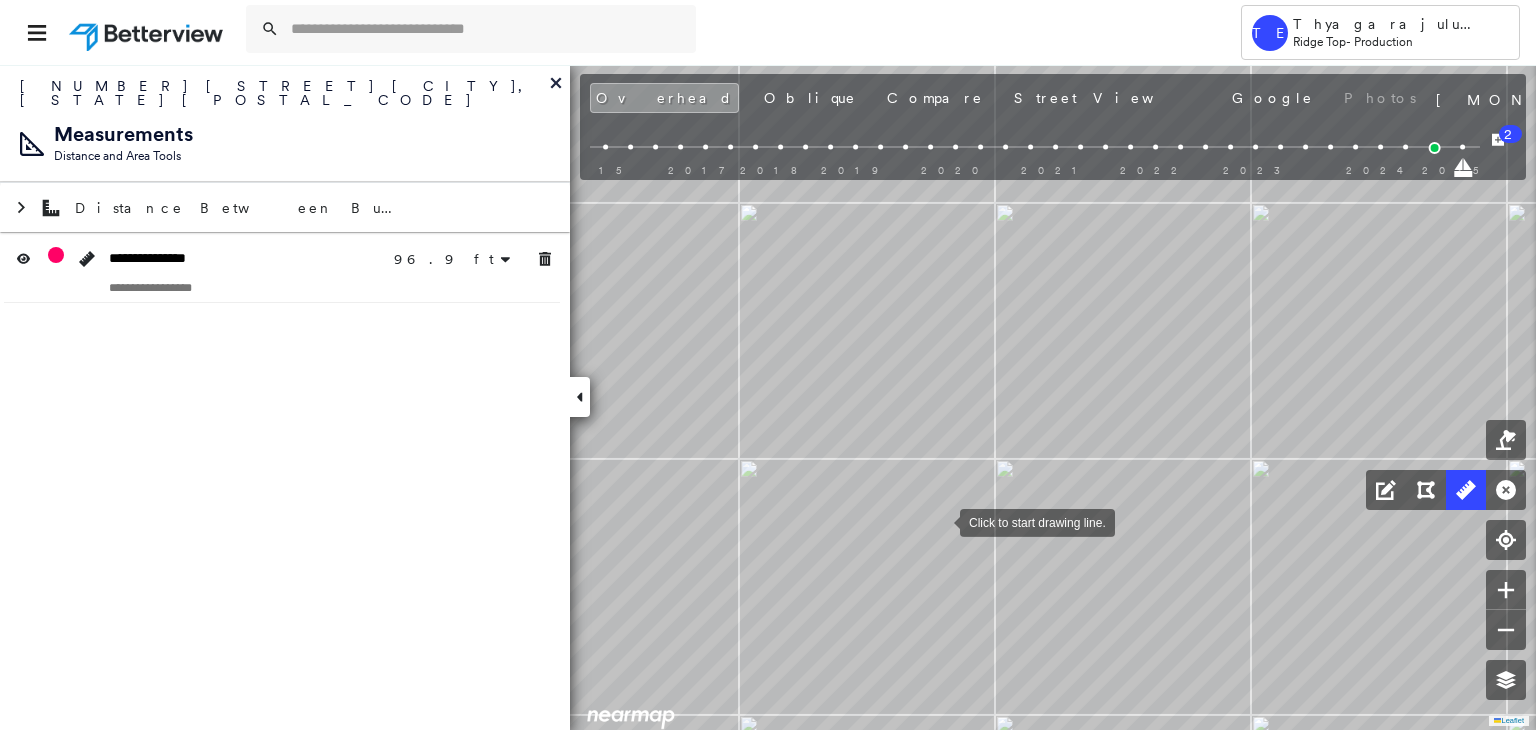 click at bounding box center [940, 521] 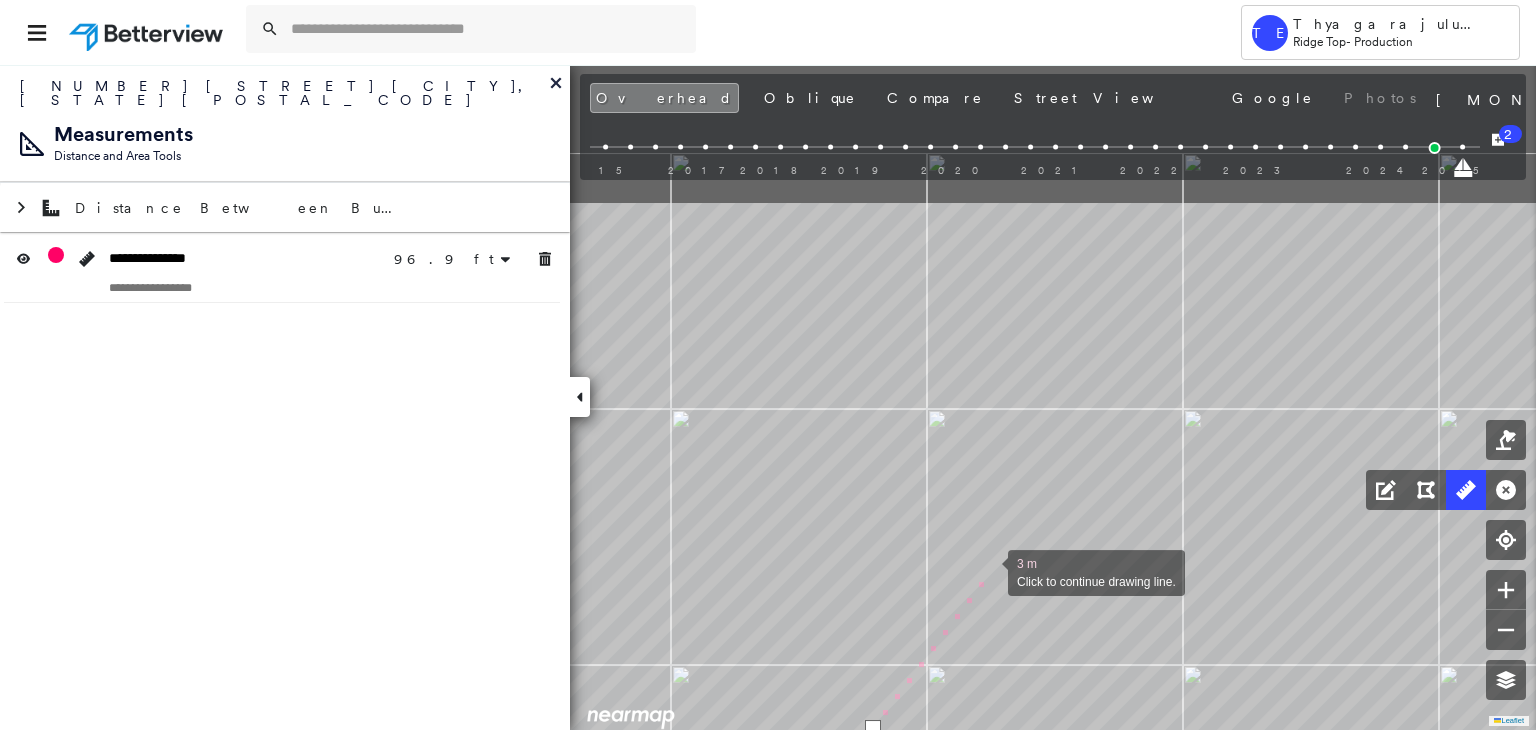 drag, startPoint x: 1060, startPoint y: 358, endPoint x: 992, endPoint y: 569, distance: 221.68672 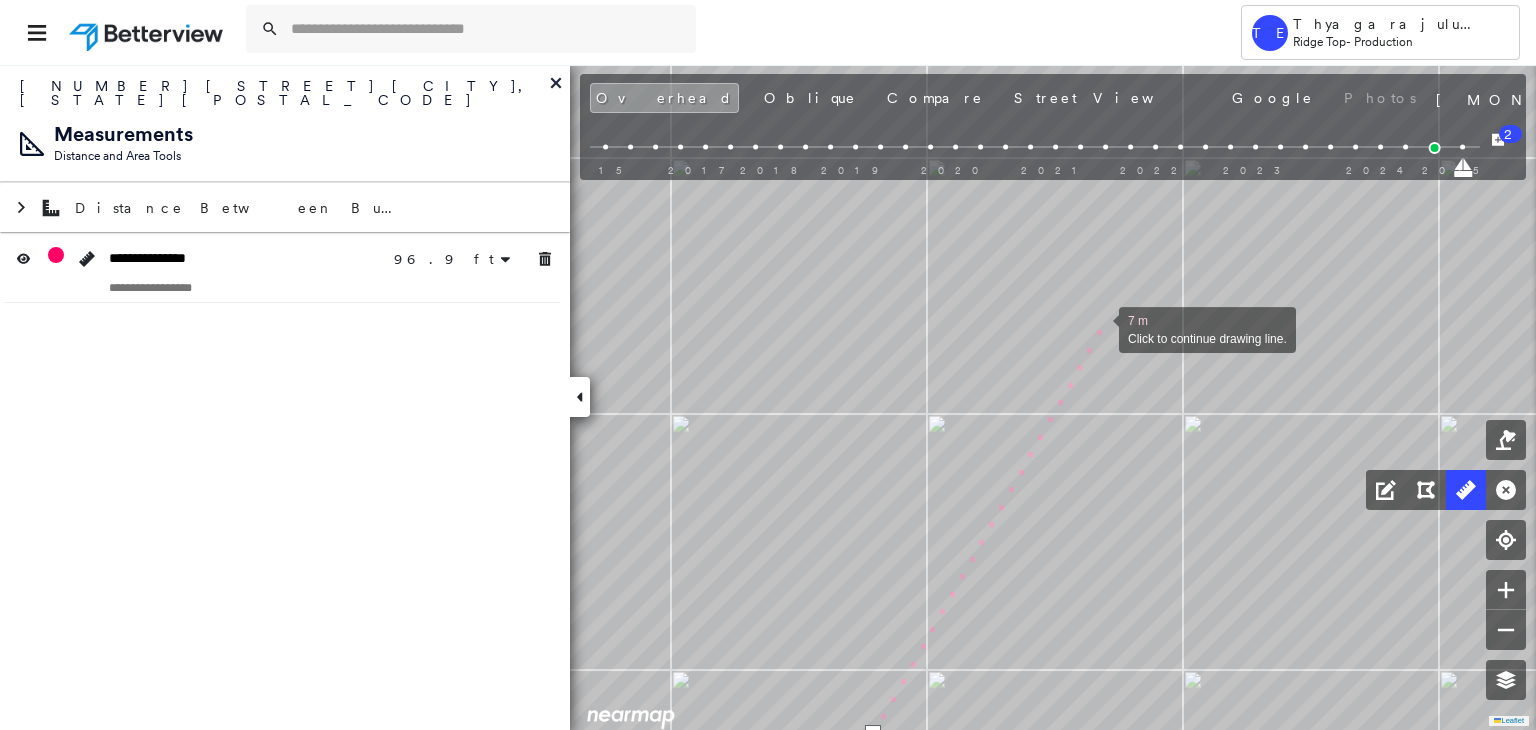 click at bounding box center [1099, 328] 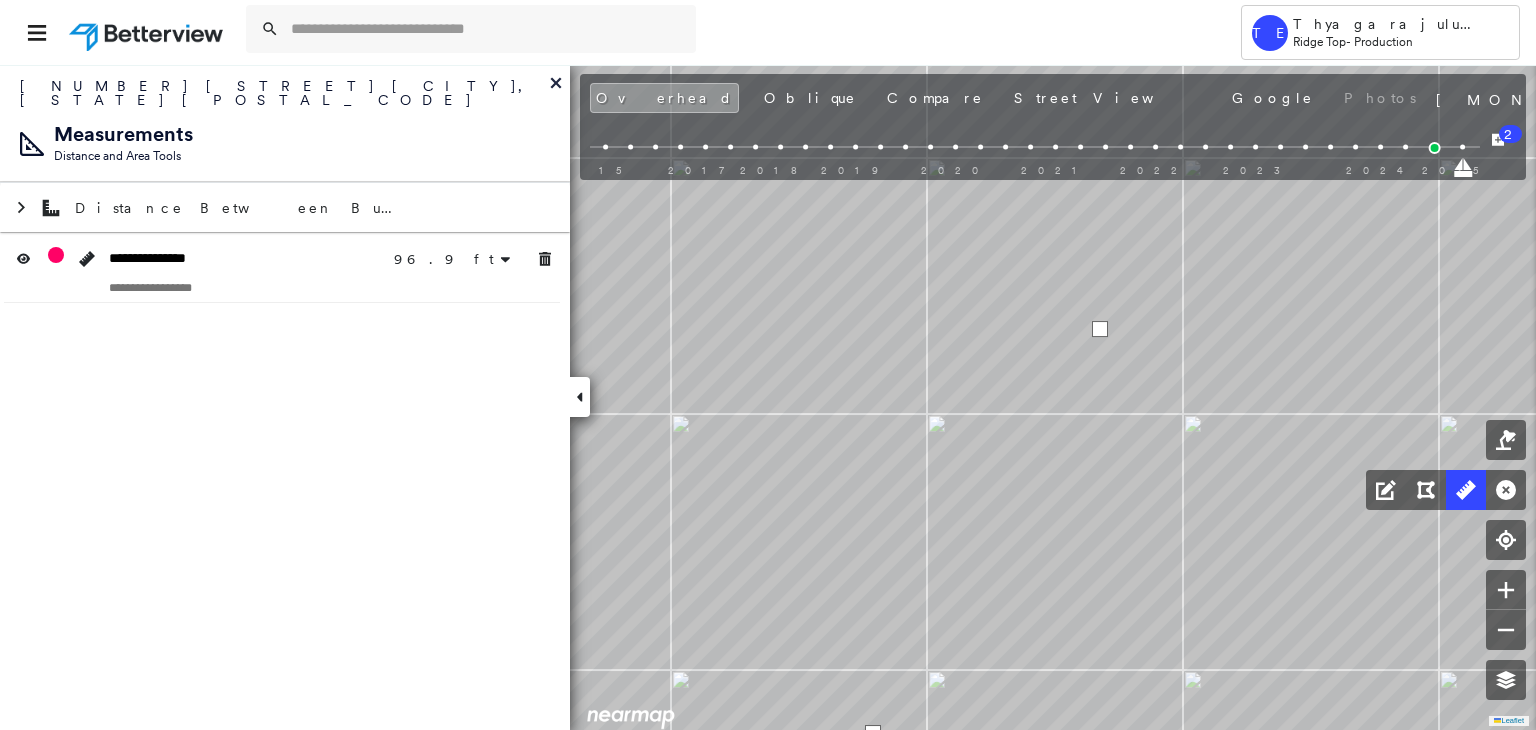 click at bounding box center (1100, 329) 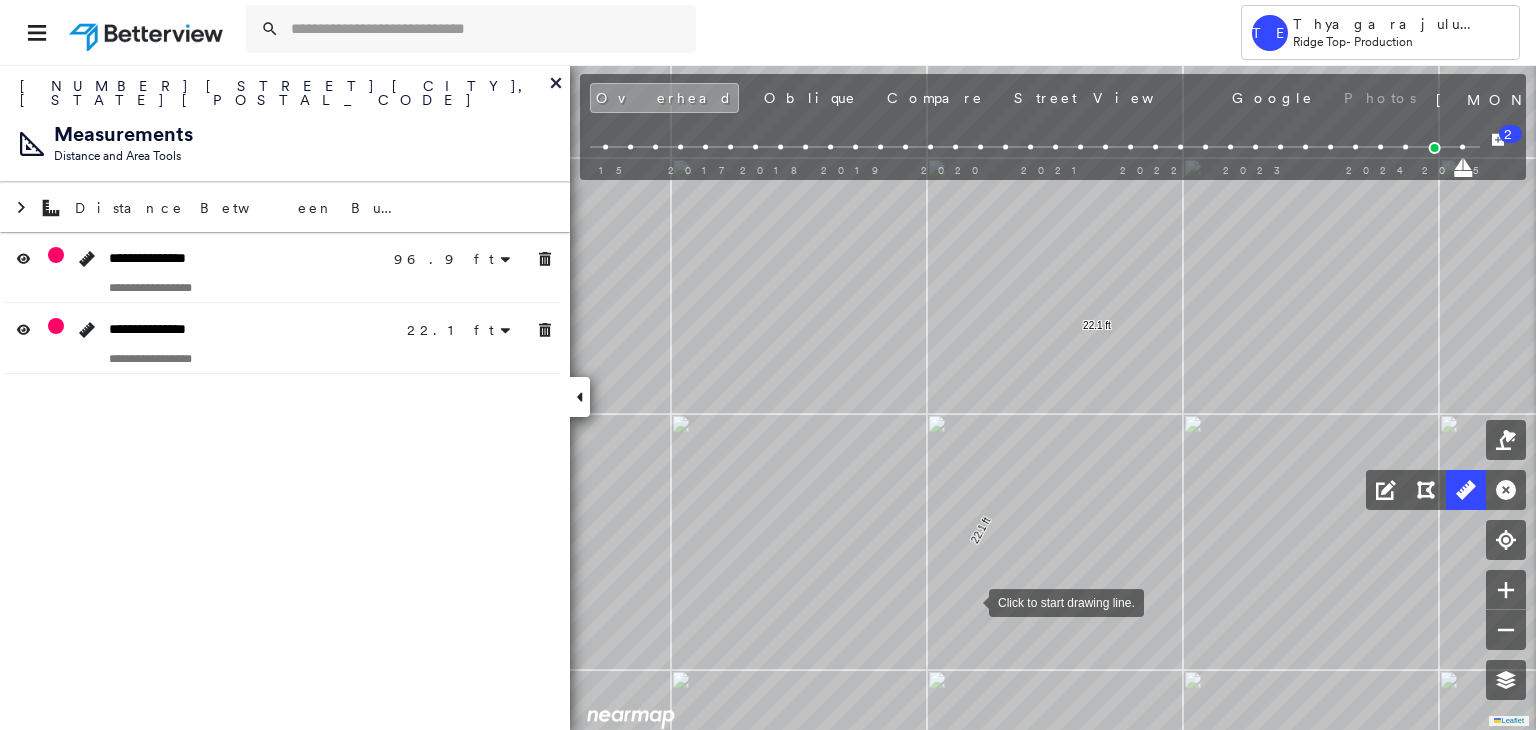 click at bounding box center (969, 601) 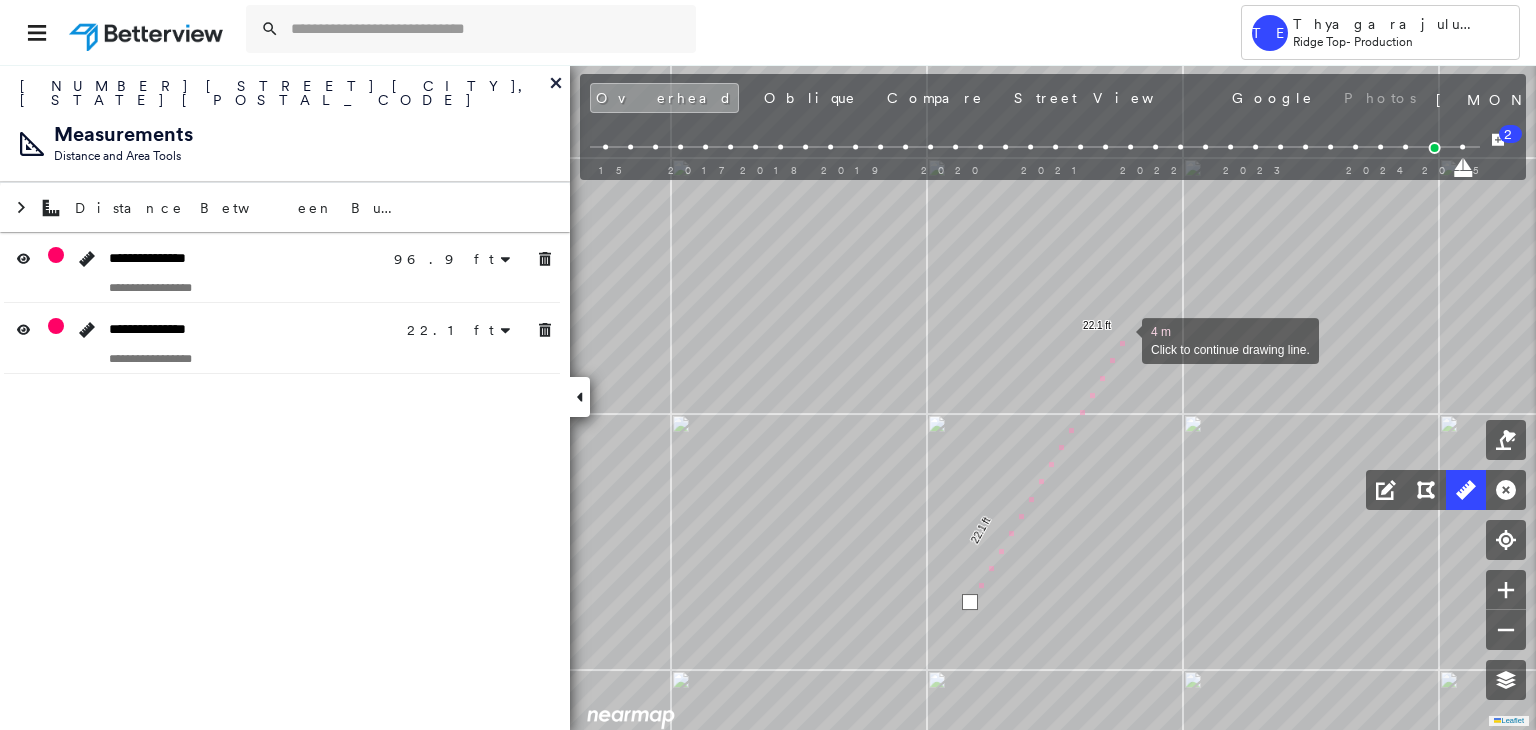 click at bounding box center [1122, 339] 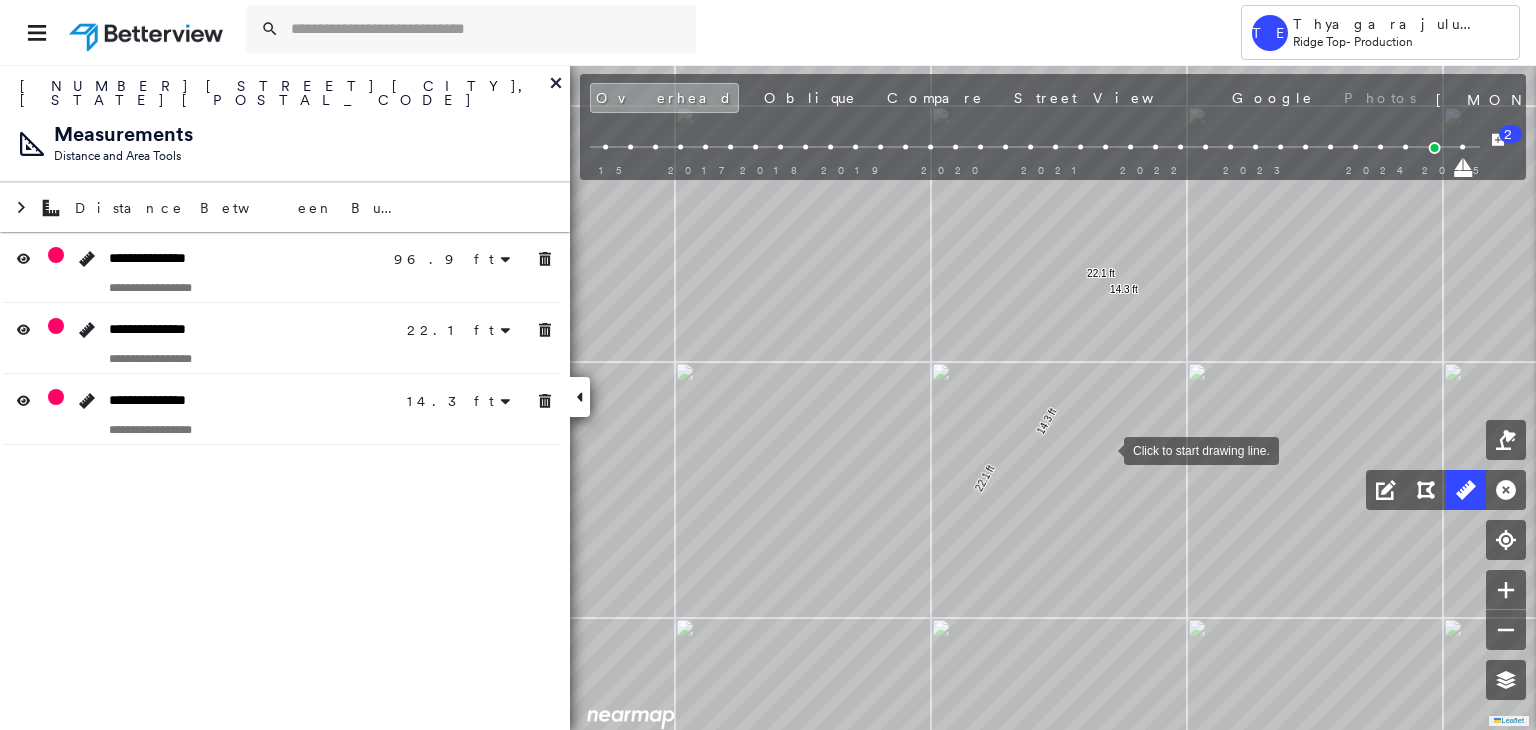 drag, startPoint x: 1100, startPoint y: 503, endPoint x: 1105, endPoint y: 450, distance: 53.235325 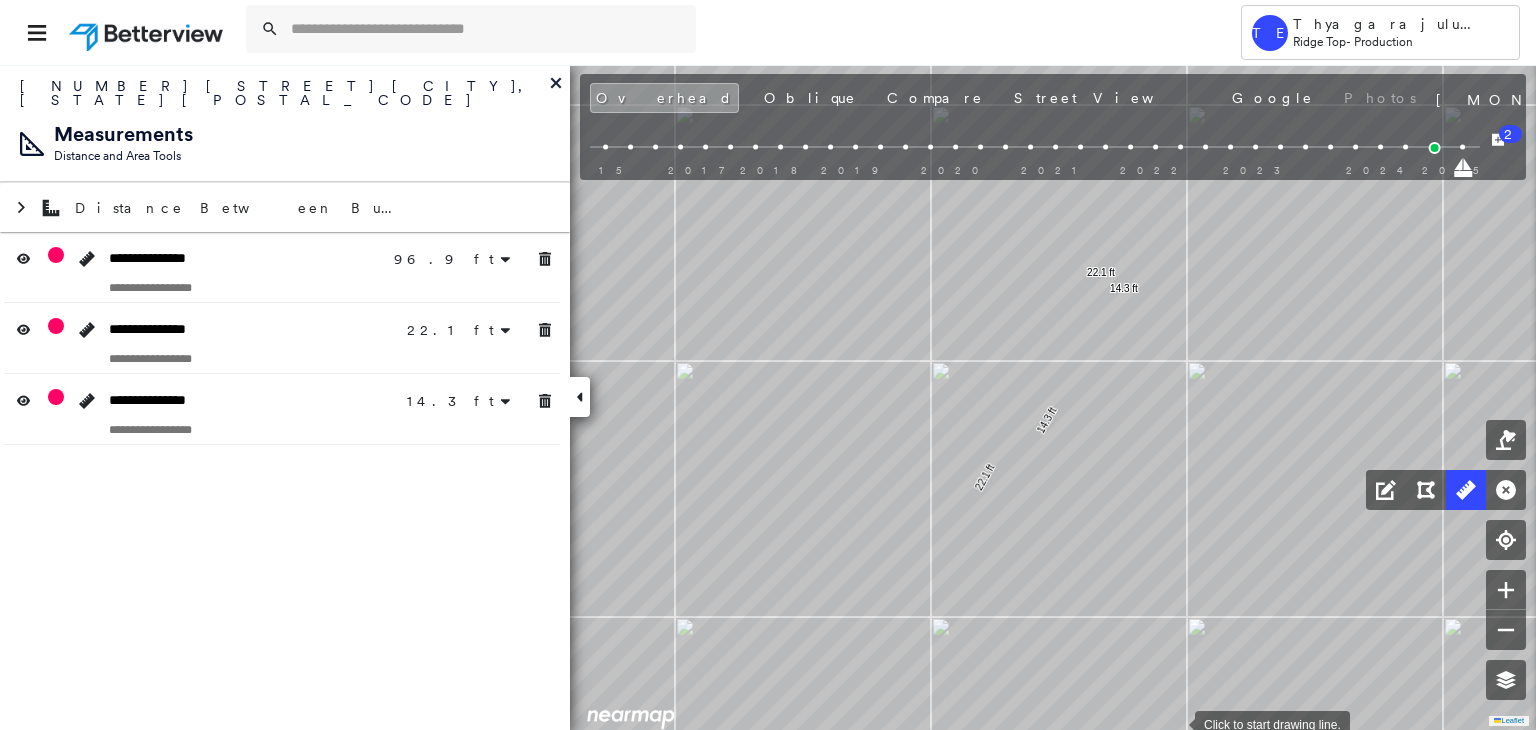 click at bounding box center [1175, 723] 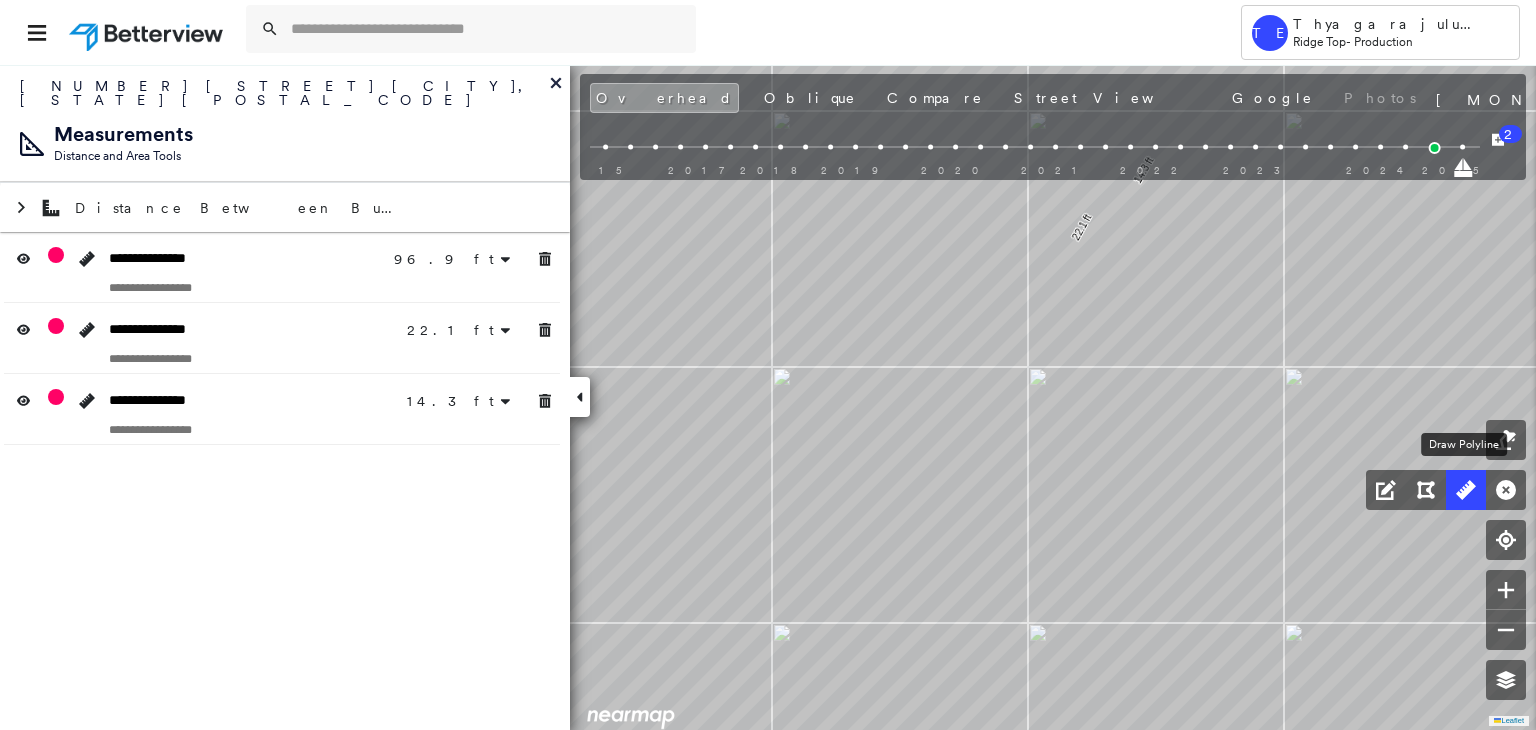 click 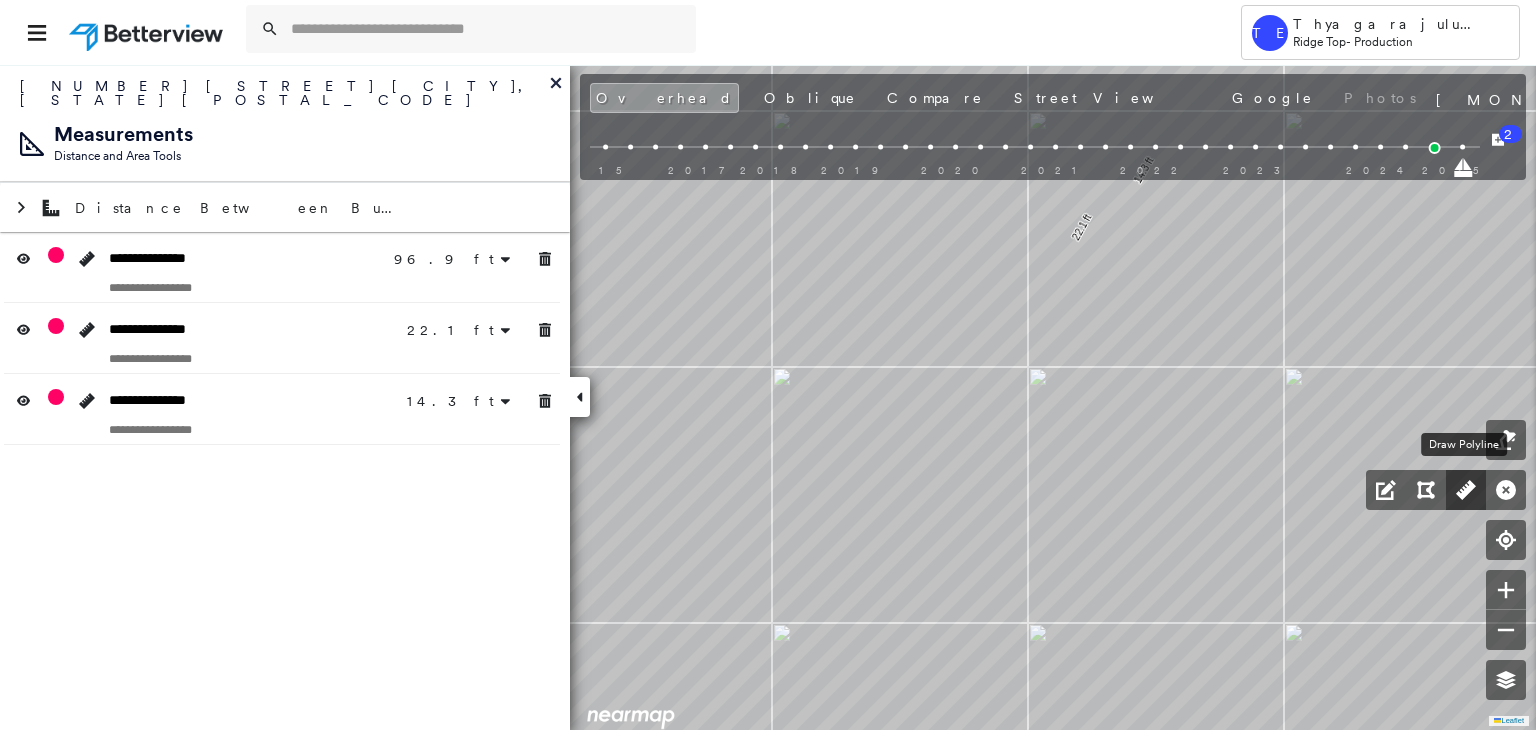 click 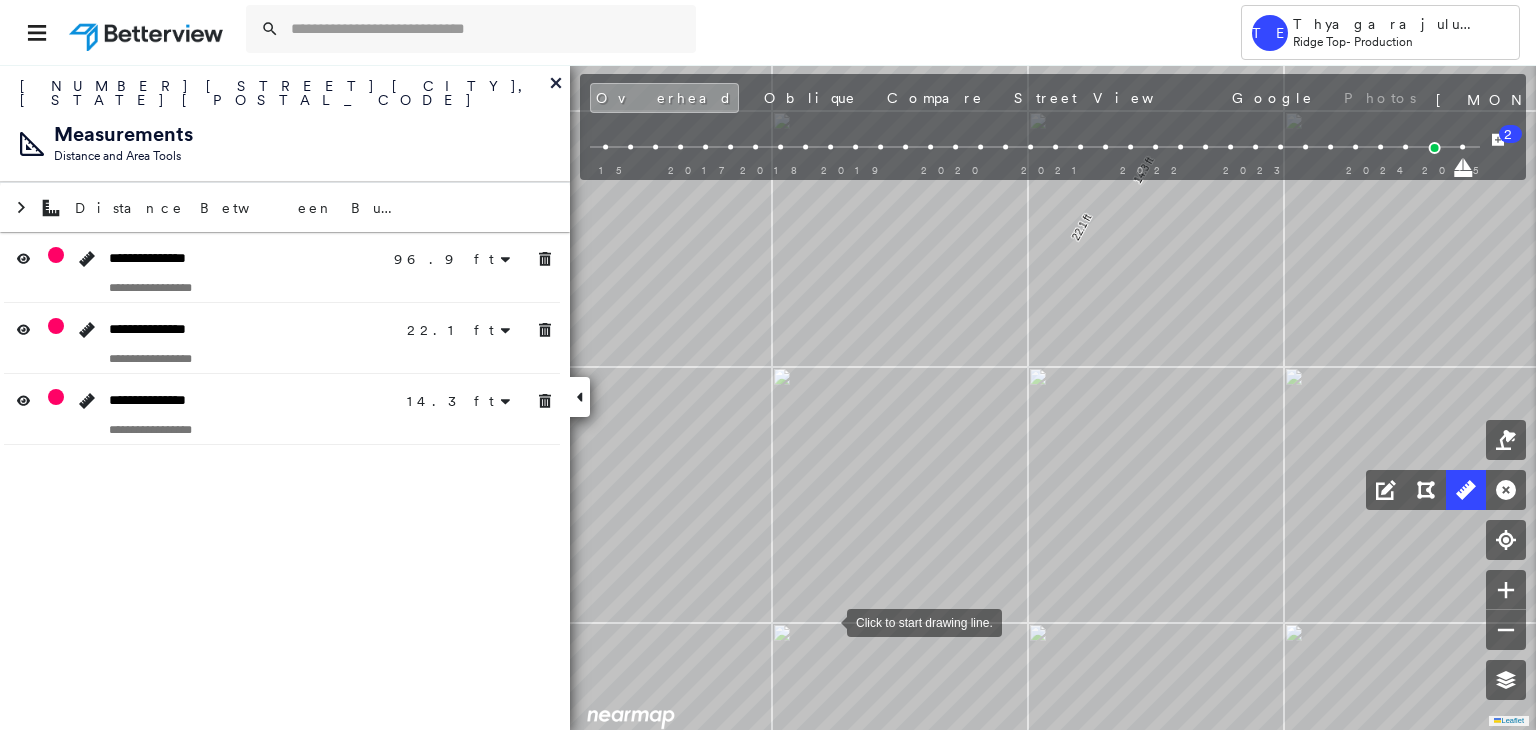 click at bounding box center (827, 621) 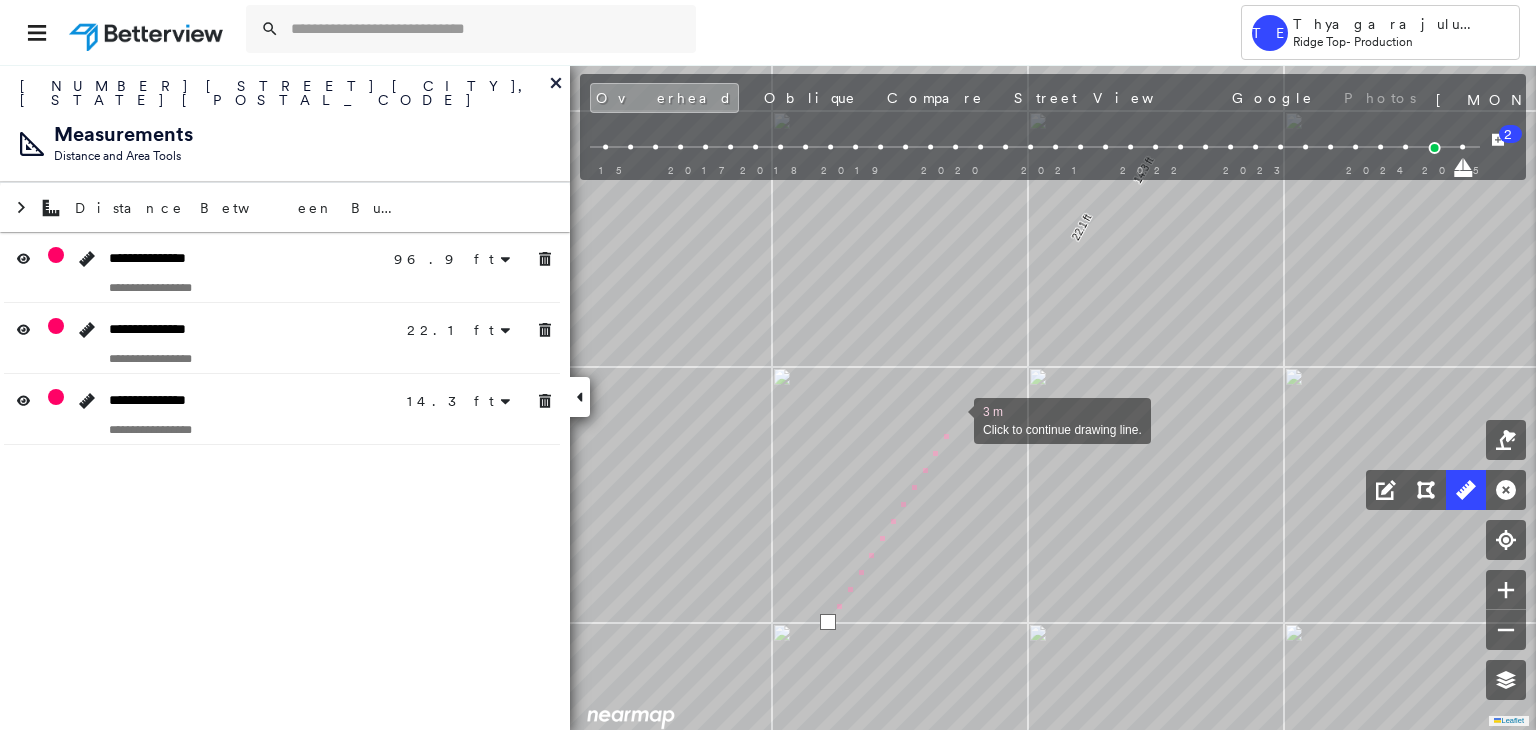 click at bounding box center [954, 419] 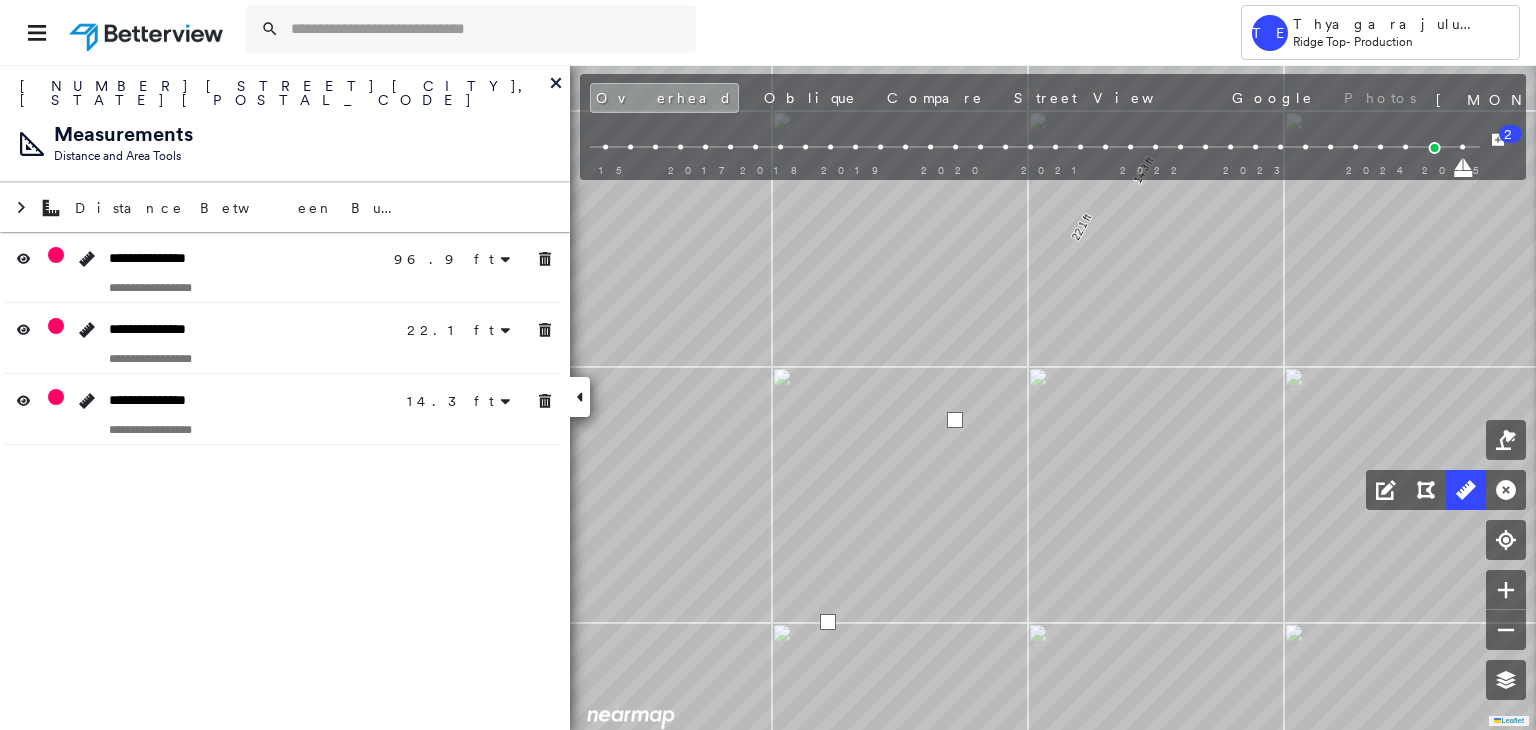 click at bounding box center (955, 420) 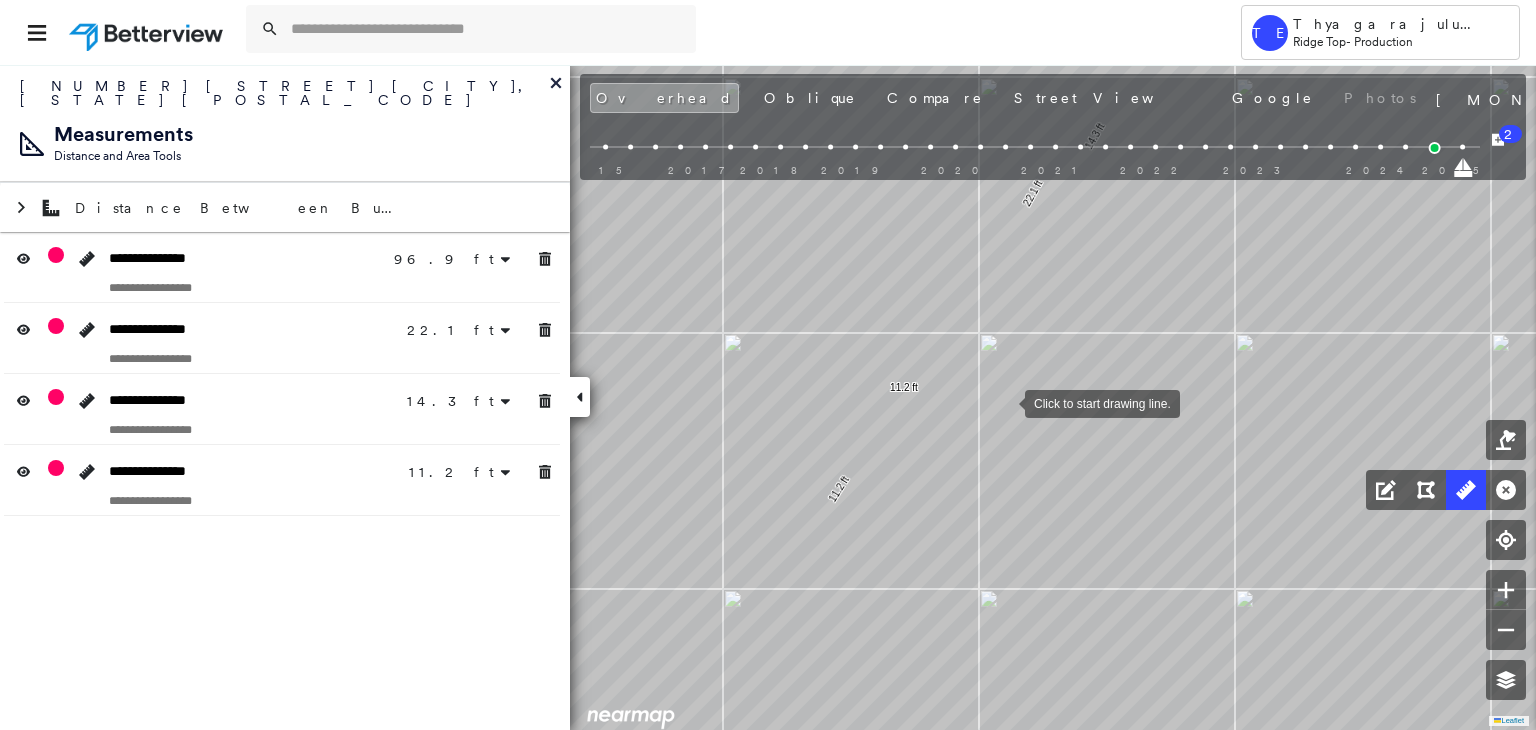 drag, startPoint x: 1056, startPoint y: 441, endPoint x: 993, endPoint y: 413, distance: 68.942 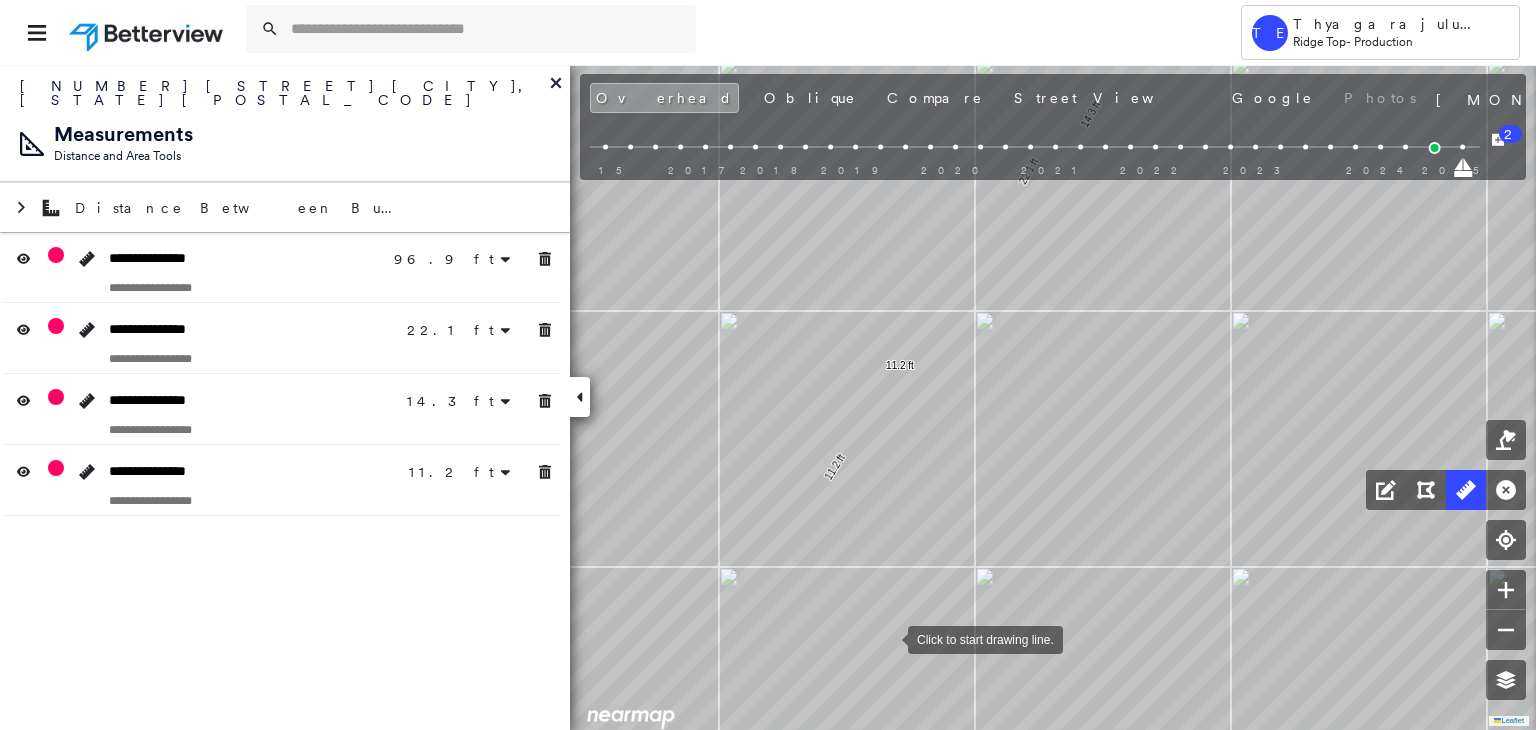 click at bounding box center (888, 638) 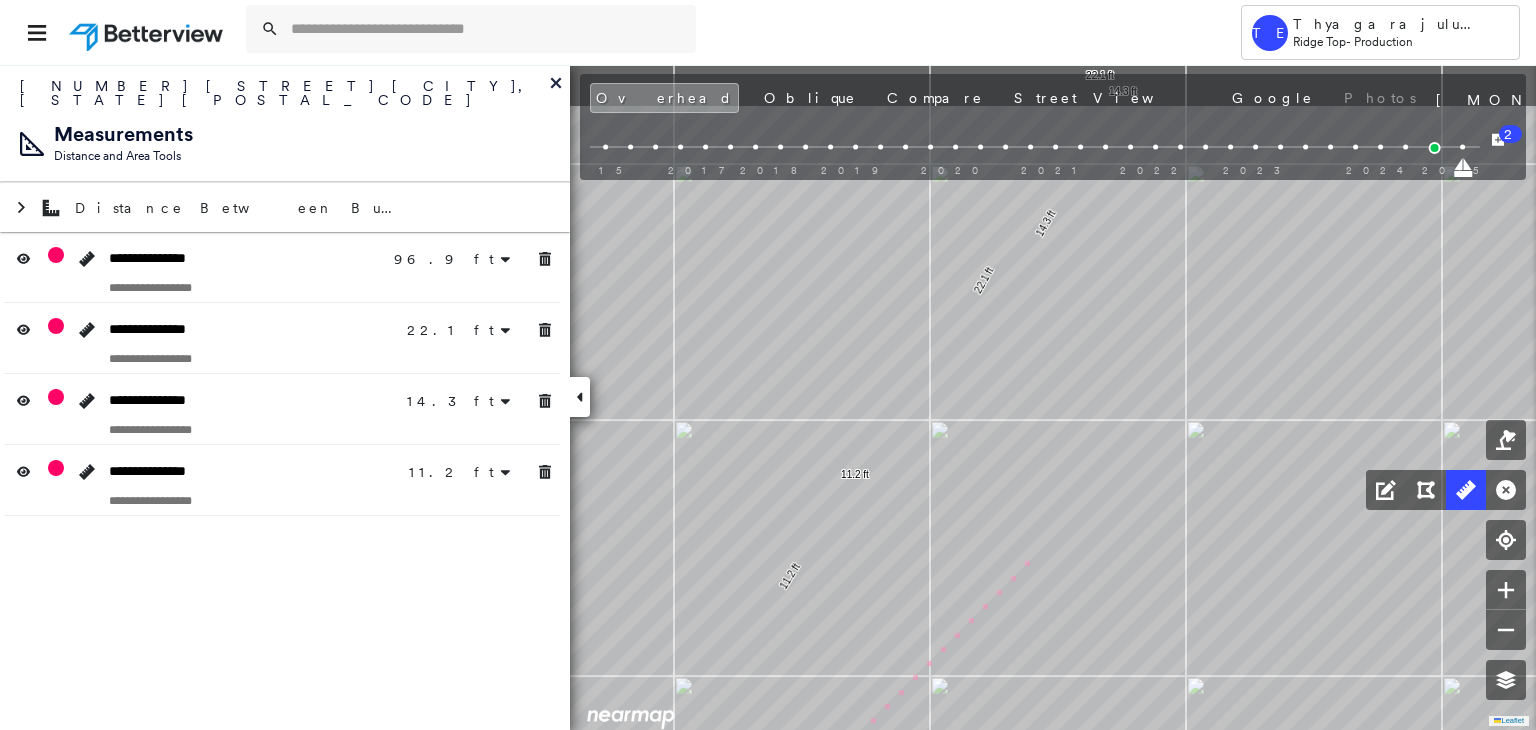 drag, startPoint x: 1088, startPoint y: 417, endPoint x: 1011, endPoint y: 601, distance: 199.46178 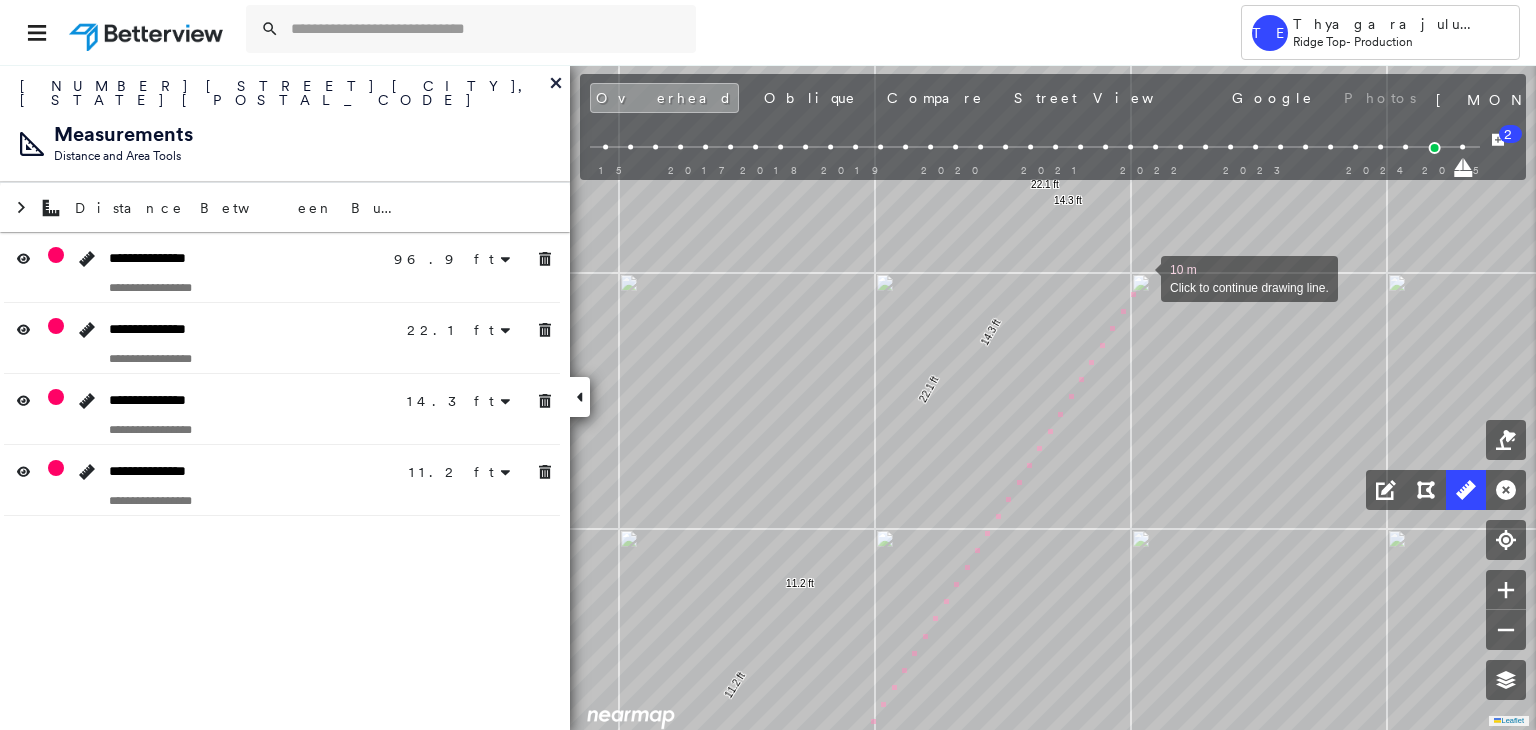 click at bounding box center [1141, 277] 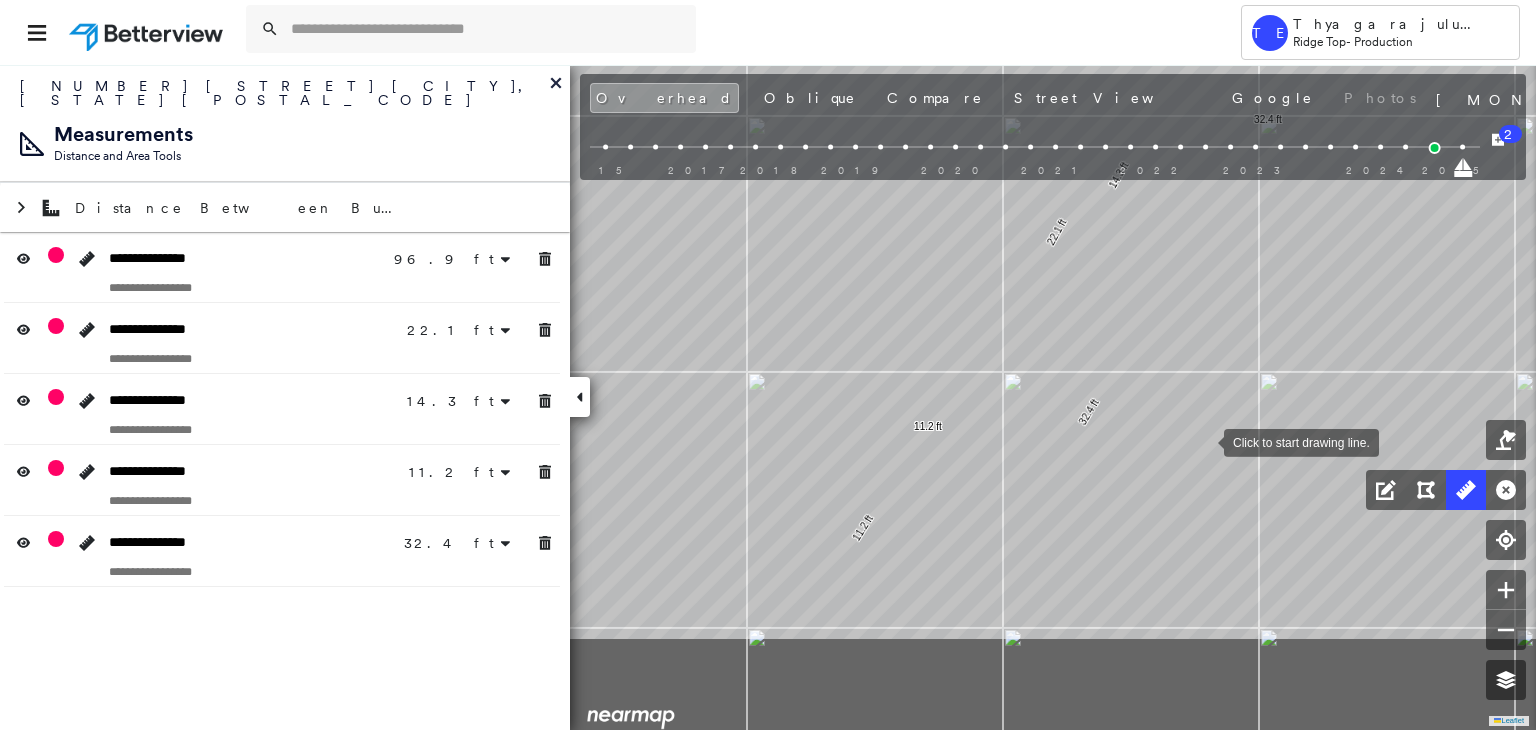 drag, startPoint x: 1076, startPoint y: 592, endPoint x: 1203, endPoint y: 441, distance: 197.30687 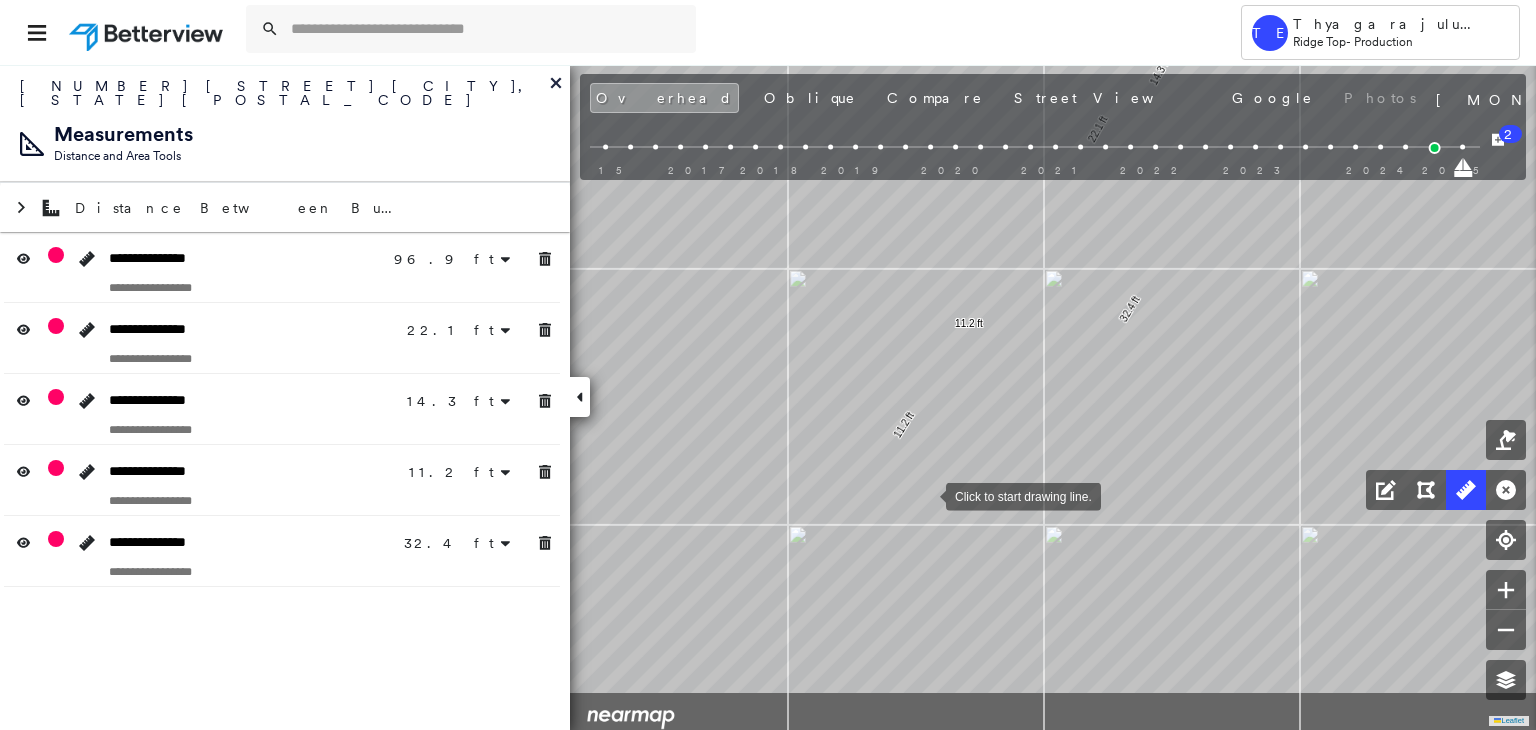 drag, startPoint x: 884, startPoint y: 601, endPoint x: 894, endPoint y: 502, distance: 99.50377 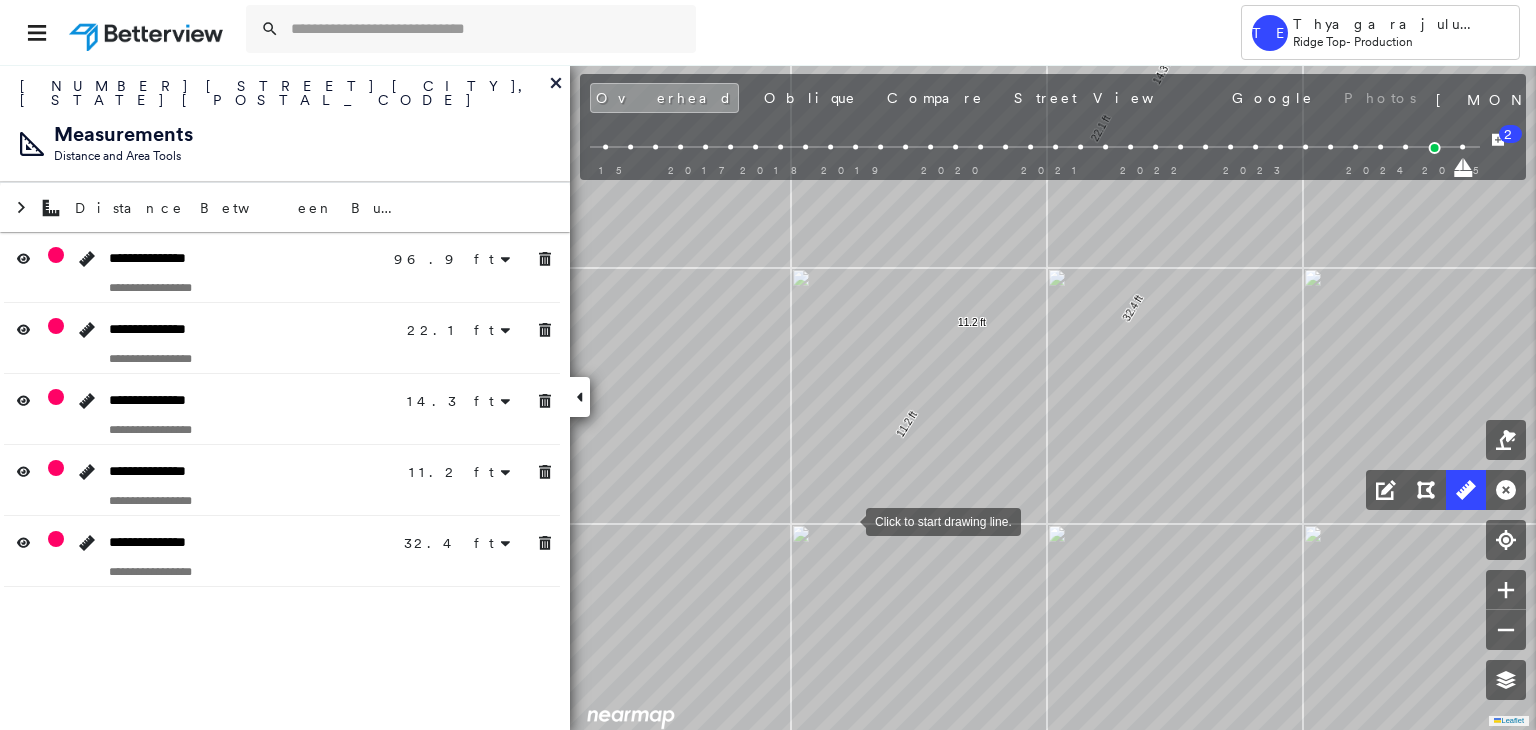 click at bounding box center (846, 520) 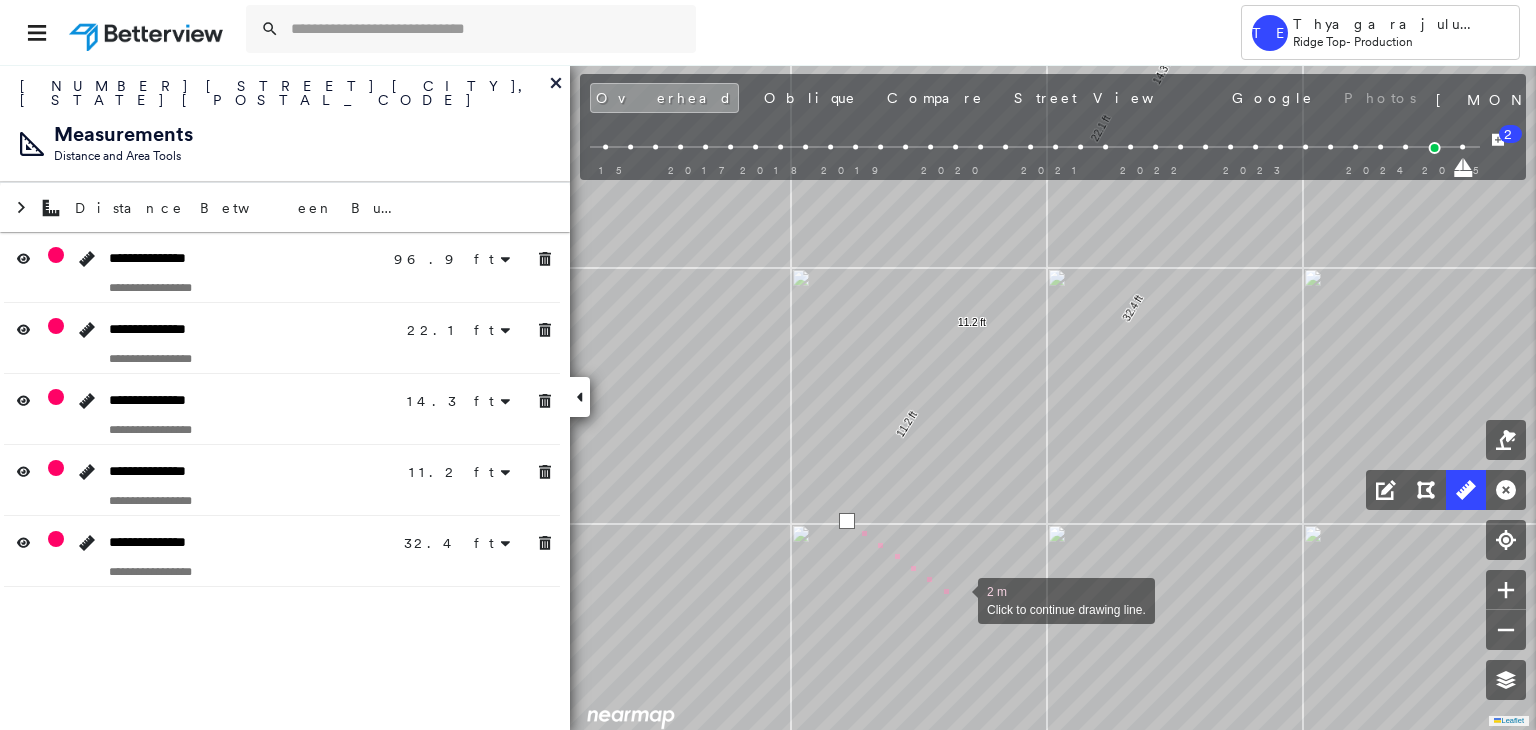 click at bounding box center (958, 599) 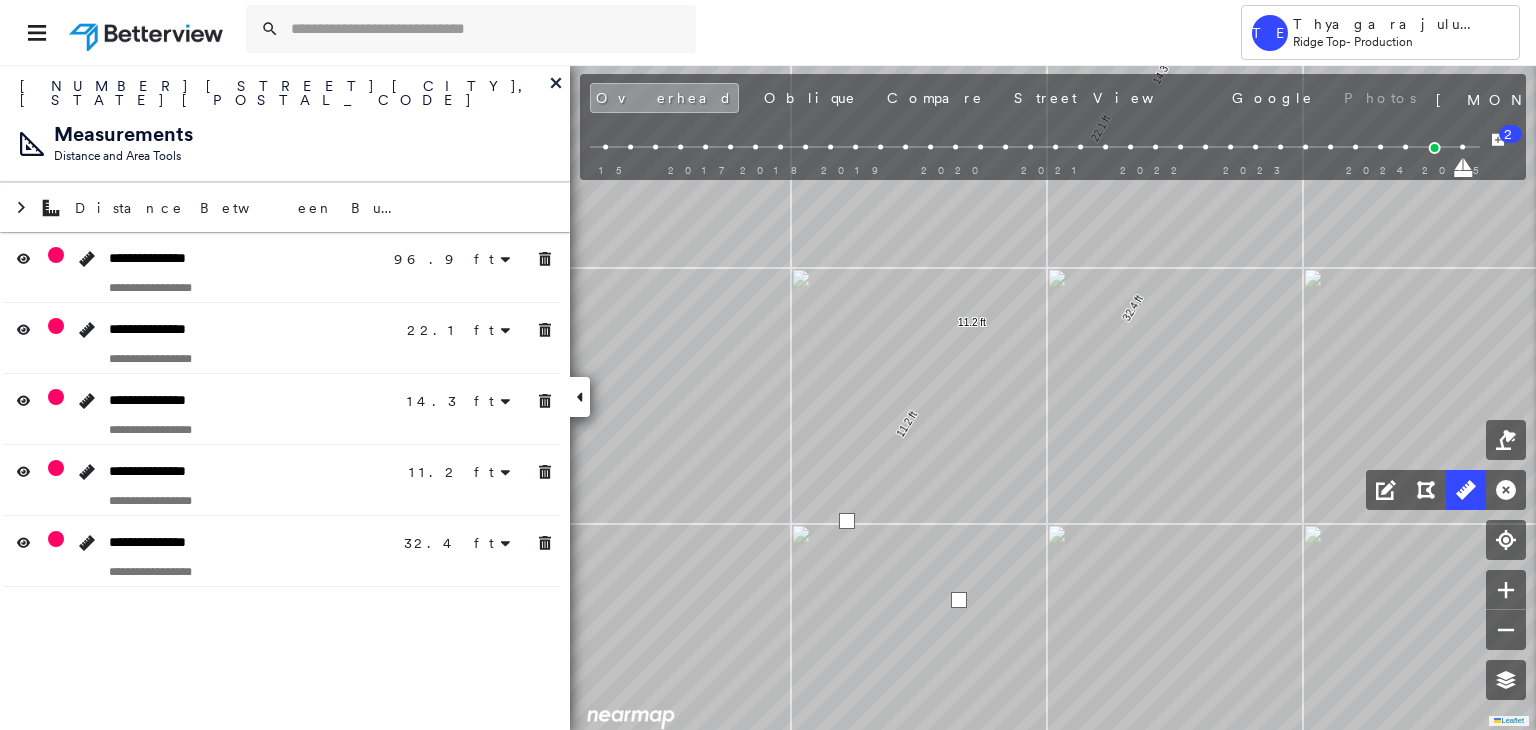 click at bounding box center (959, 600) 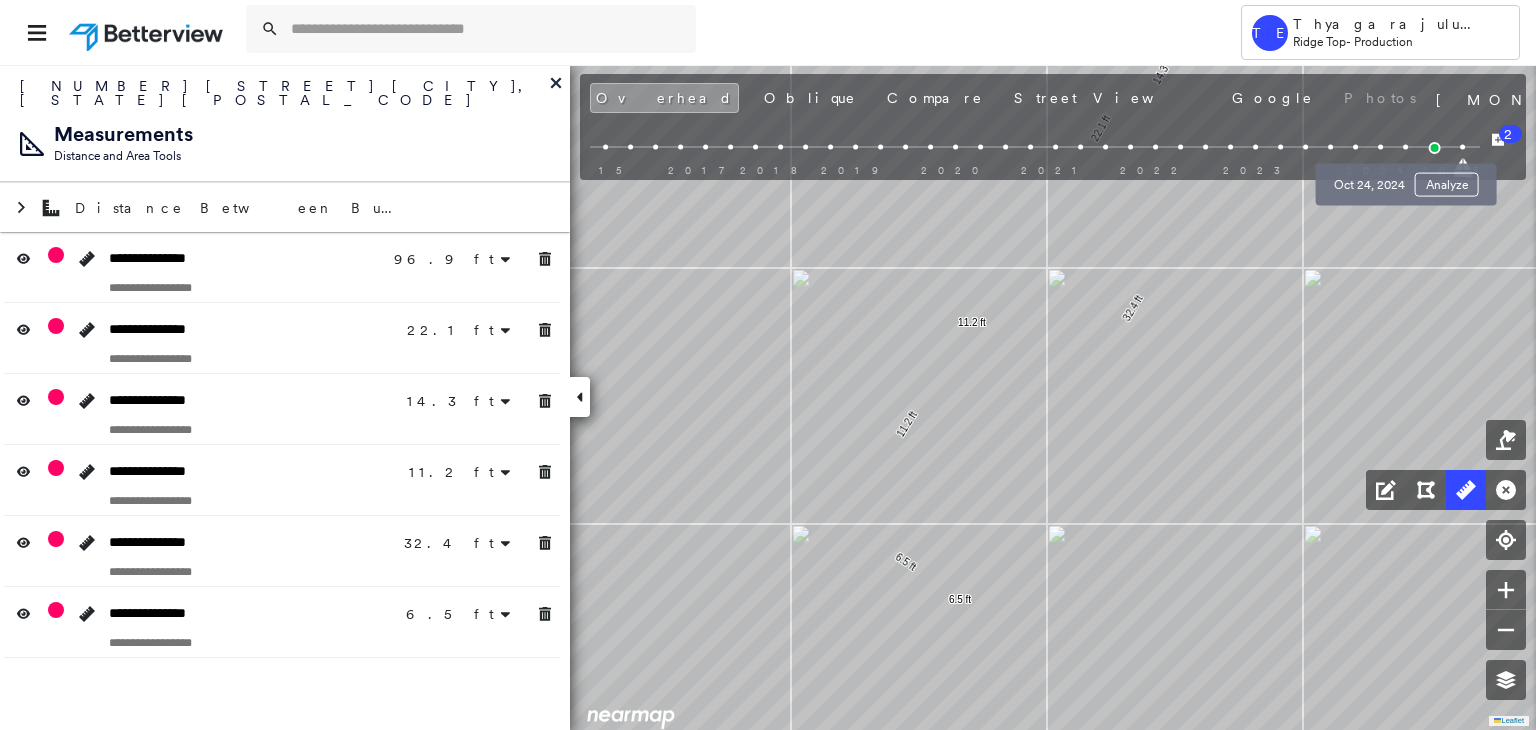 click at bounding box center (1405, 147) 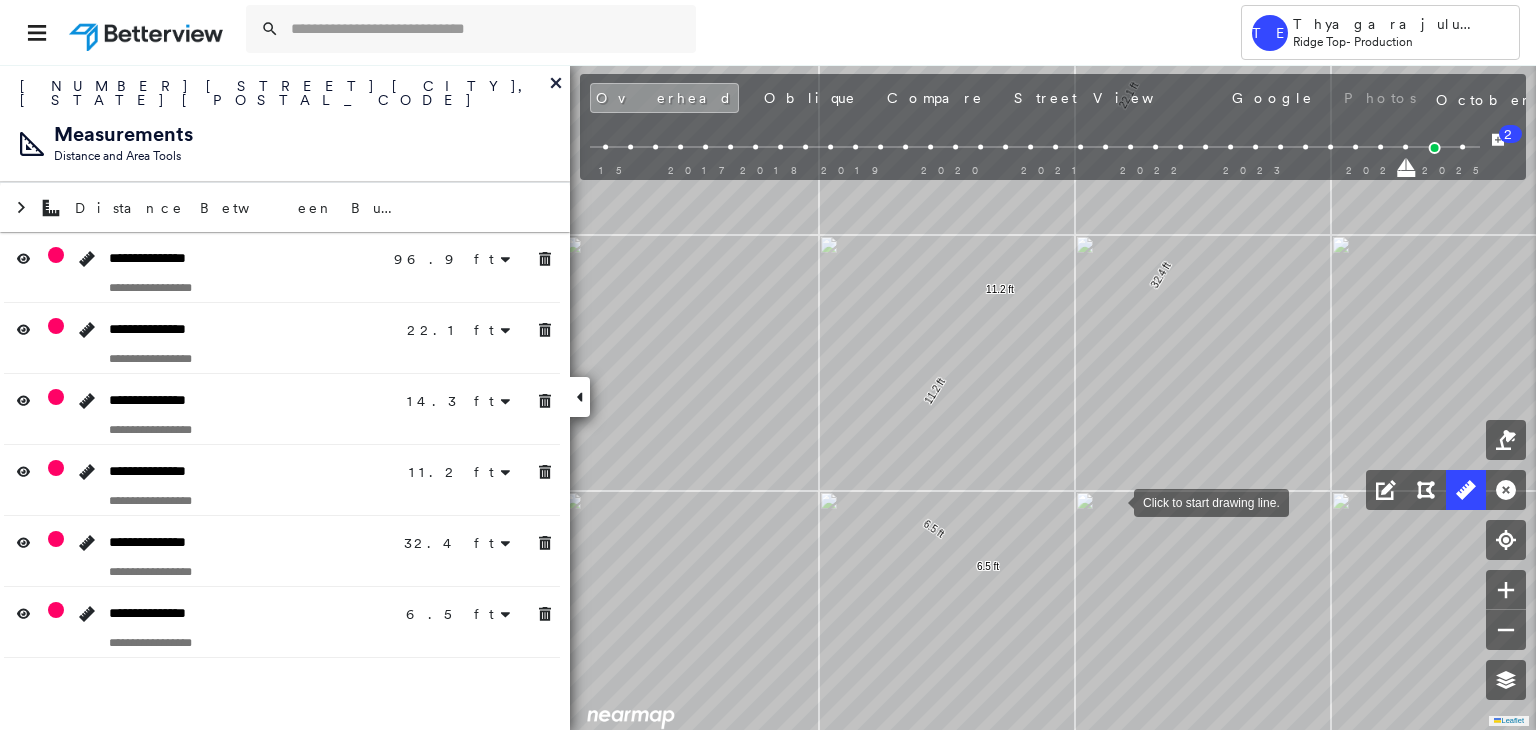 drag, startPoint x: 1078, startPoint y: 545, endPoint x: 1141, endPoint y: 471, distance: 97.18539 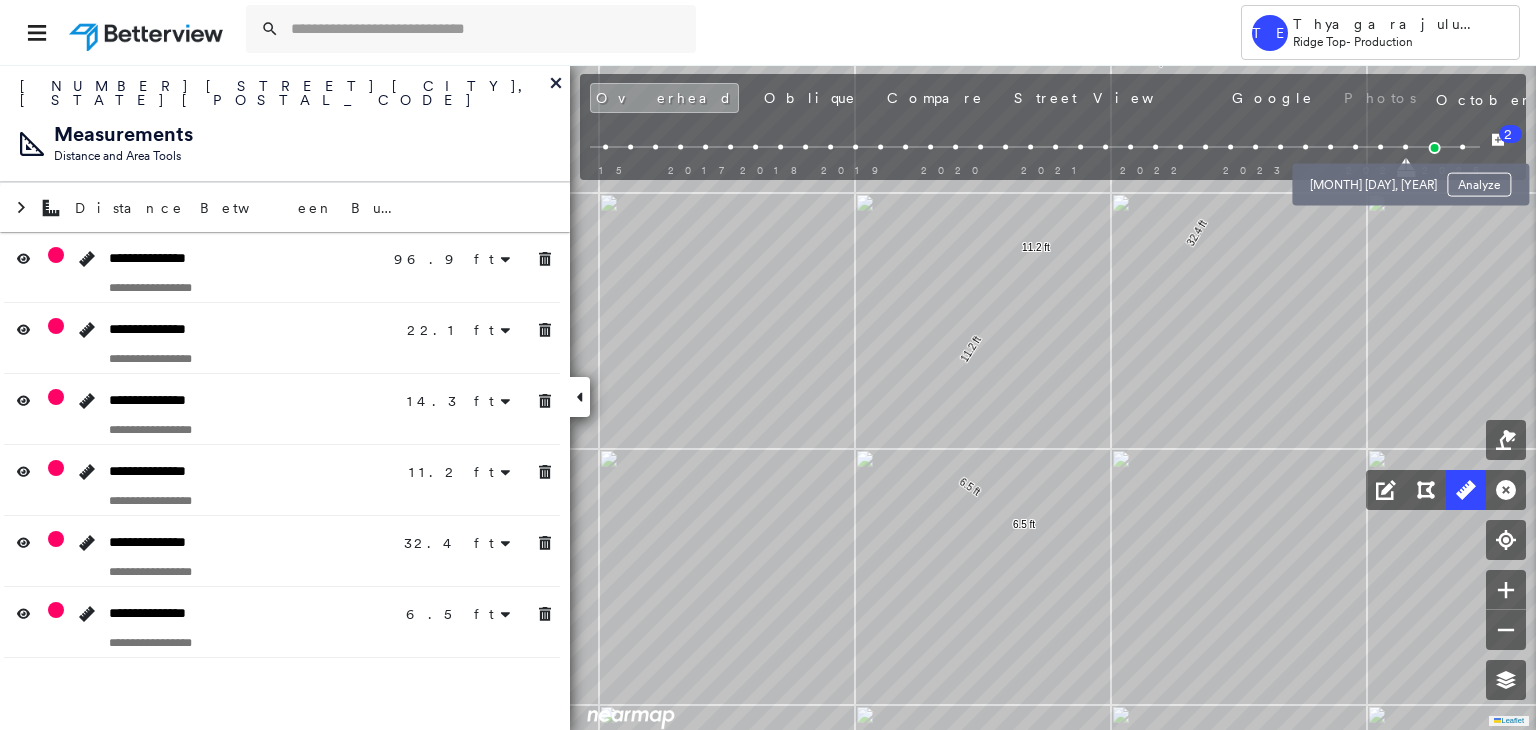 click at bounding box center [1380, 147] 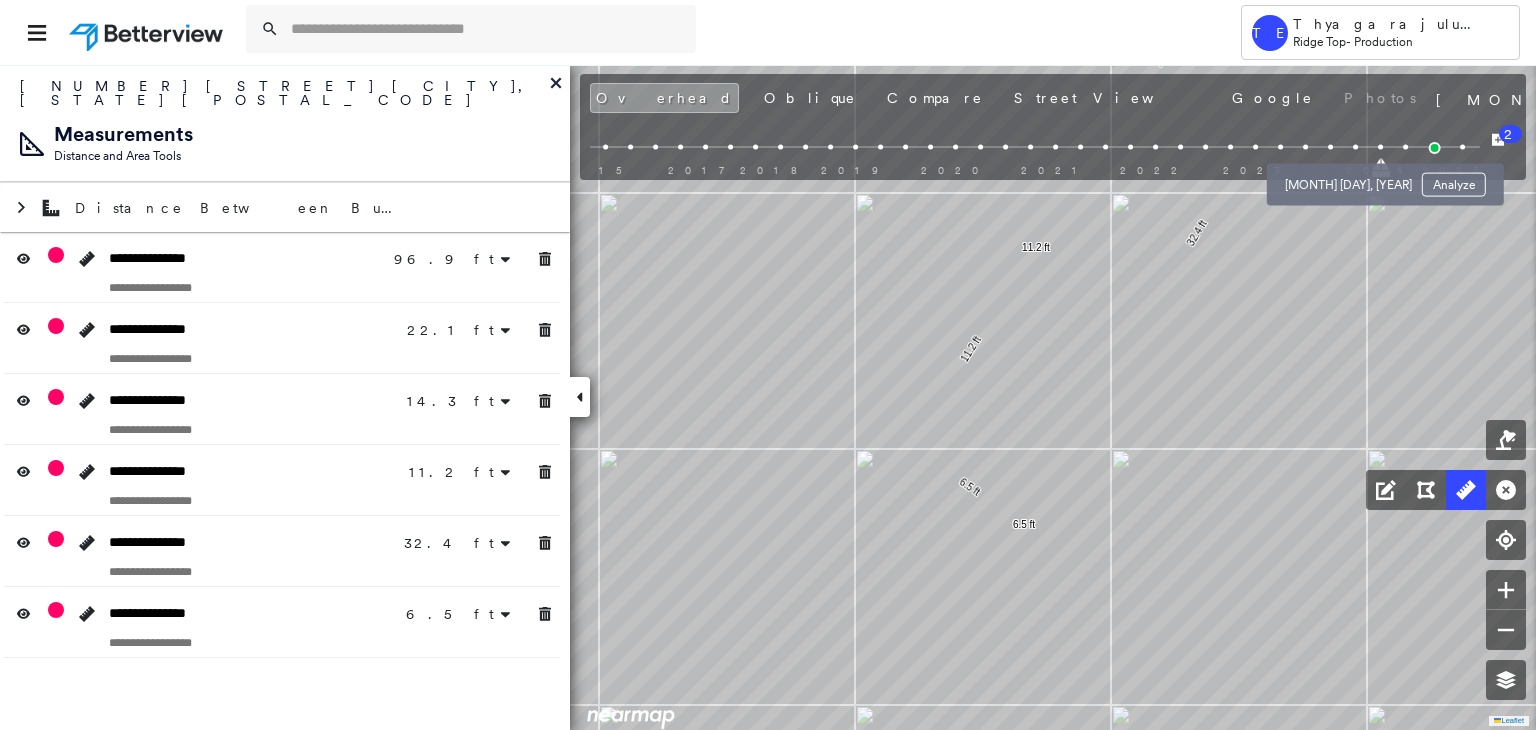 click at bounding box center [1355, 147] 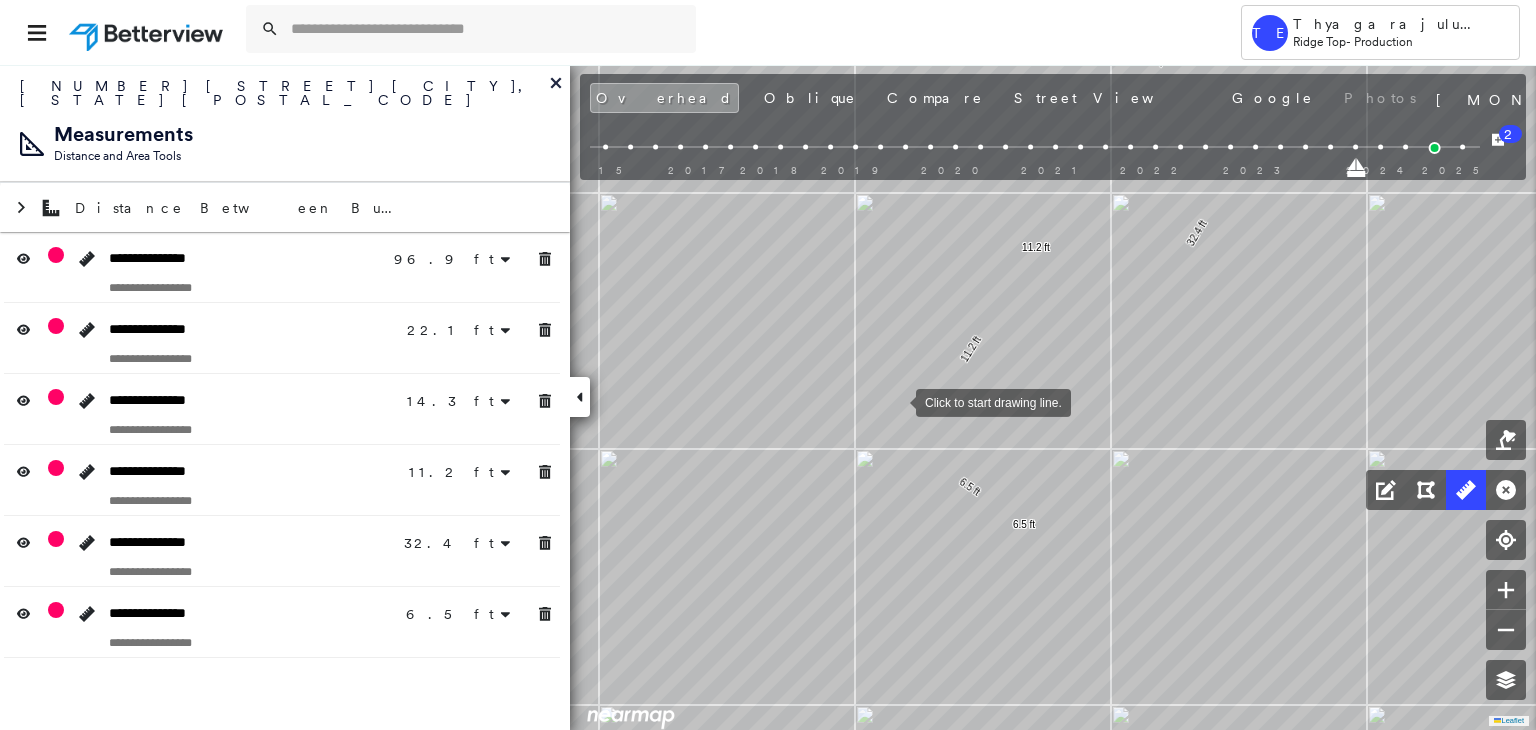 click at bounding box center (896, 401) 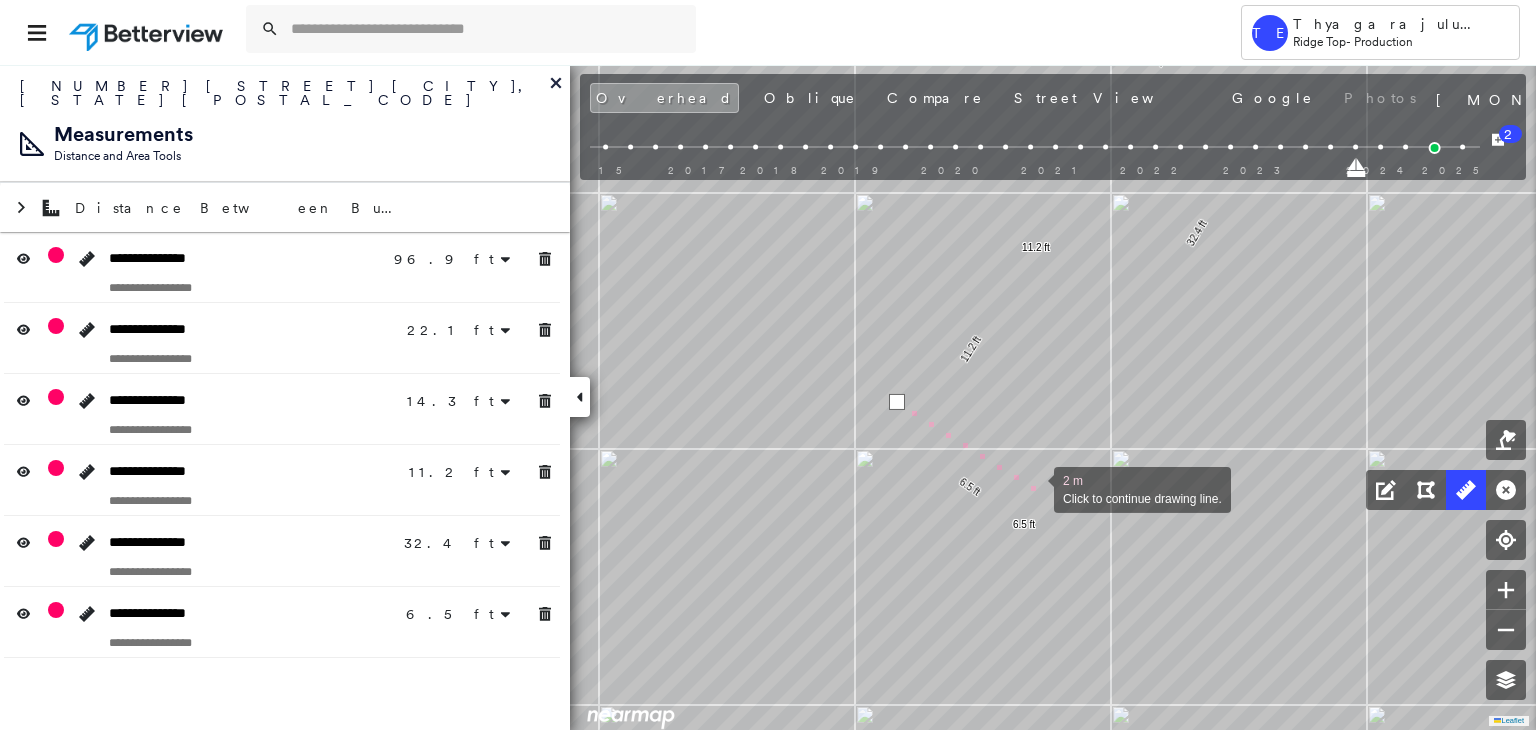 click at bounding box center [1034, 488] 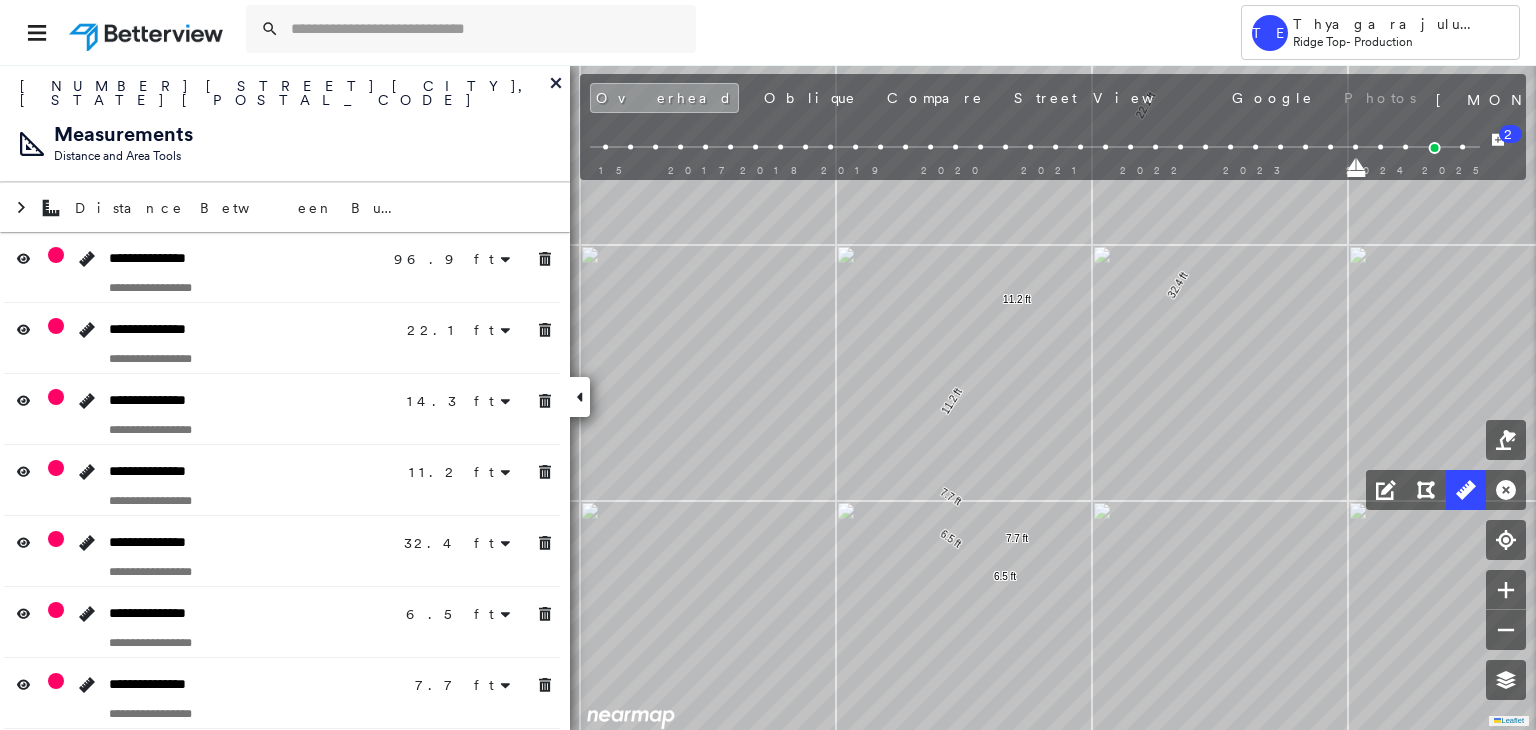 click on "43.9 ft 53.0 ft 96.9 ft 22.1 ft 22.1 ft 14.3 ft 14.3 ft 11.2 ft 11.2 ft 32.4 ft 32.4 ft 6.5 ft 6.5 ft 7.7 ft 7.7 ft Click to start drawing line." at bounding box center [450, 847] 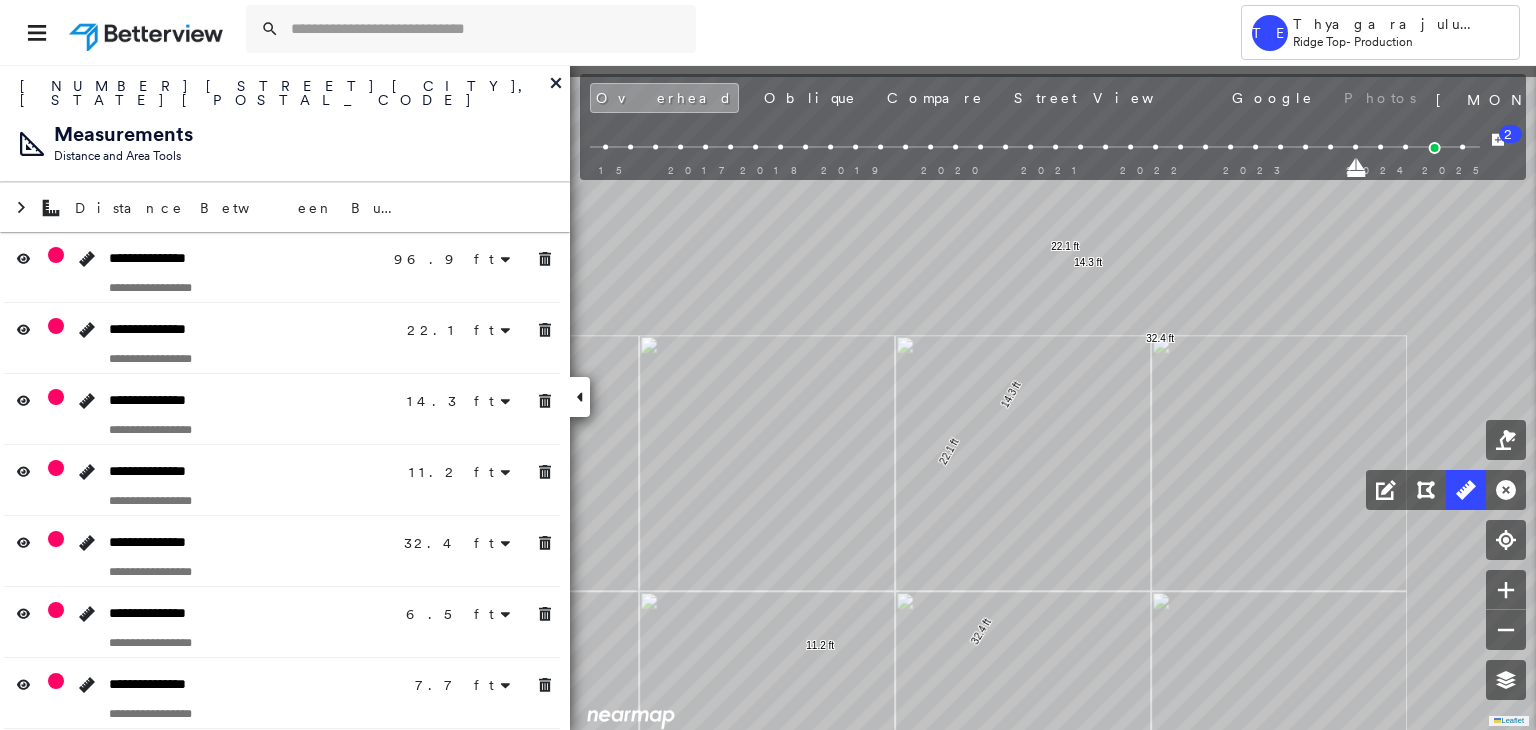 drag, startPoint x: 1069, startPoint y: 360, endPoint x: 1020, endPoint y: 522, distance: 169.24834 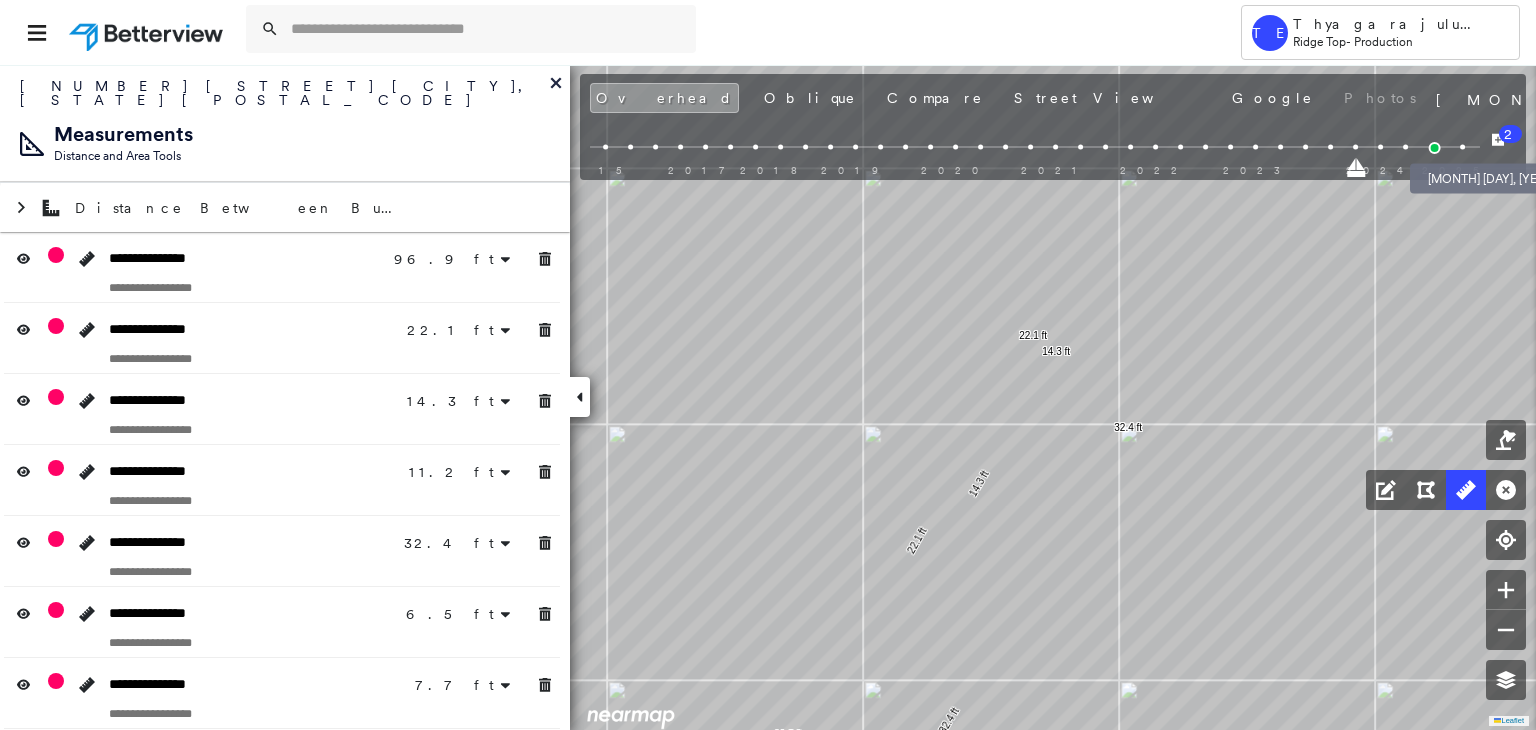 click at bounding box center [1462, 147] 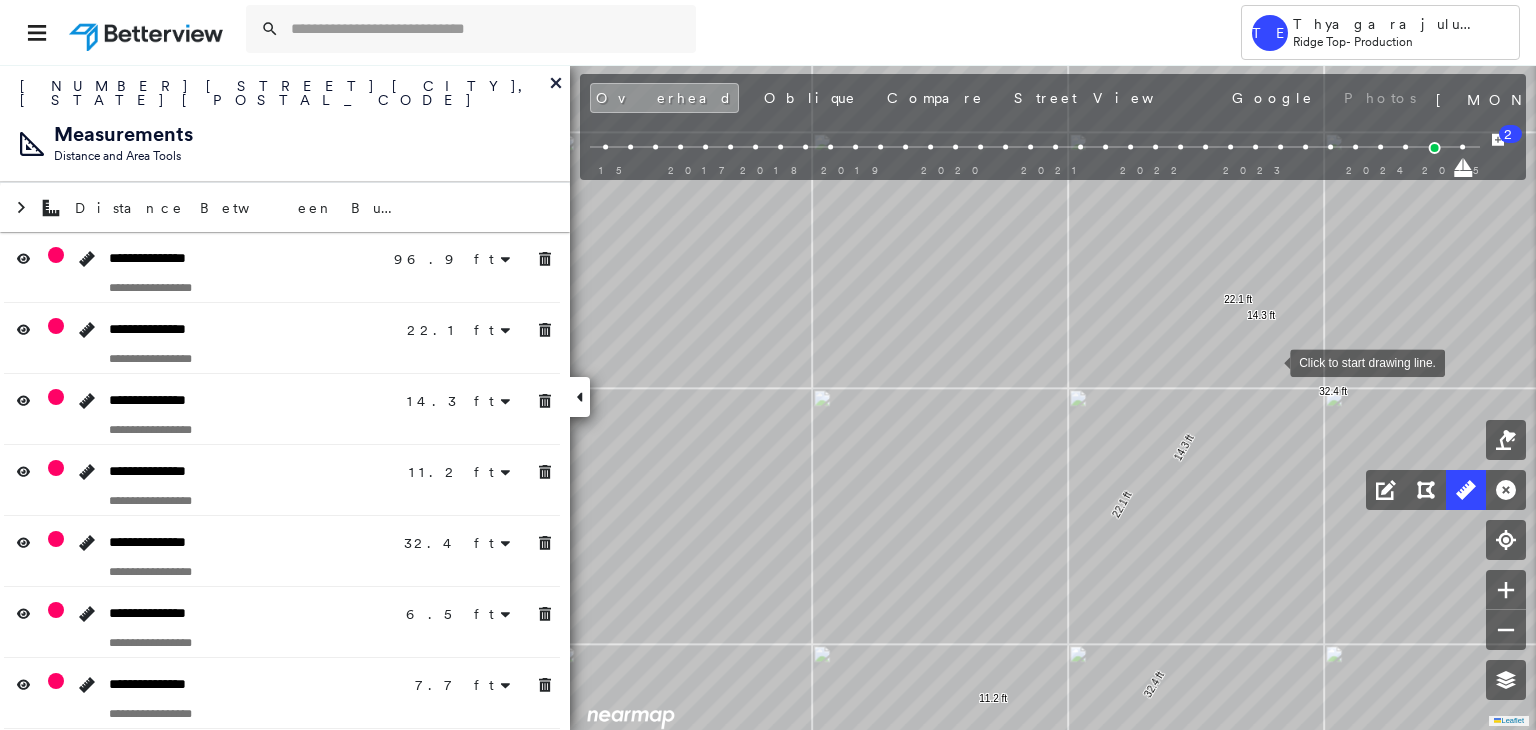 drag, startPoint x: 1063, startPoint y: 397, endPoint x: 1271, endPoint y: 363, distance: 210.76053 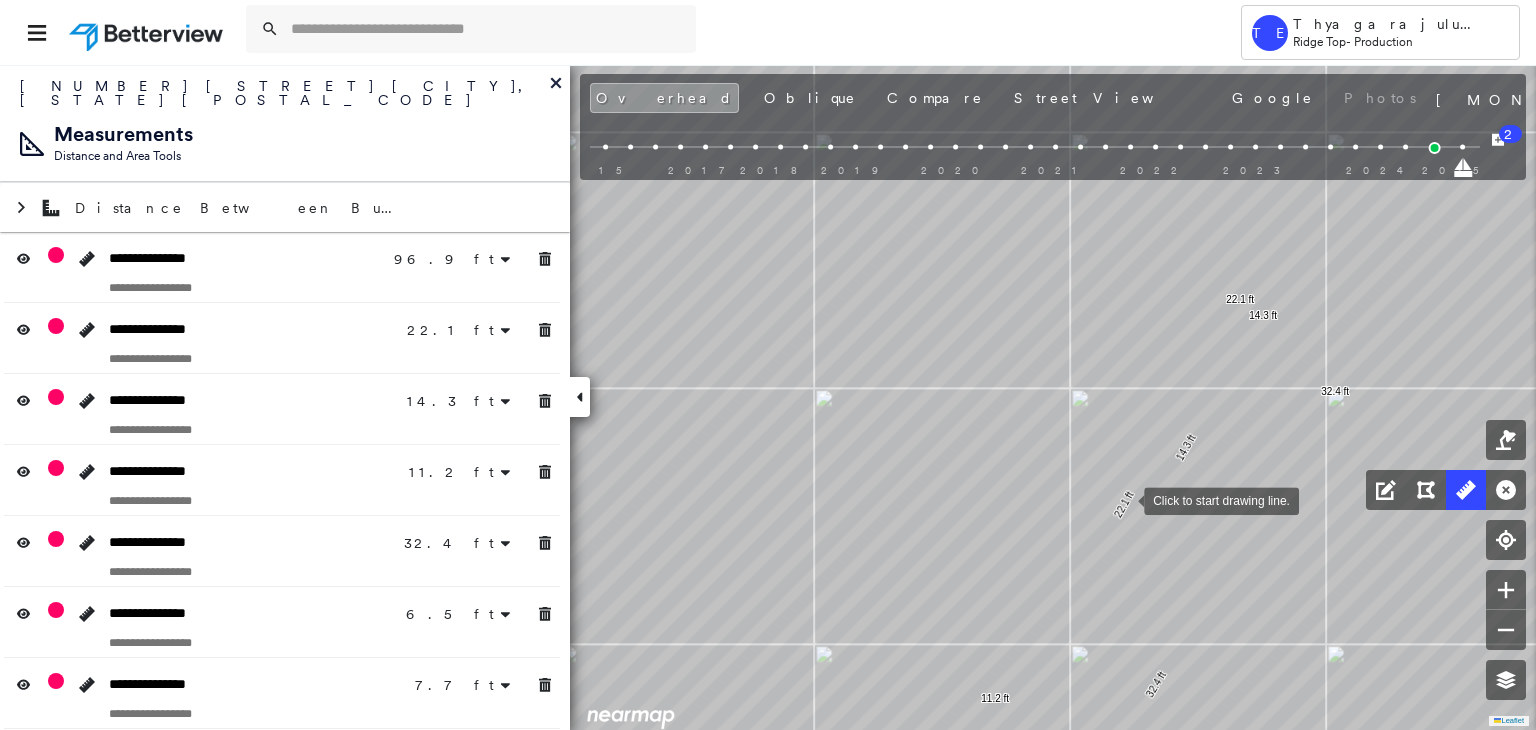 click at bounding box center [1124, 499] 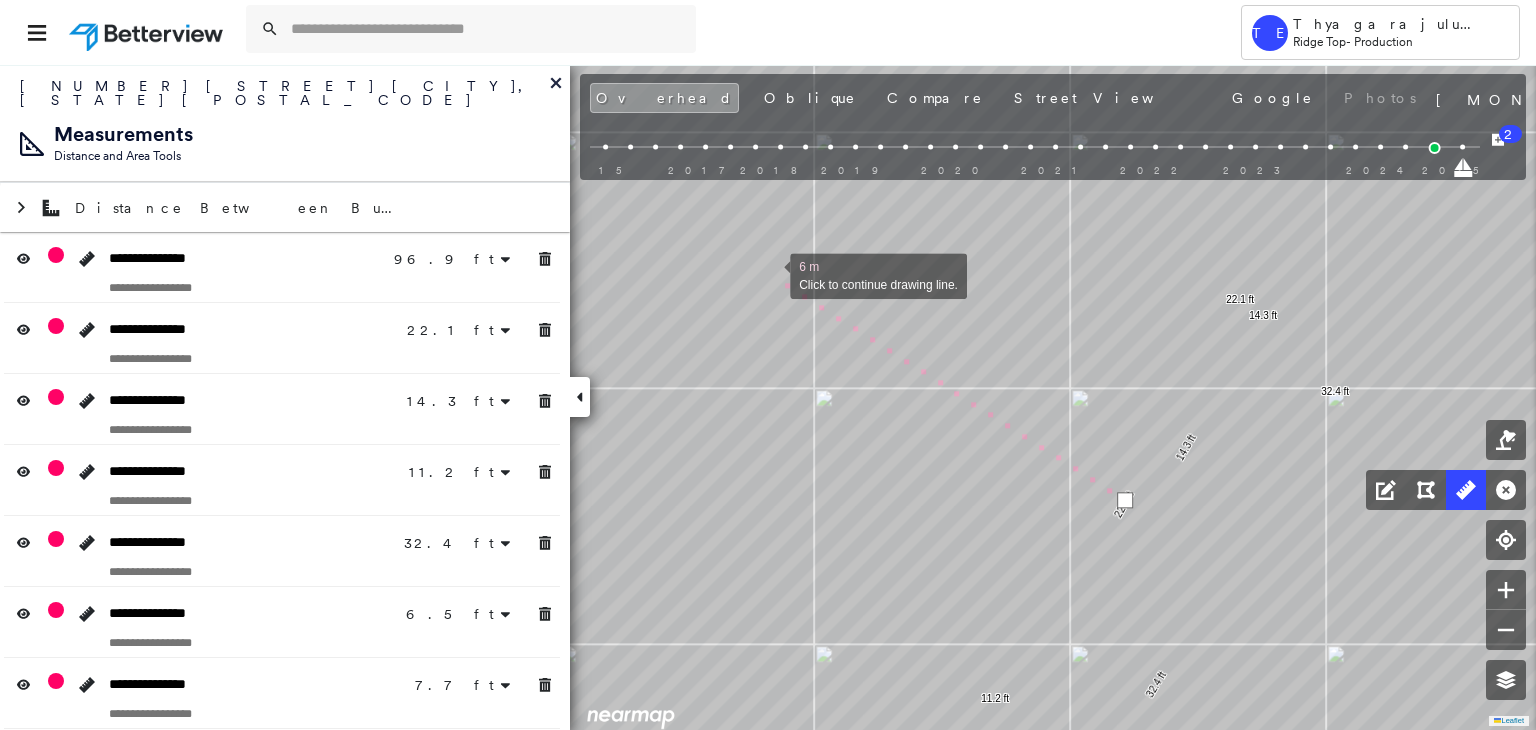 click at bounding box center [770, 274] 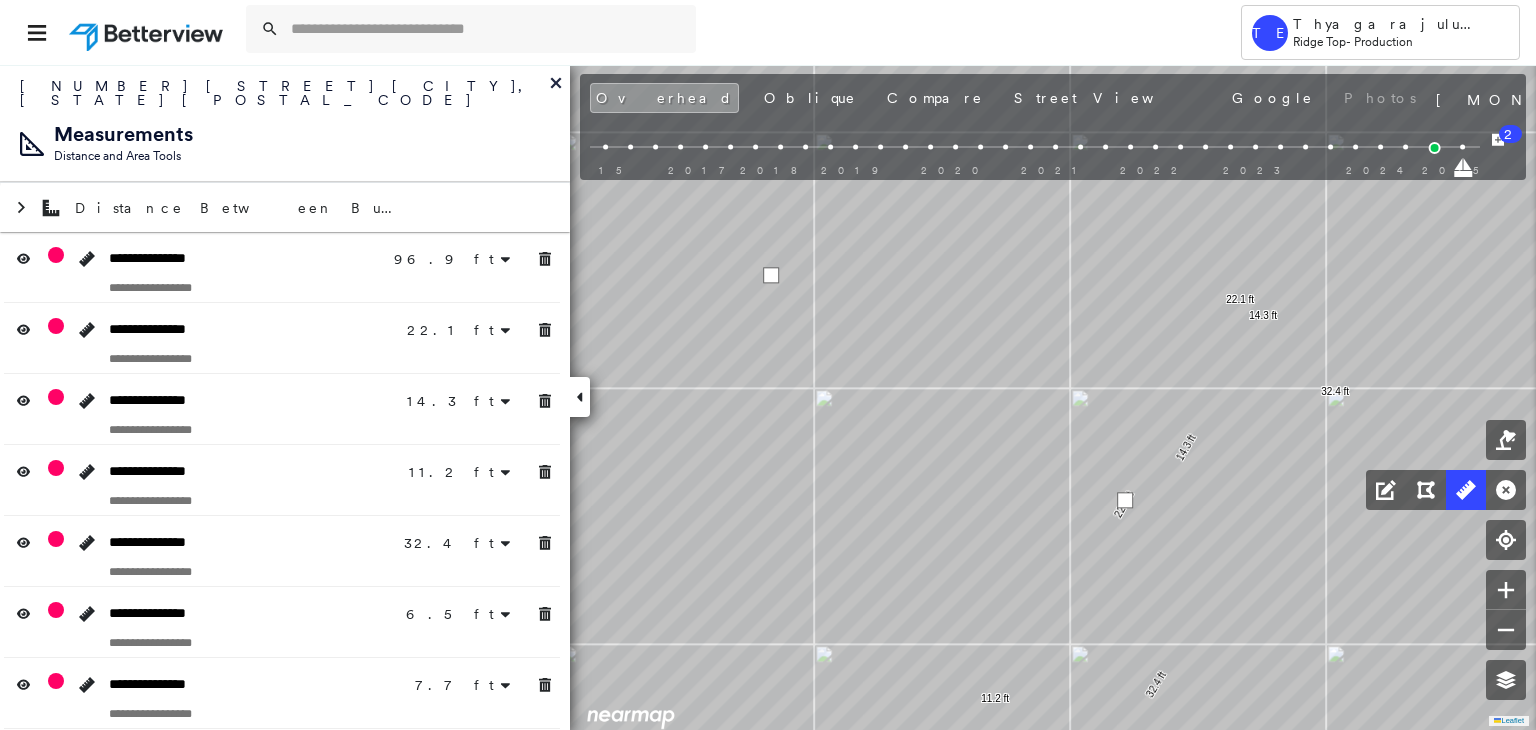 click at bounding box center (771, 275) 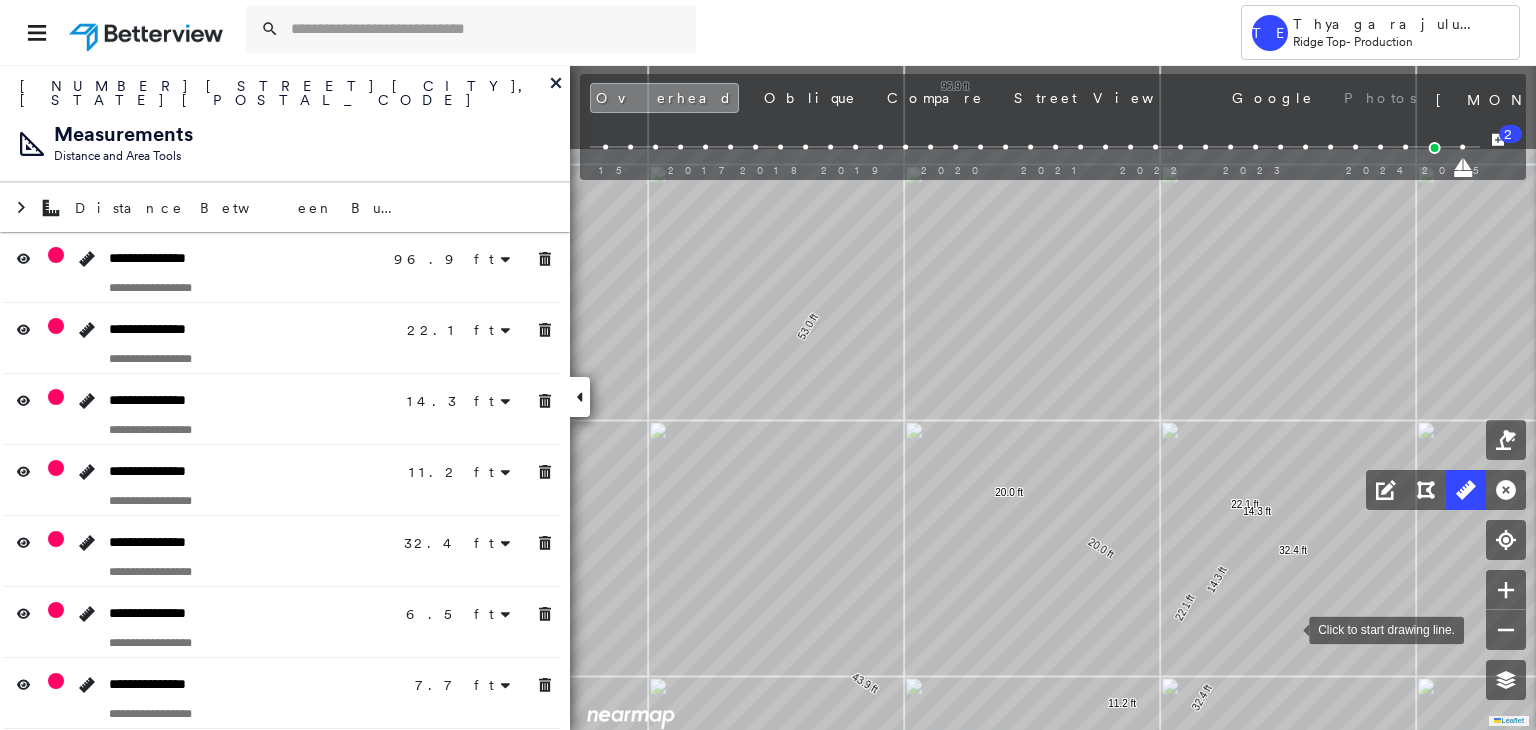 drag, startPoint x: 1212, startPoint y: 477, endPoint x: 1287, endPoint y: 625, distance: 165.91866 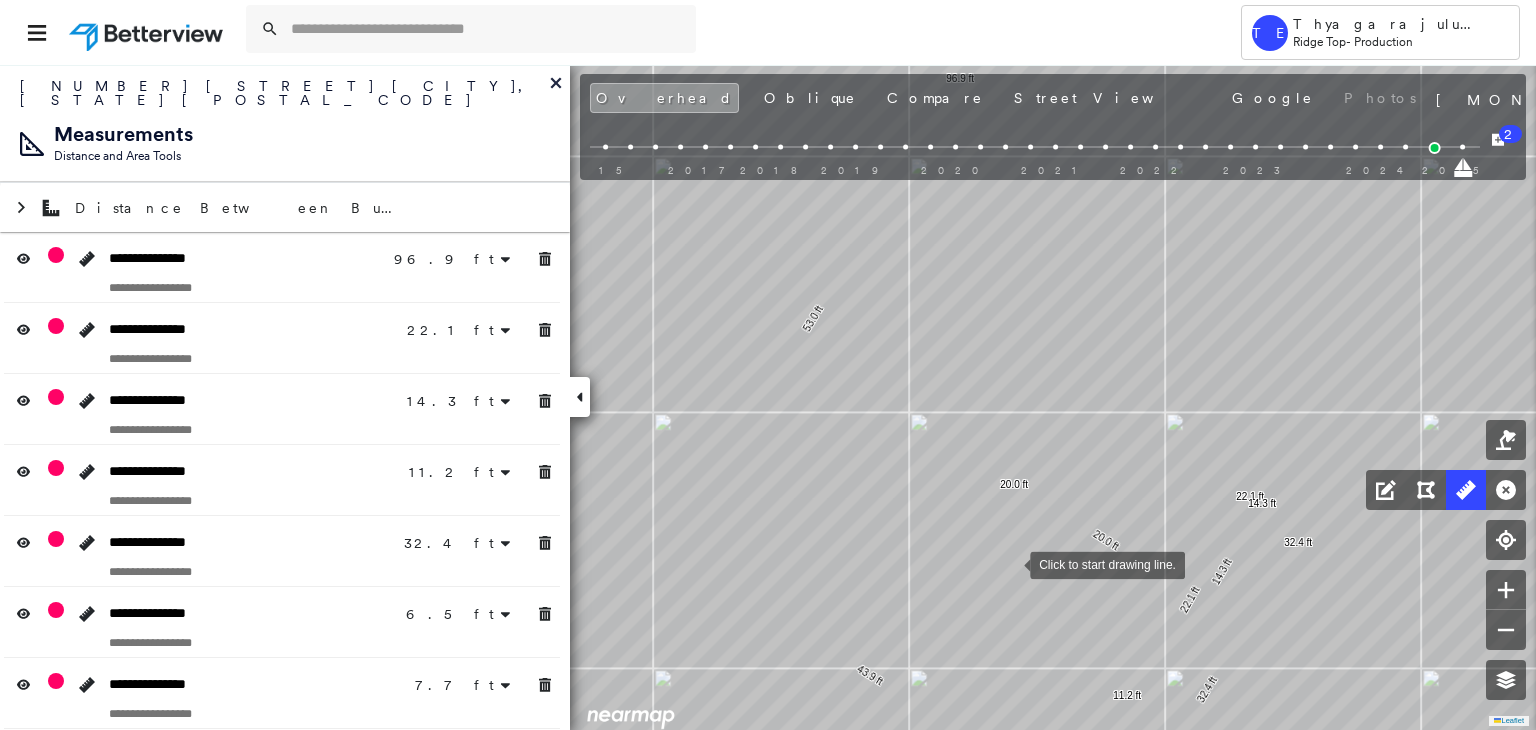 drag, startPoint x: 1000, startPoint y: 579, endPoint x: 1122, endPoint y: 434, distance: 189.4967 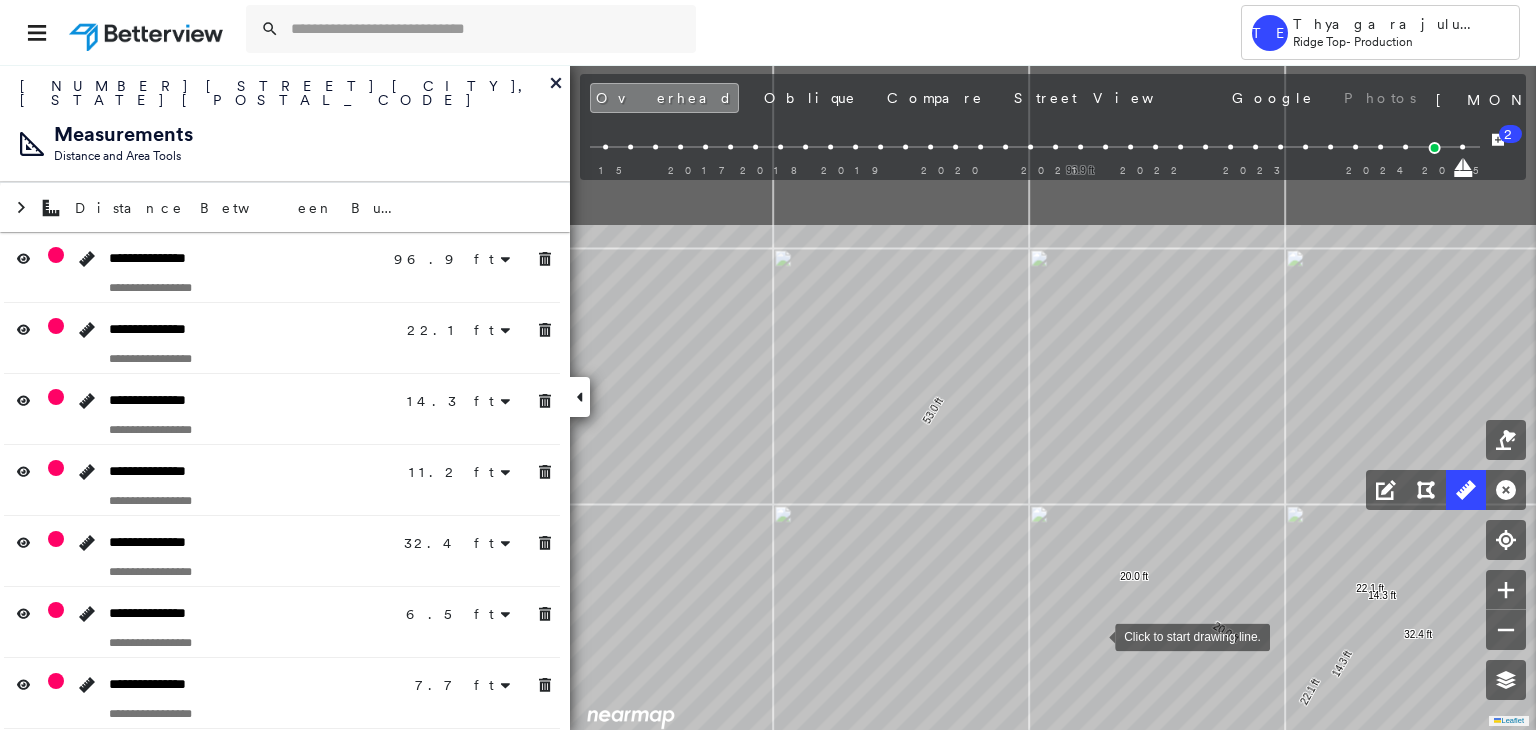 drag, startPoint x: 1089, startPoint y: 399, endPoint x: 1097, endPoint y: 674, distance: 275.11633 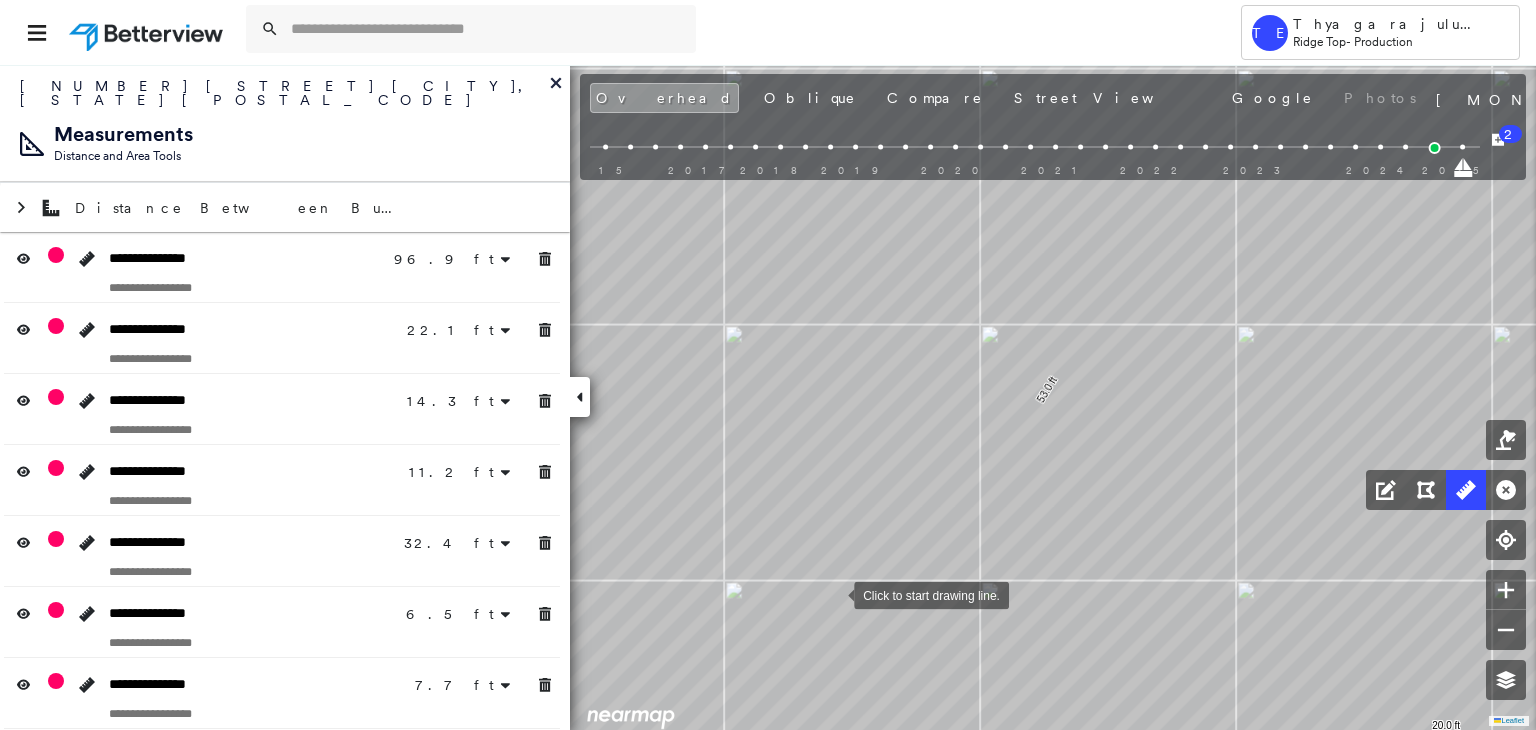 click at bounding box center (834, 594) 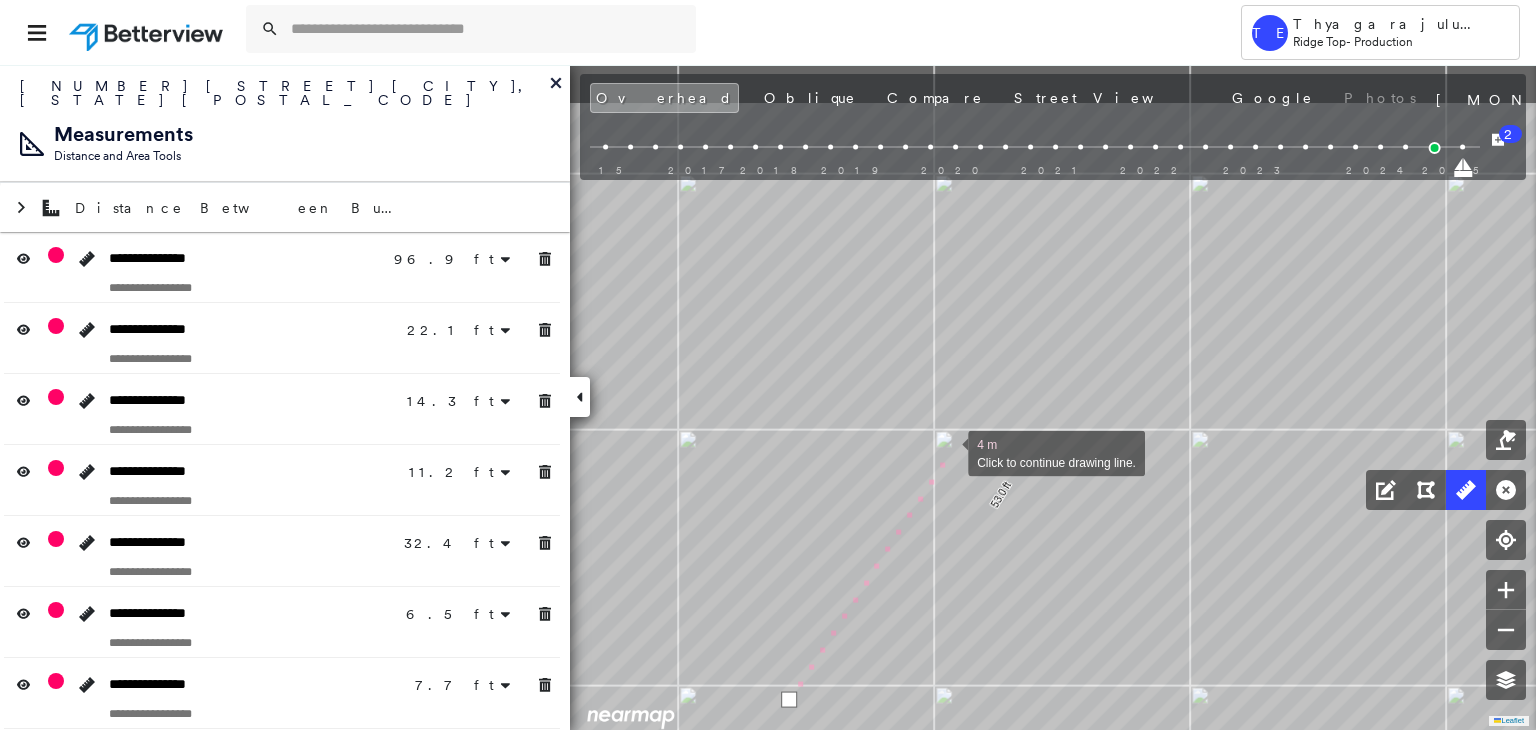 drag, startPoint x: 996, startPoint y: 344, endPoint x: 968, endPoint y: 401, distance: 63.505905 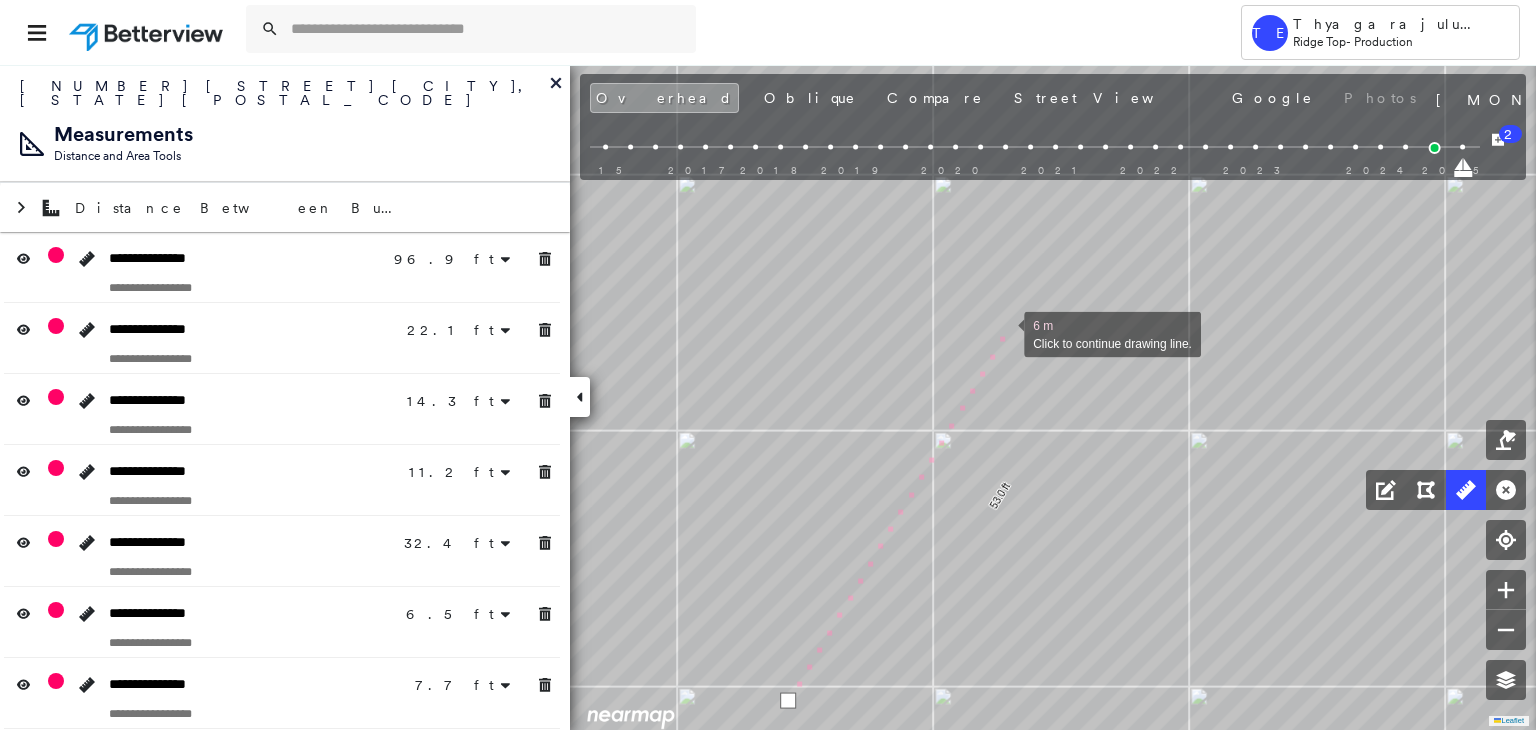 click at bounding box center [1004, 333] 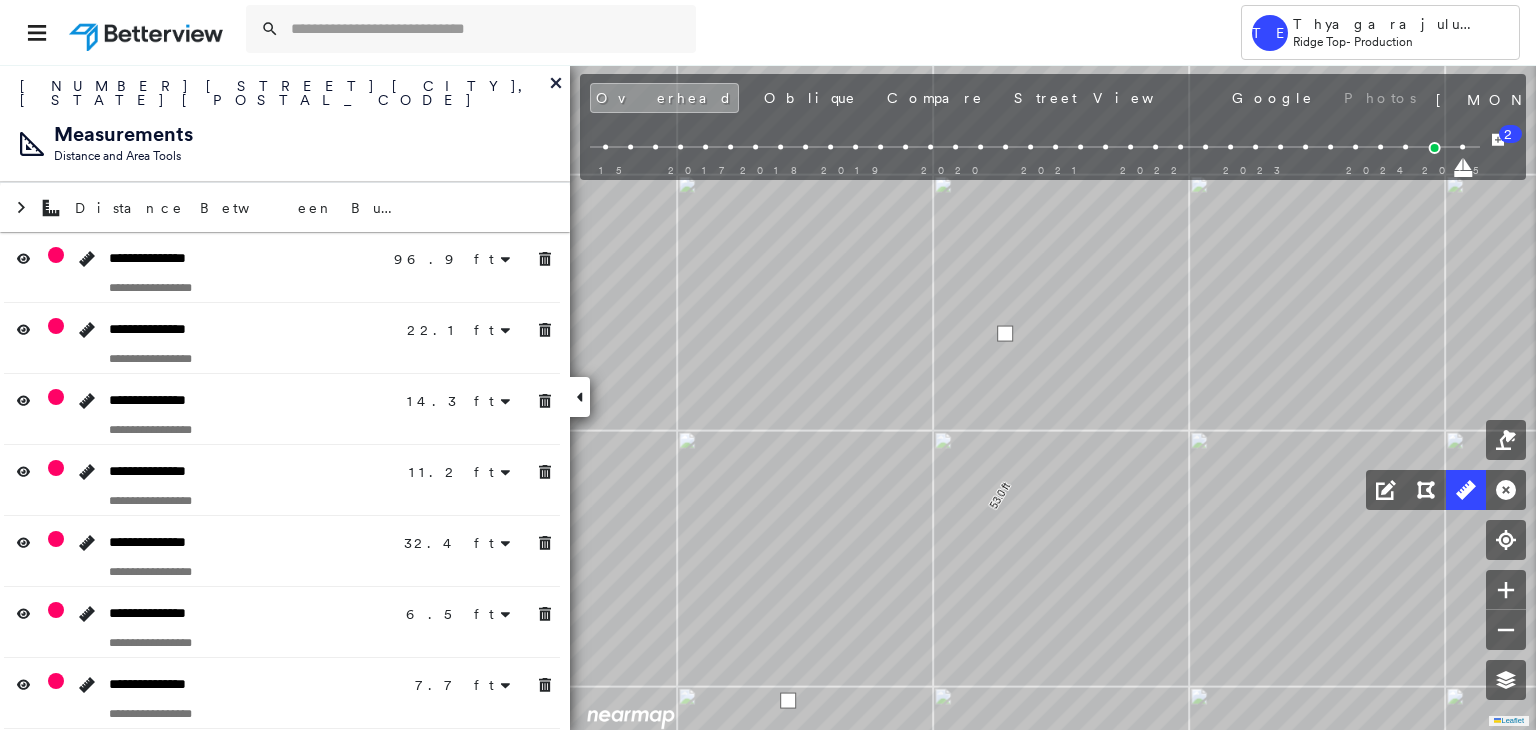 click at bounding box center [1005, 334] 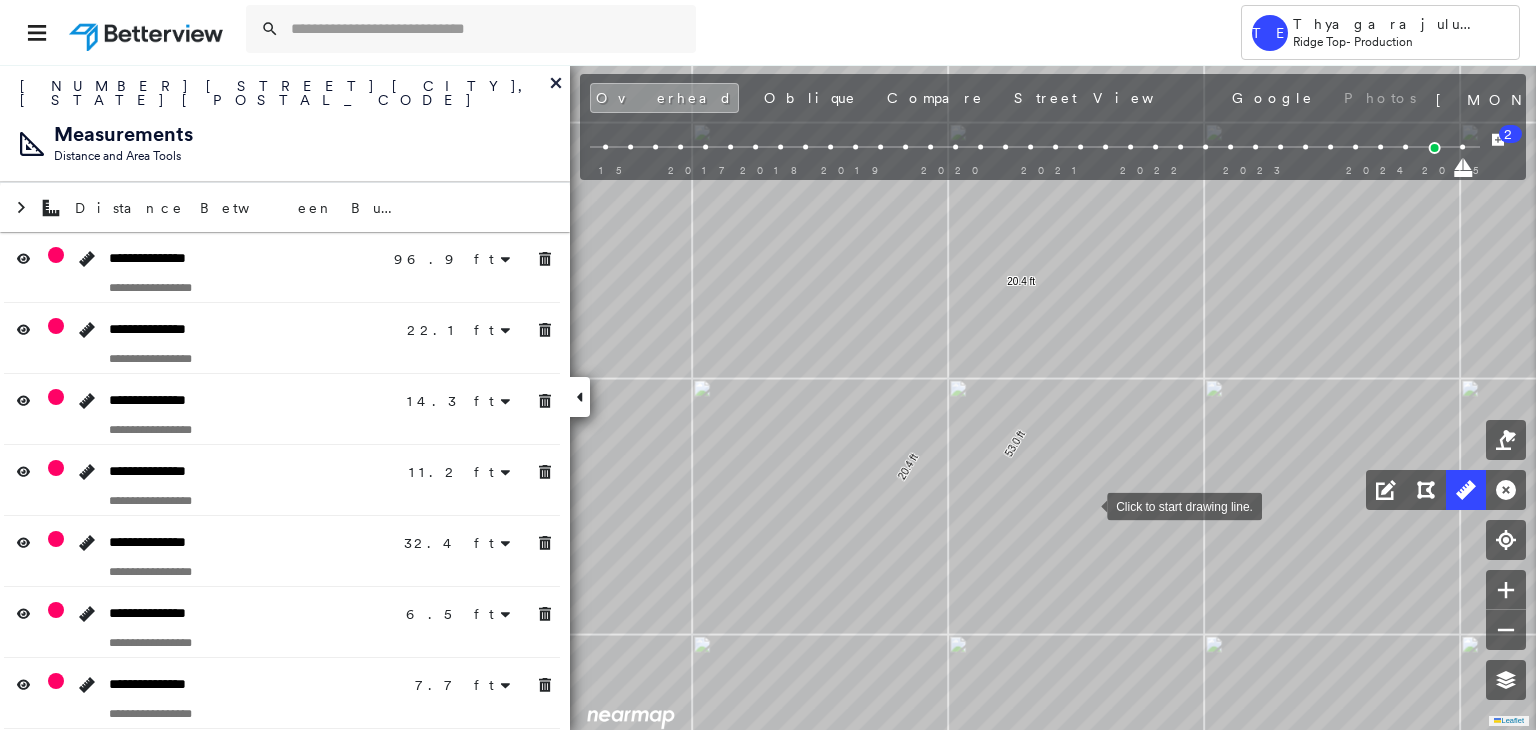 drag, startPoint x: 1072, startPoint y: 556, endPoint x: 1086, endPoint y: 505, distance: 52.886673 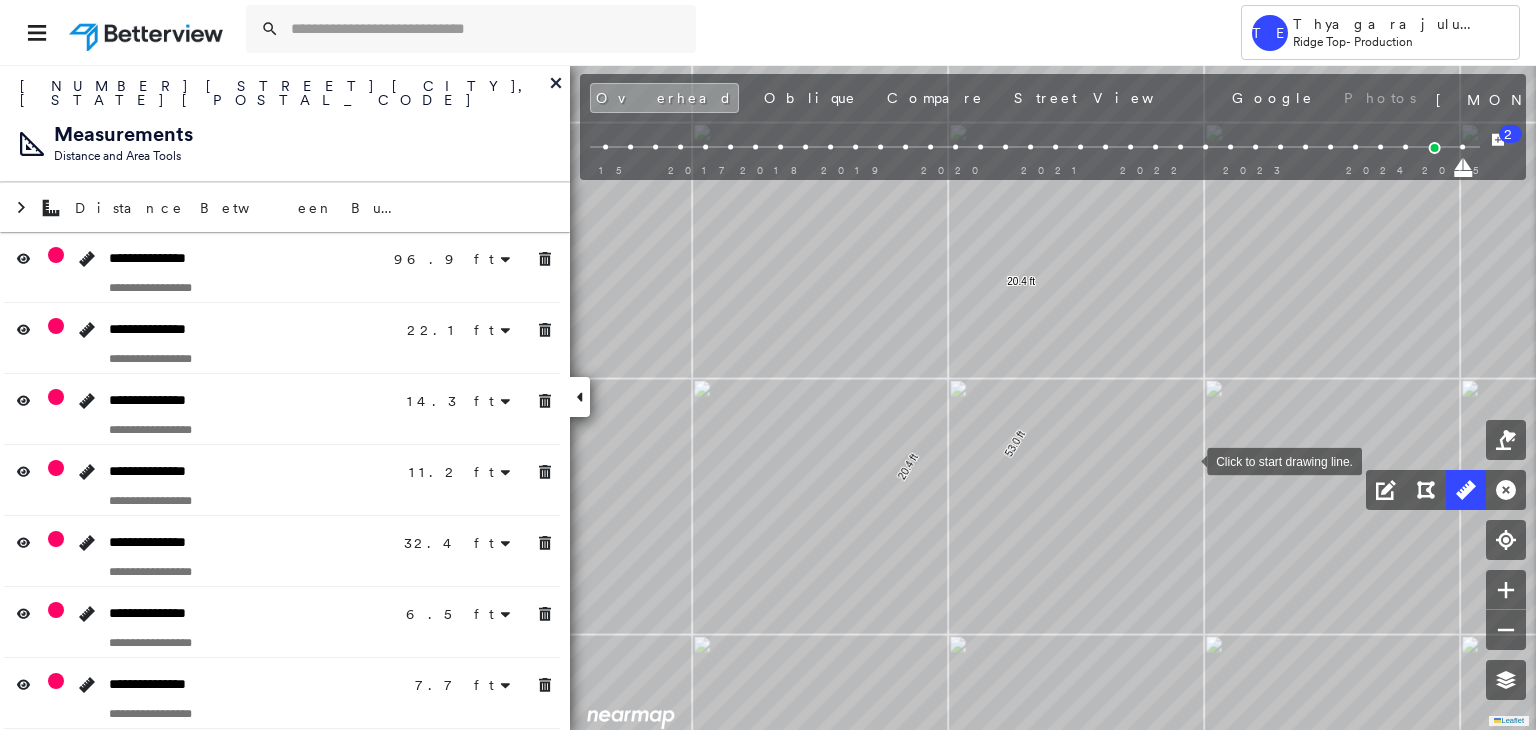 click at bounding box center (1187, 460) 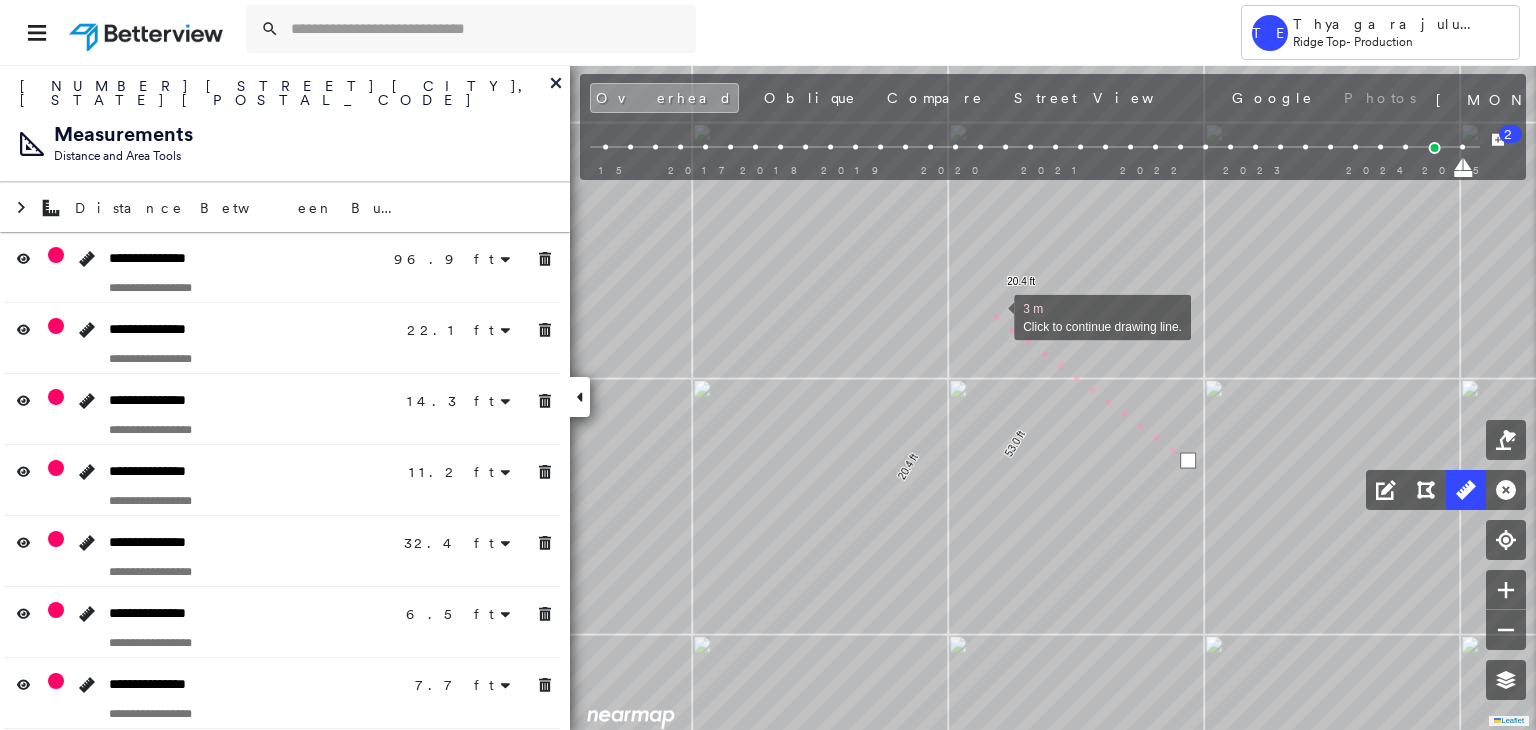 click at bounding box center (994, 316) 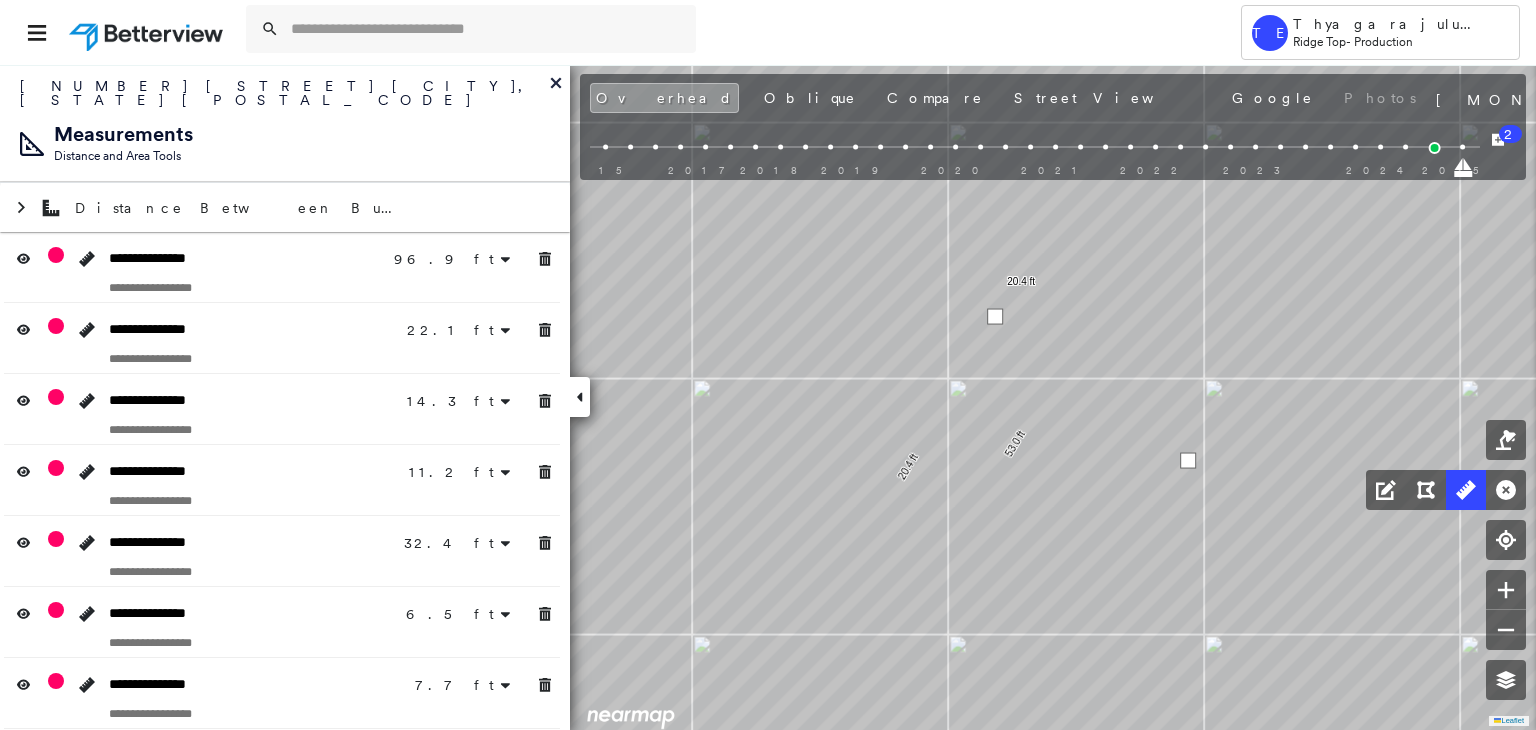 click at bounding box center [995, 317] 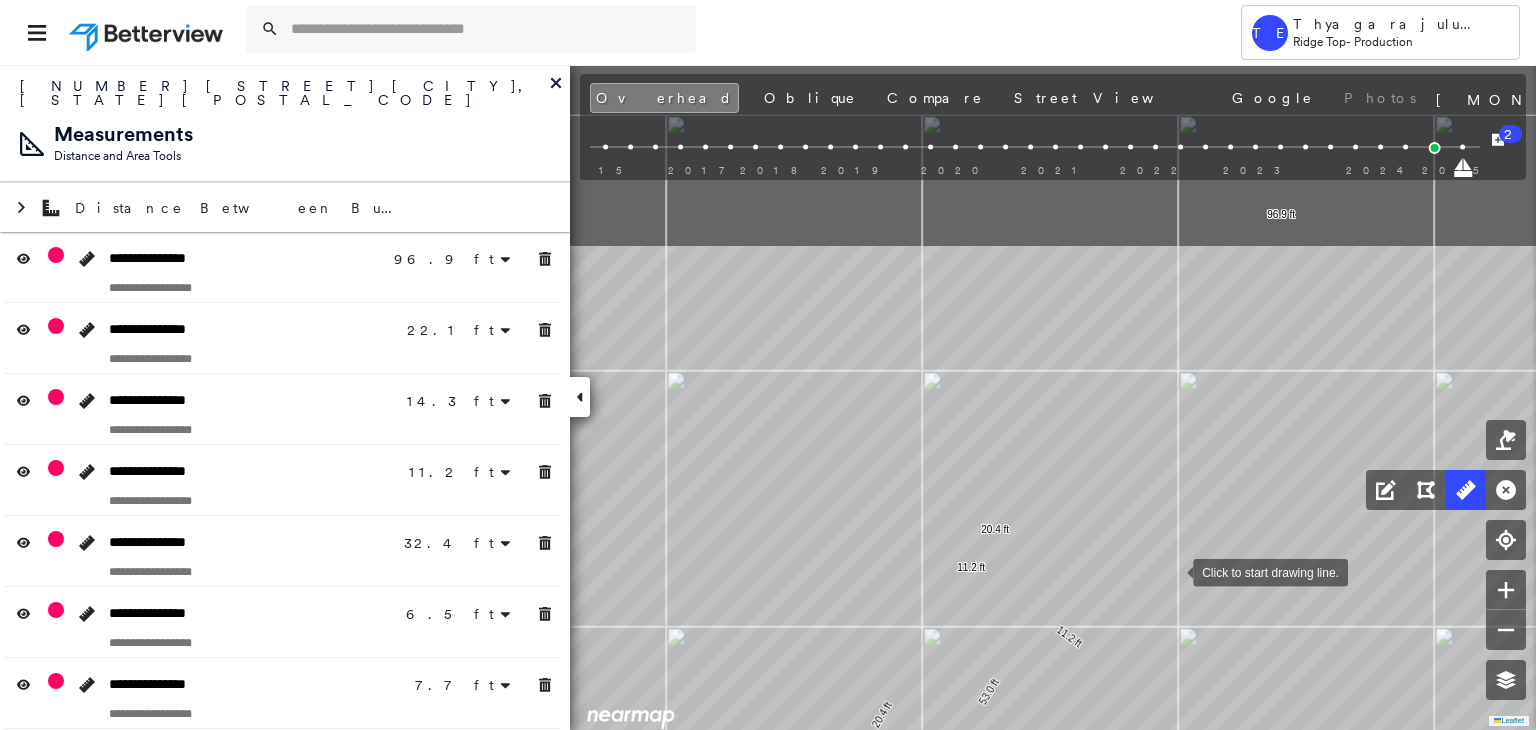 drag, startPoint x: 1200, startPoint y: 319, endPoint x: 1174, endPoint y: 571, distance: 253.33772 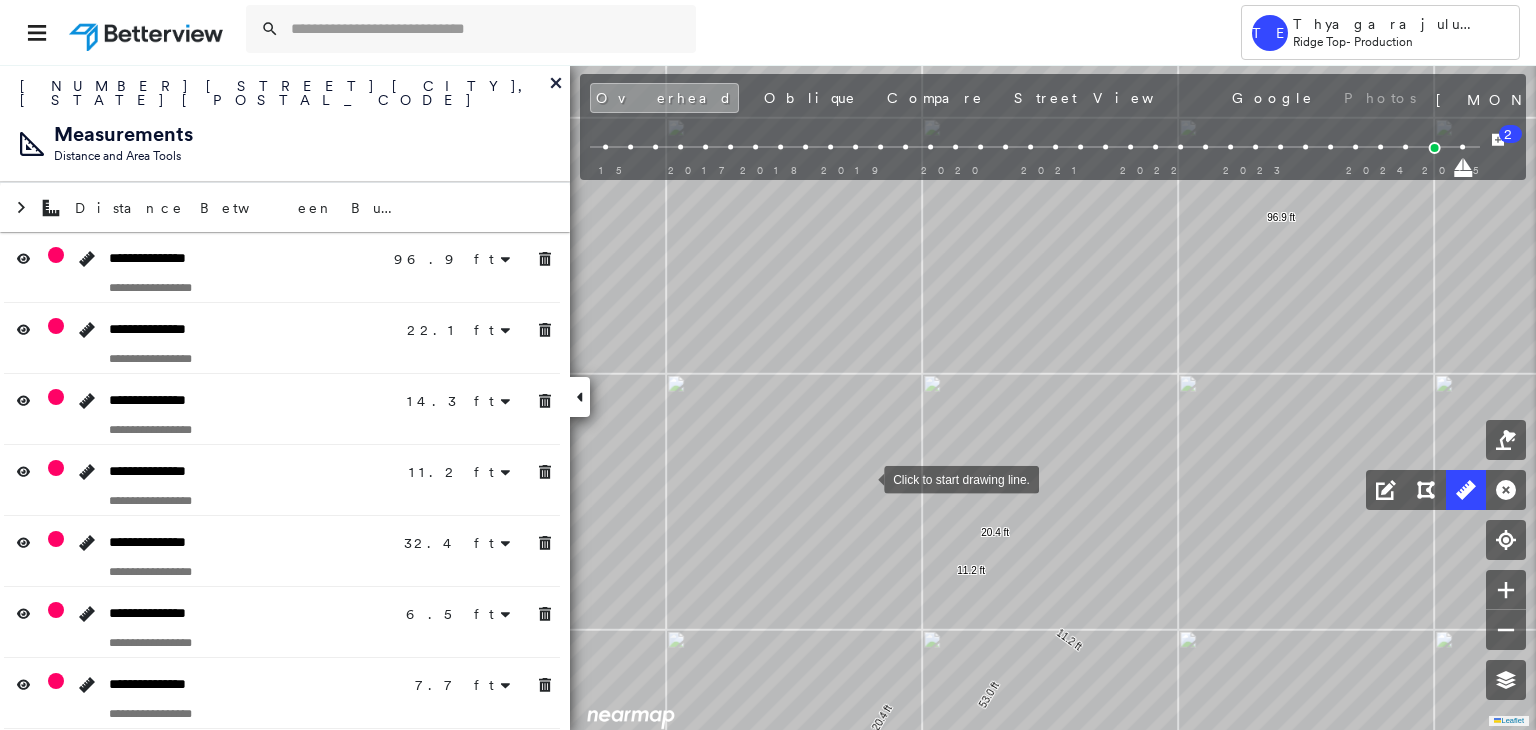 click at bounding box center [864, 478] 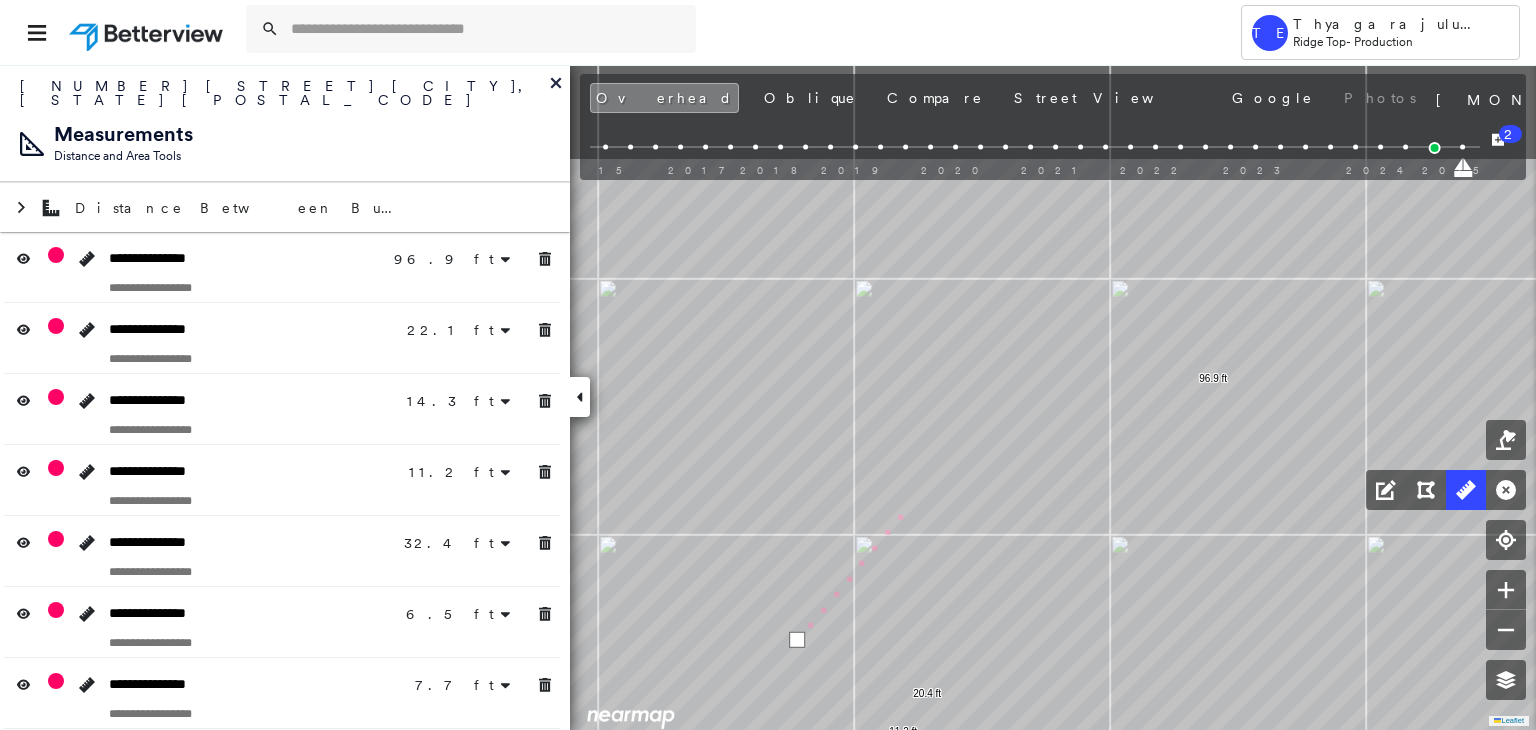 click on "[NUMBER] [STREET], [CITY], [STATE] [POSTAL_CODE] [NUMBER] [NUMBER] Click to continue drawing line." at bounding box center (507, 1996) 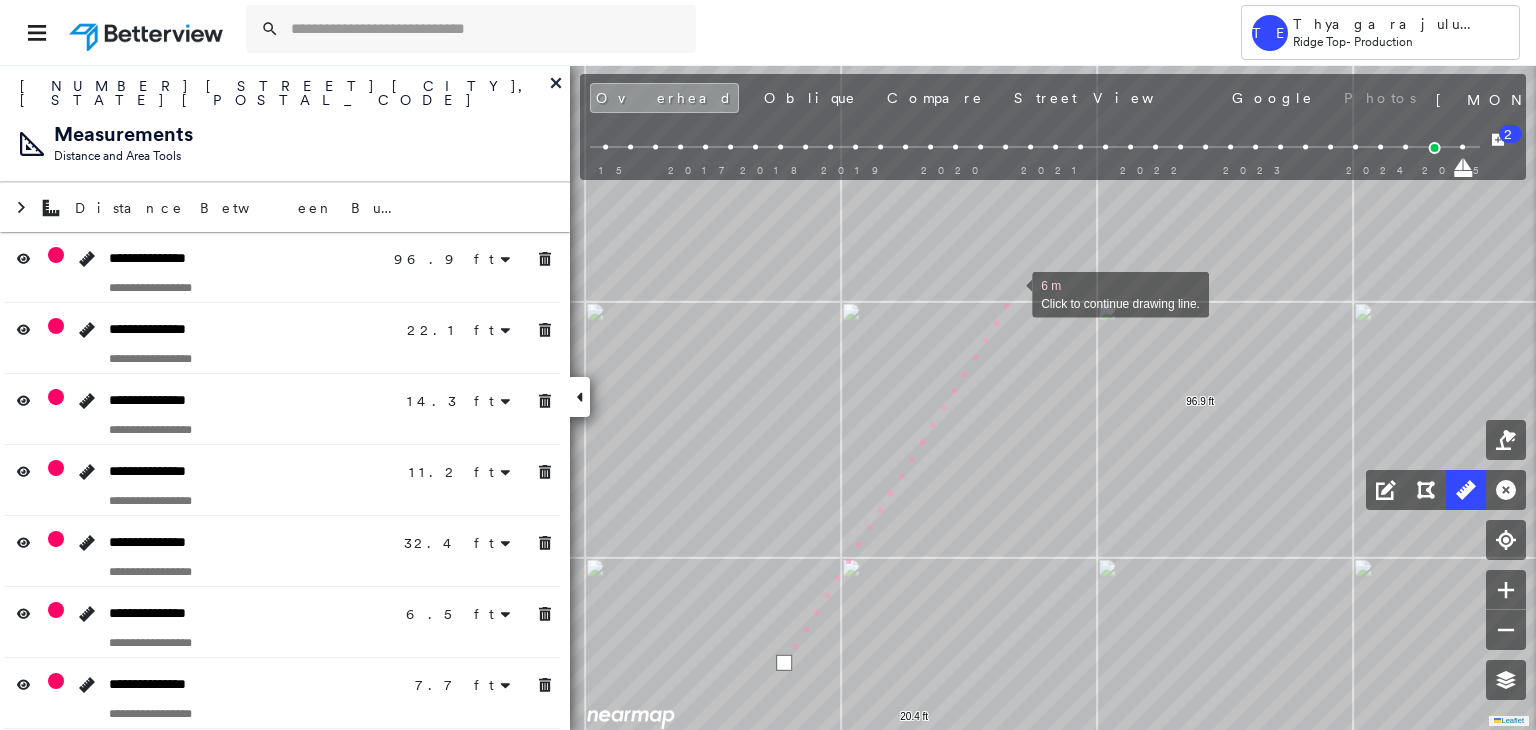 click at bounding box center [1012, 293] 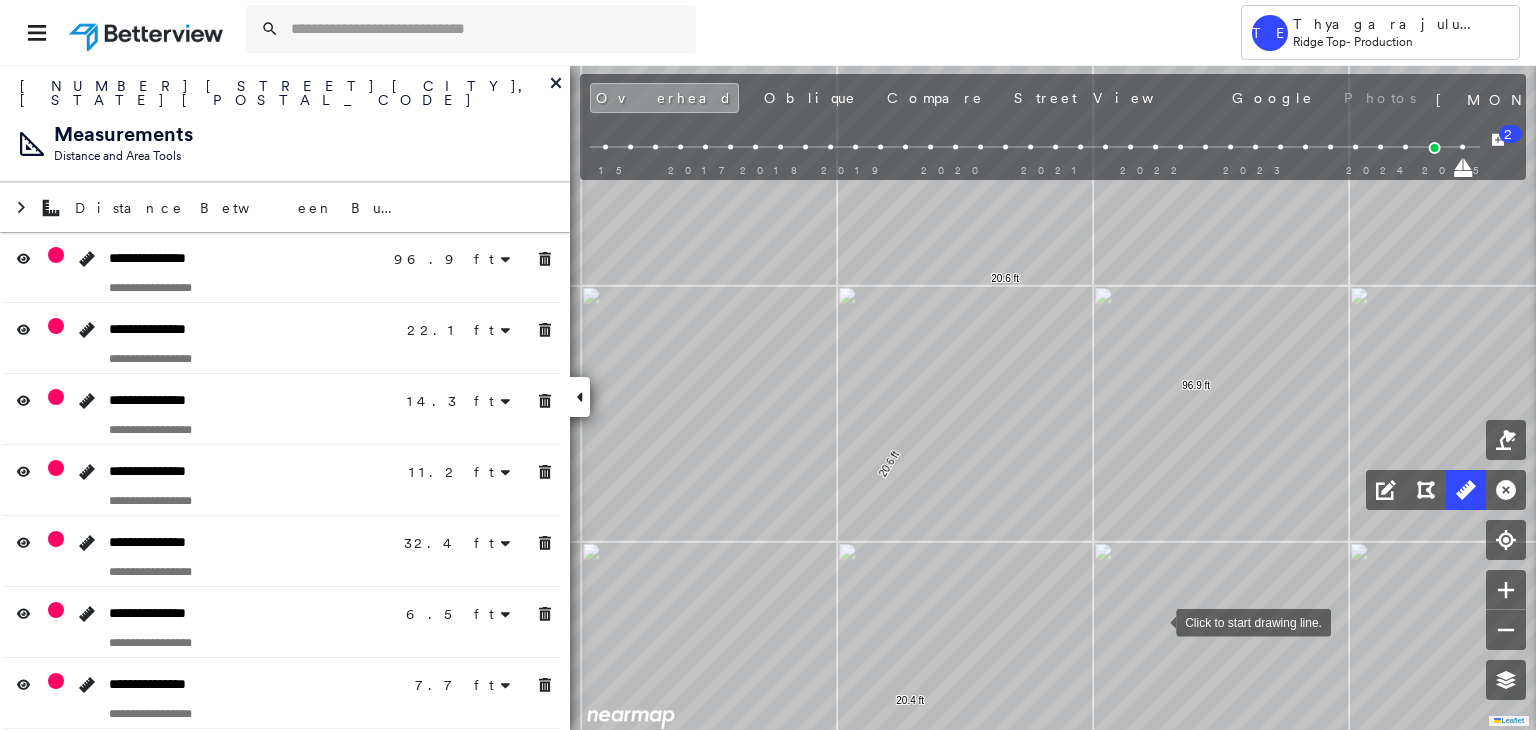 drag, startPoint x: 1160, startPoint y: 633, endPoint x: 1088, endPoint y: 401, distance: 242.91562 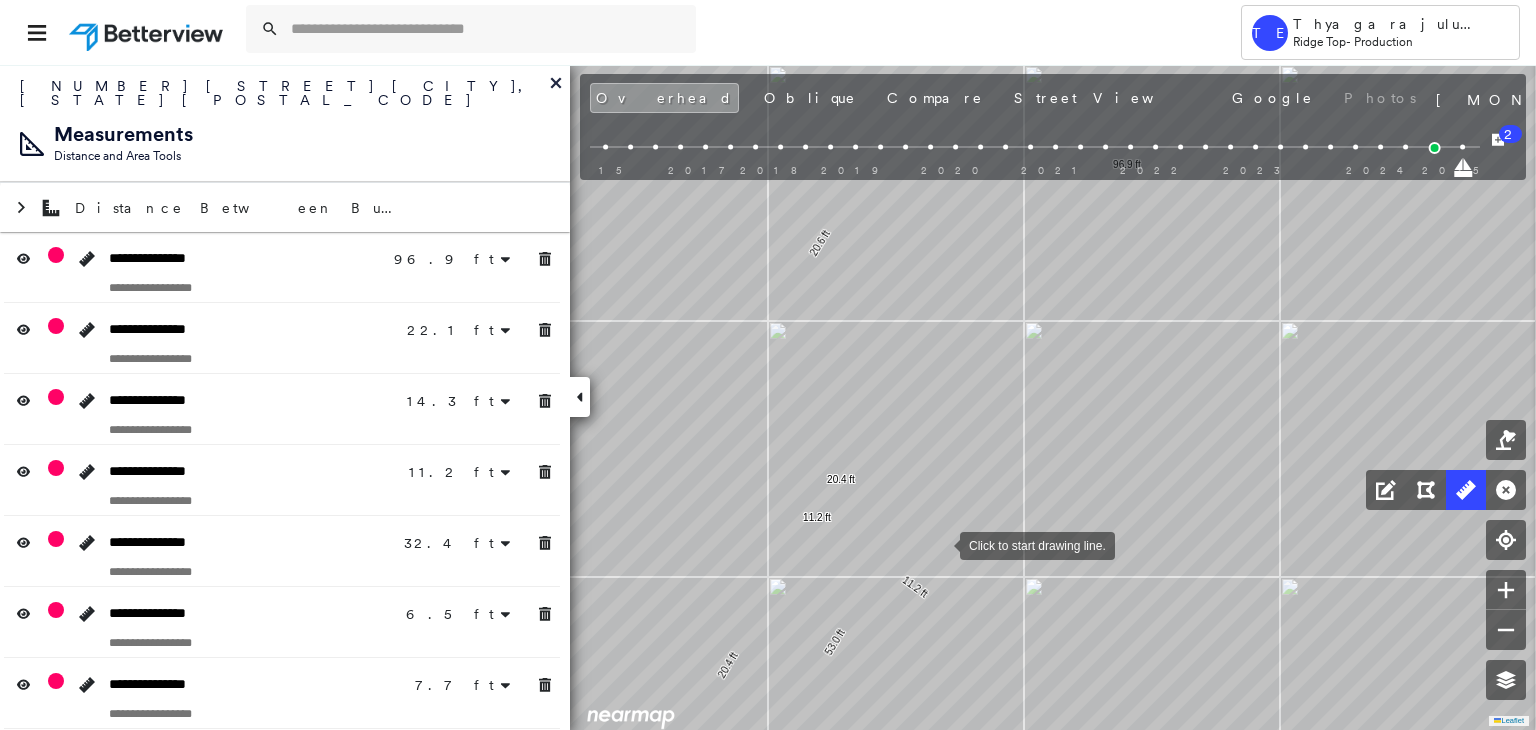 click at bounding box center [940, 544] 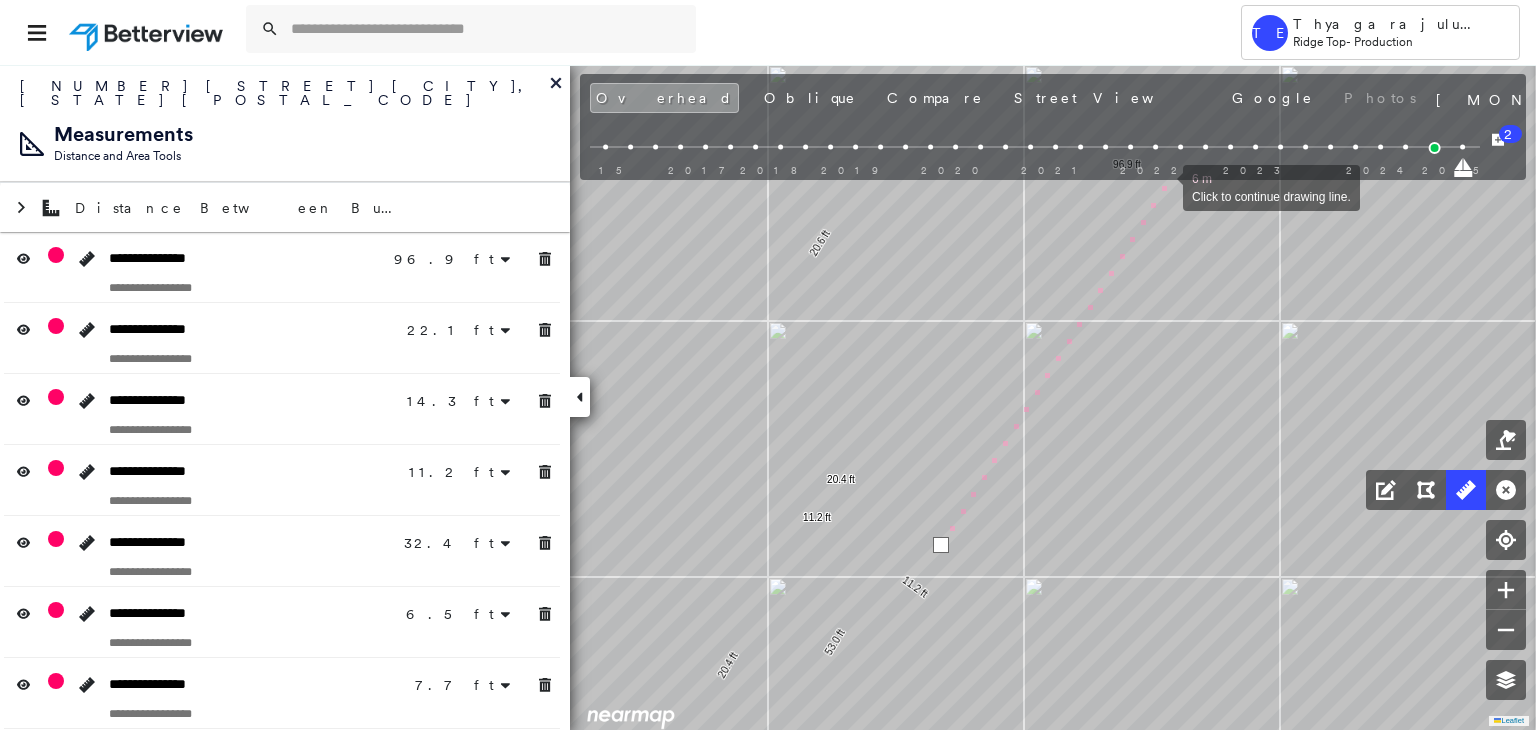 click at bounding box center (1163, 186) 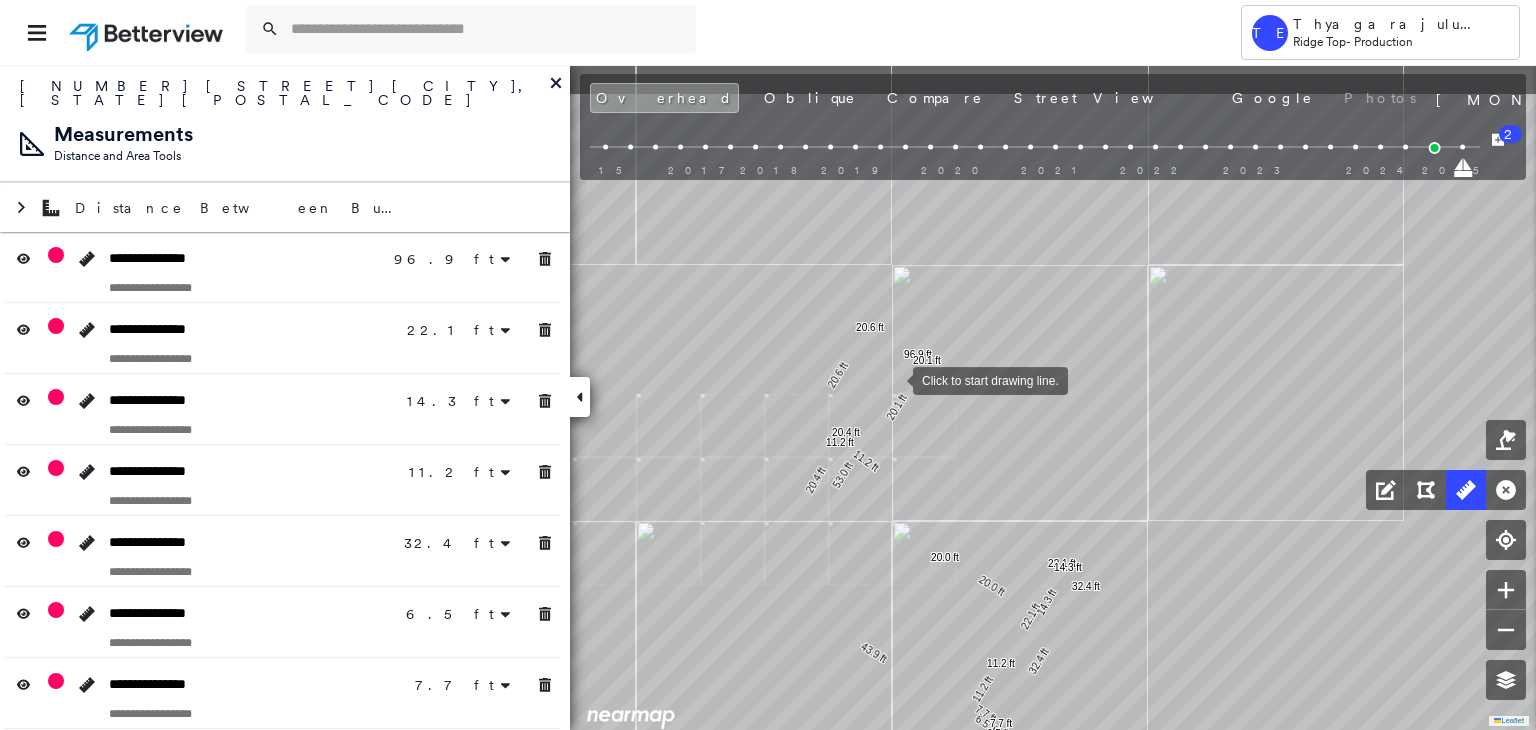 drag, startPoint x: 948, startPoint y: 266, endPoint x: 849, endPoint y: 473, distance: 229.45587 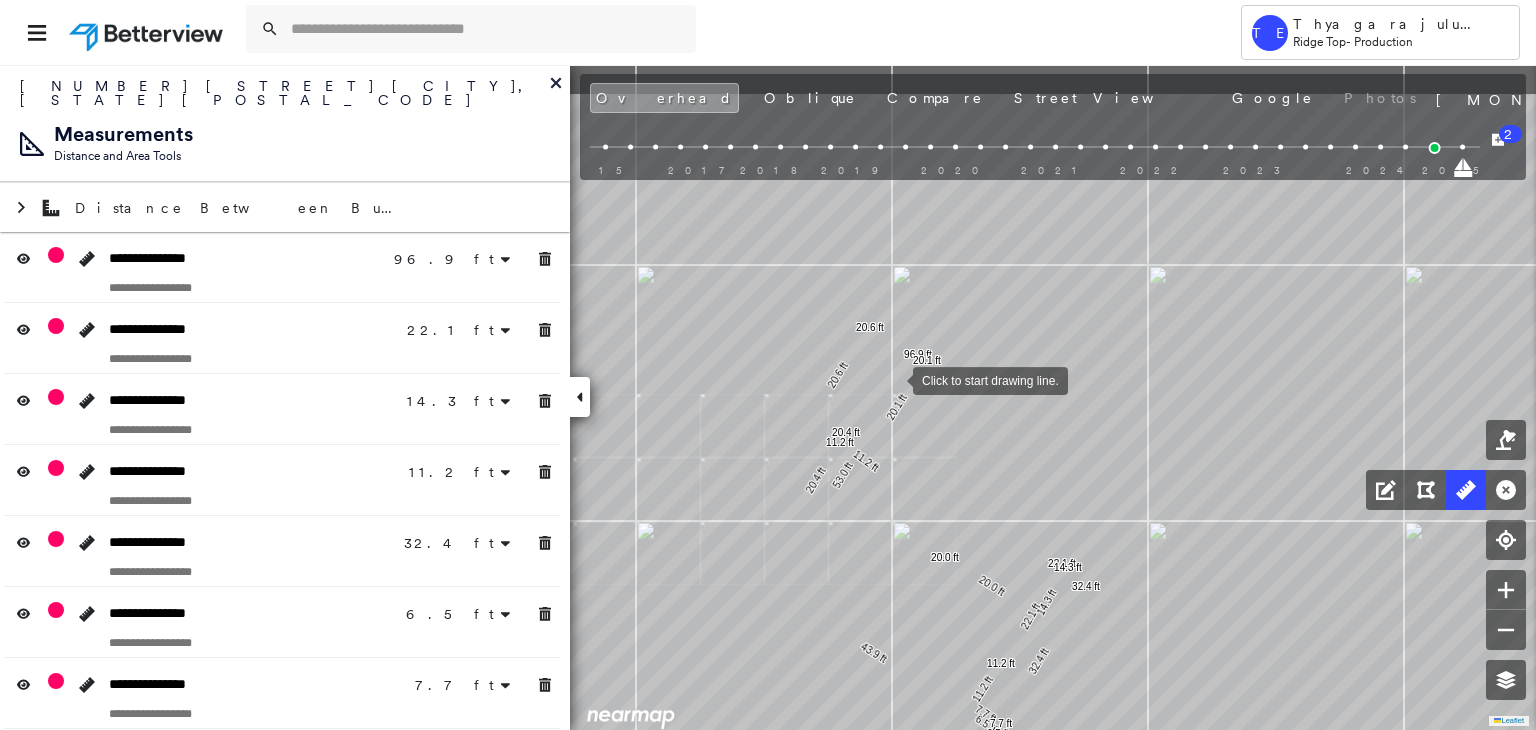 click at bounding box center [893, 379] 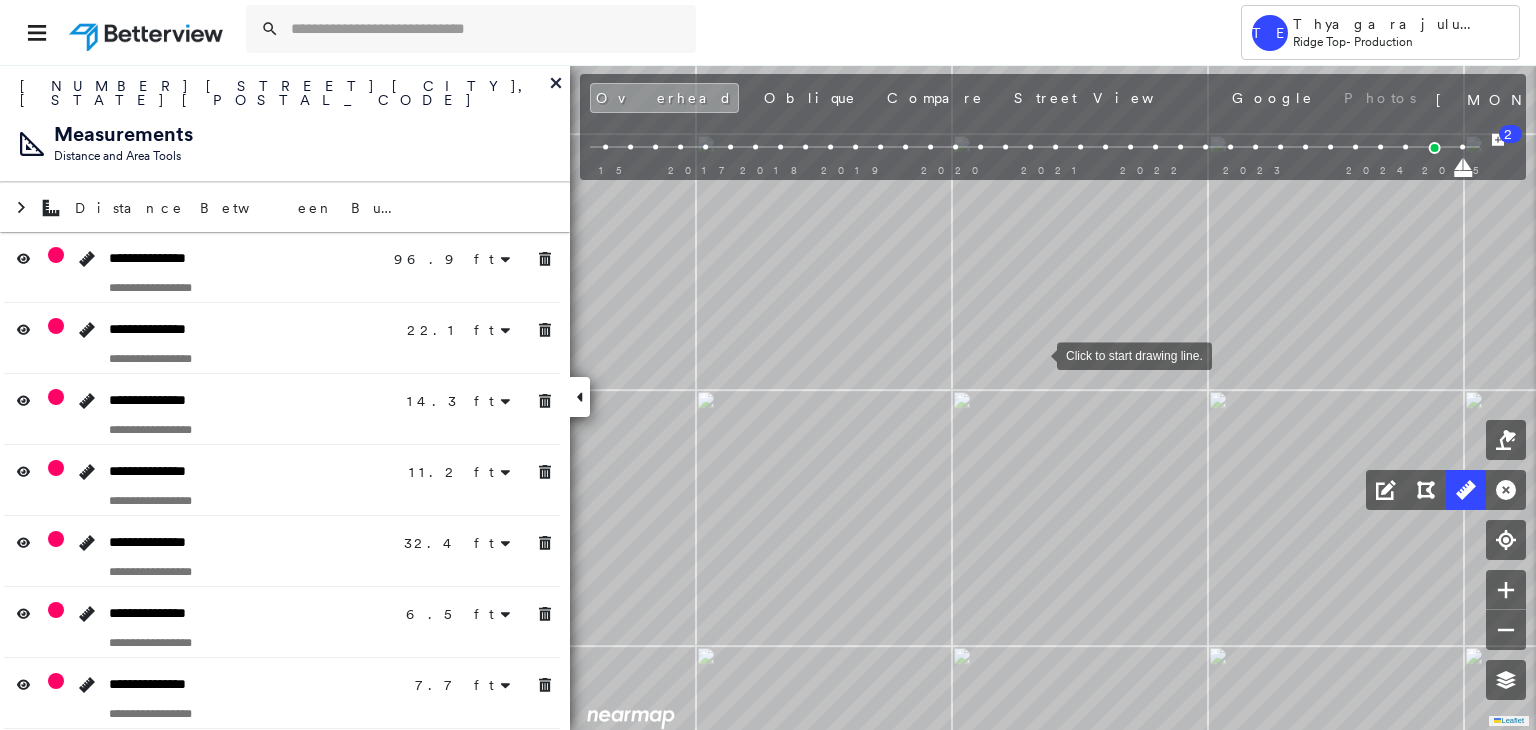 drag, startPoint x: 1039, startPoint y: 346, endPoint x: 1034, endPoint y: 369, distance: 23.537205 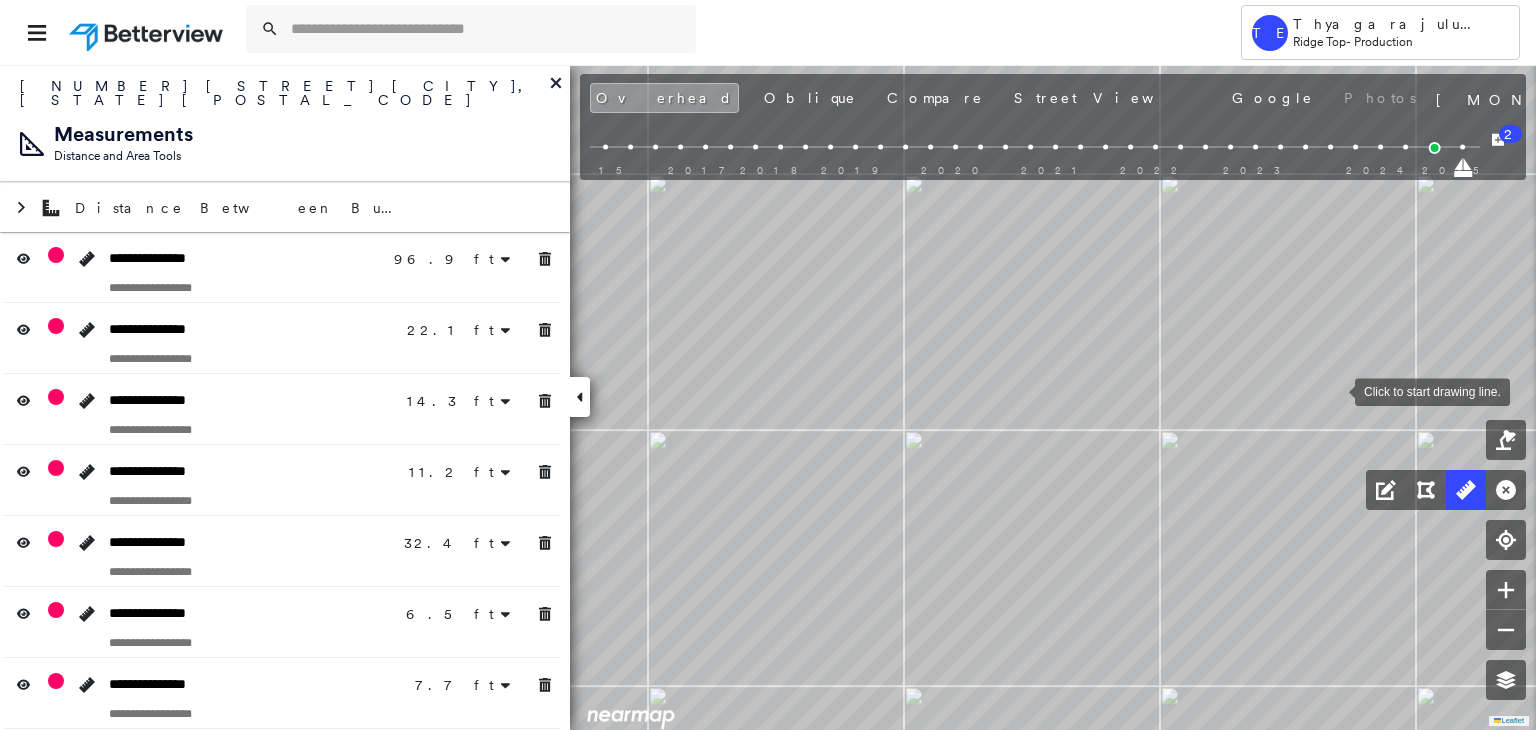 drag, startPoint x: 1379, startPoint y: 373, endPoint x: 1336, endPoint y: 390, distance: 46.238514 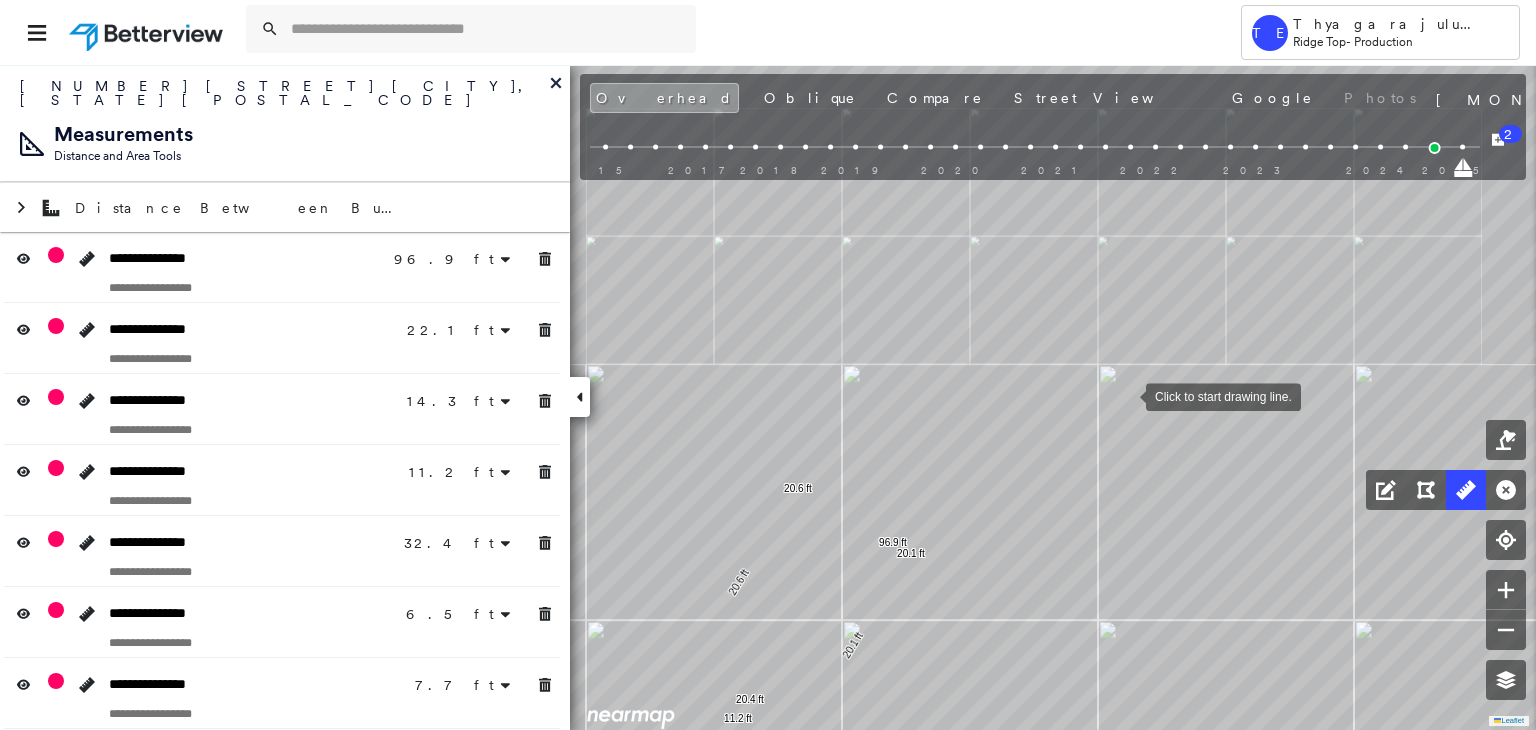 drag, startPoint x: 1109, startPoint y: 402, endPoint x: 1184, endPoint y: 377, distance: 79.05694 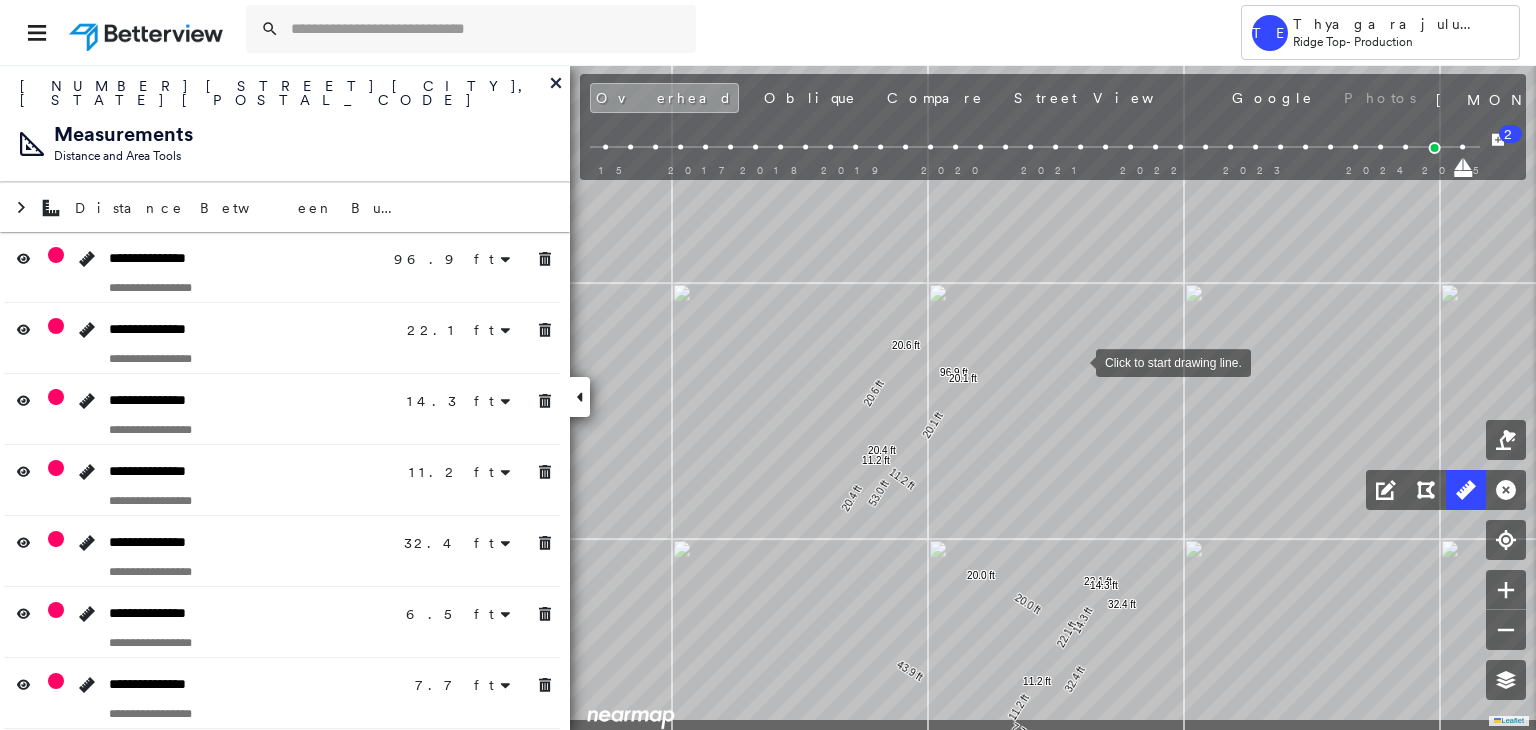 drag, startPoint x: 1132, startPoint y: 450, endPoint x: 1060, endPoint y: 329, distance: 140.80128 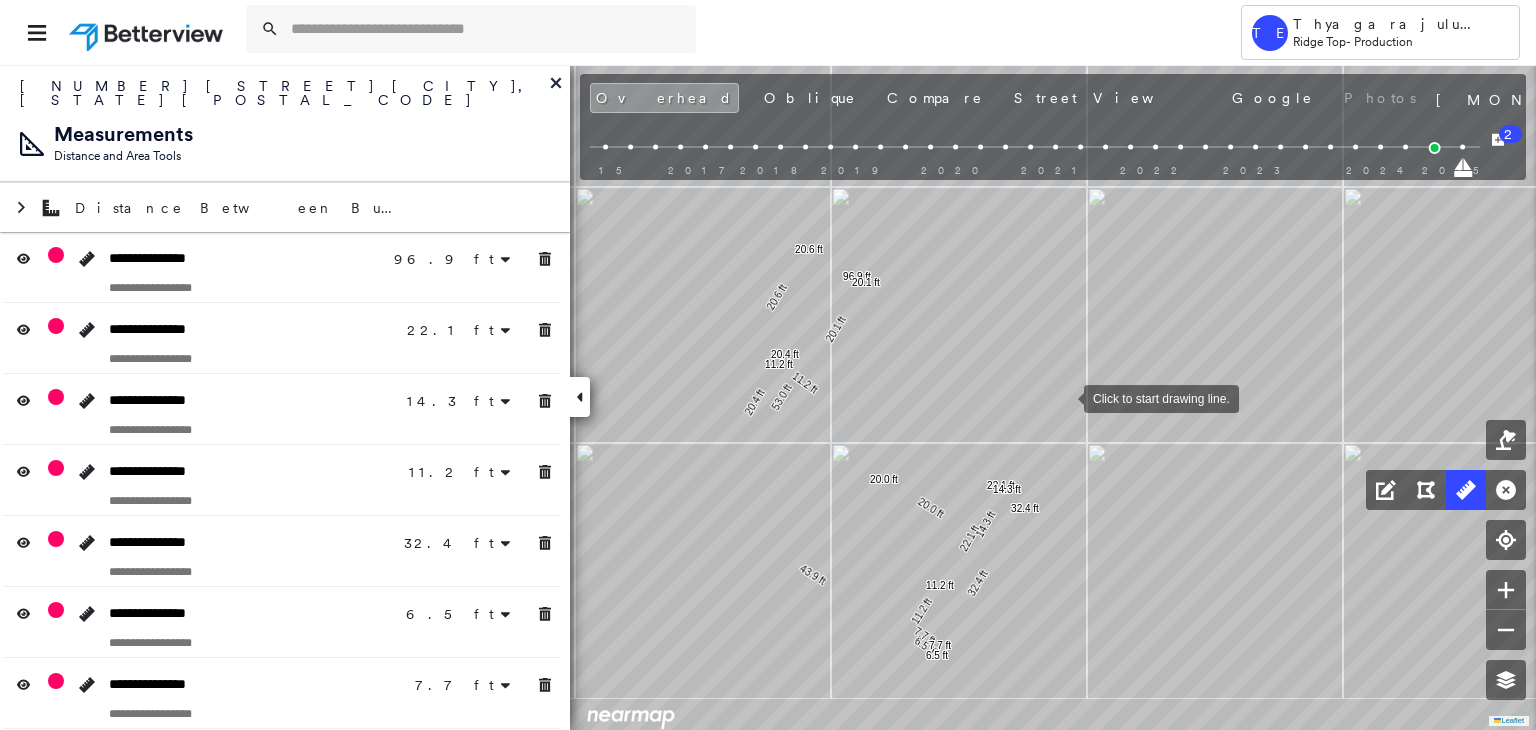 drag, startPoint x: 1147, startPoint y: 455, endPoint x: 1054, endPoint y: 389, distance: 114.03947 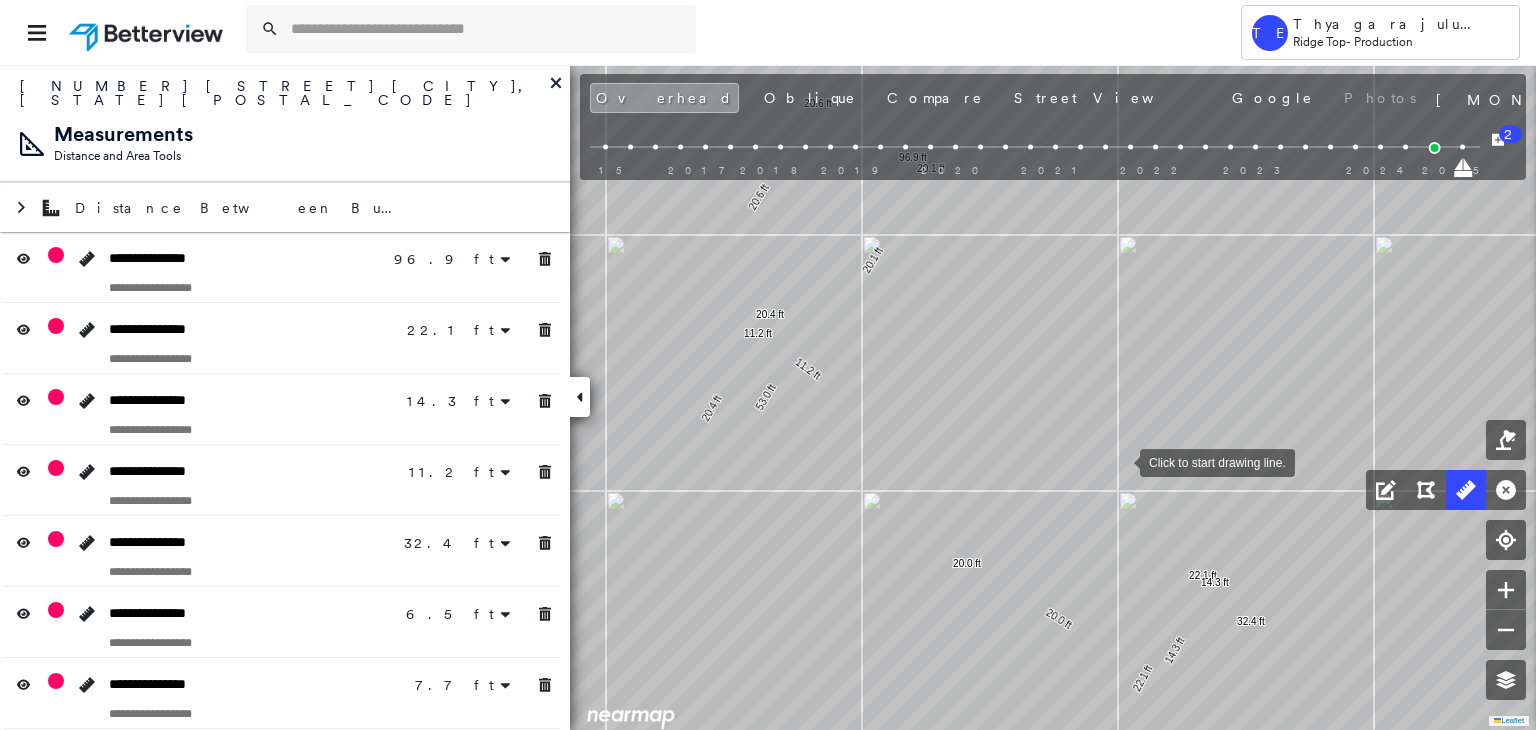 drag, startPoint x: 1070, startPoint y: 457, endPoint x: 1123, endPoint y: 463, distance: 53.338543 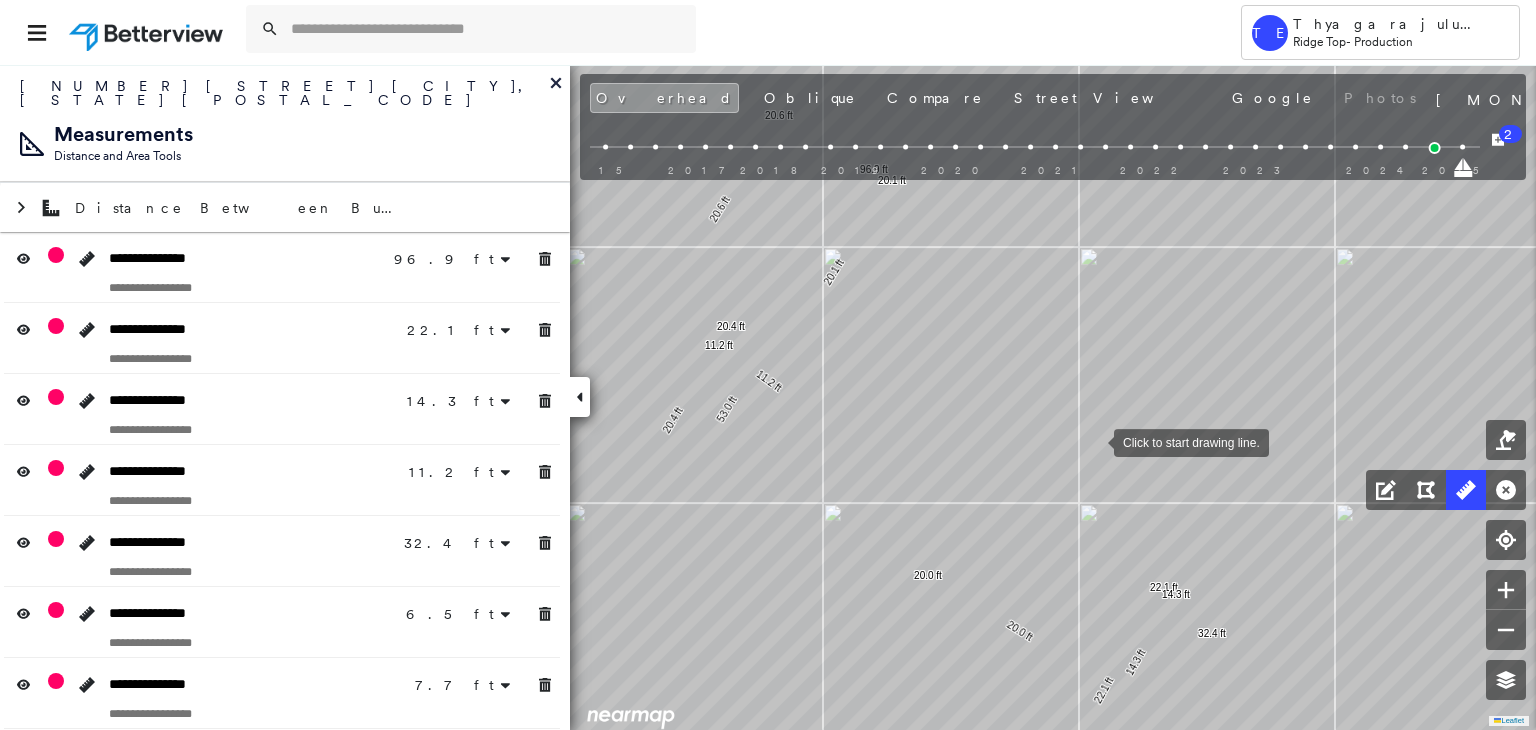 drag, startPoint x: 1115, startPoint y: 428, endPoint x: 1078, endPoint y: 445, distance: 40.718548 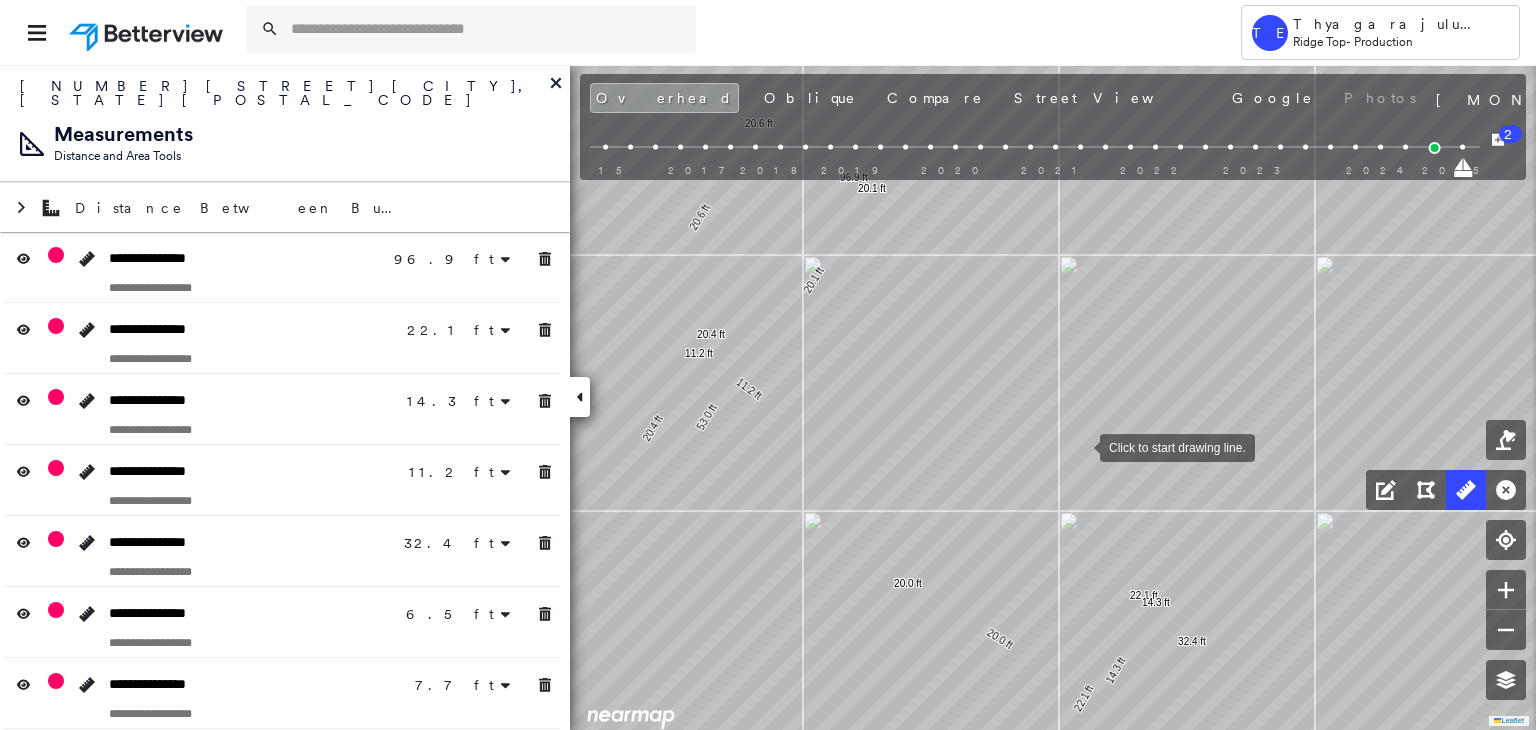 drag, startPoint x: 1080, startPoint y: 446, endPoint x: 1108, endPoint y: 364, distance: 86.64872 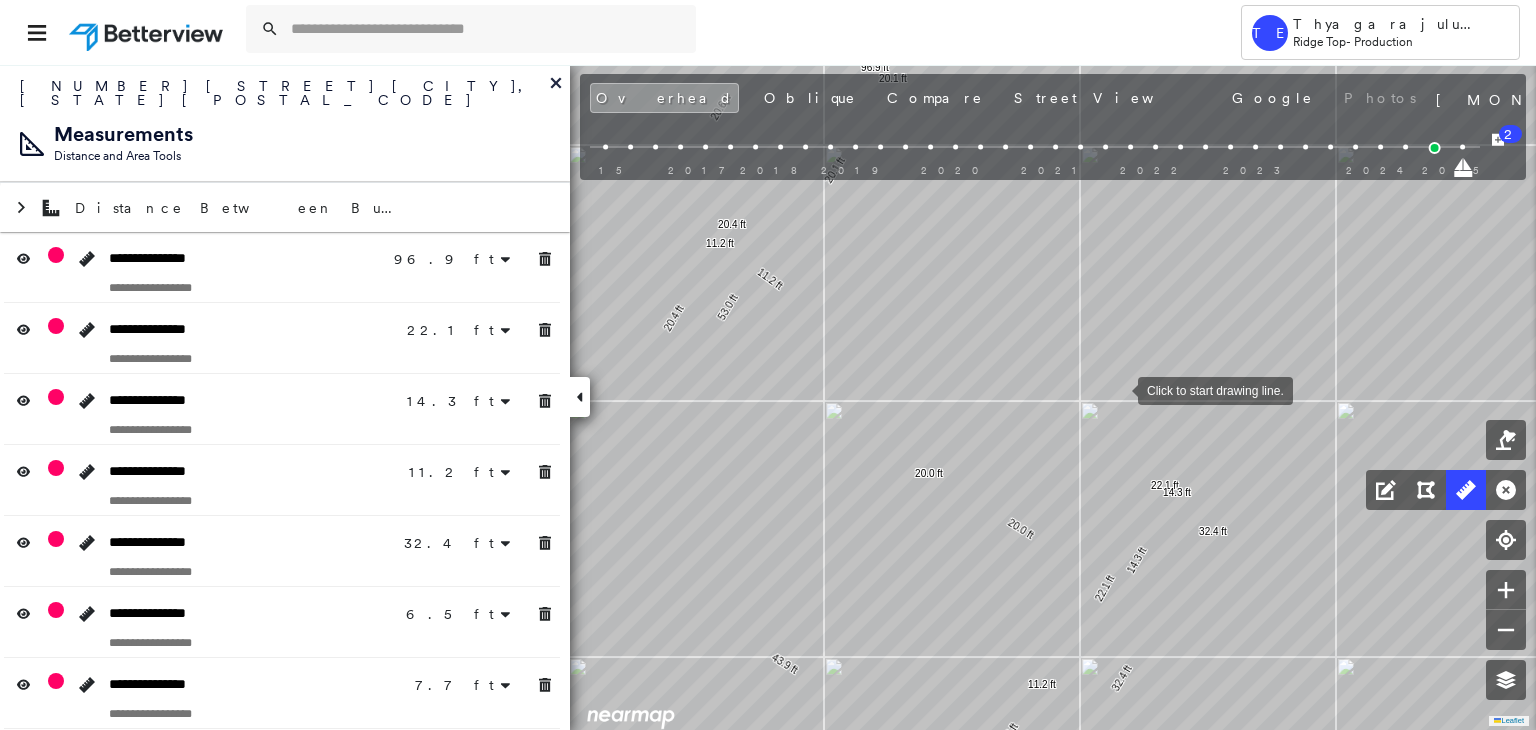 drag, startPoint x: 1128, startPoint y: 425, endPoint x: 1115, endPoint y: 389, distance: 38.27532 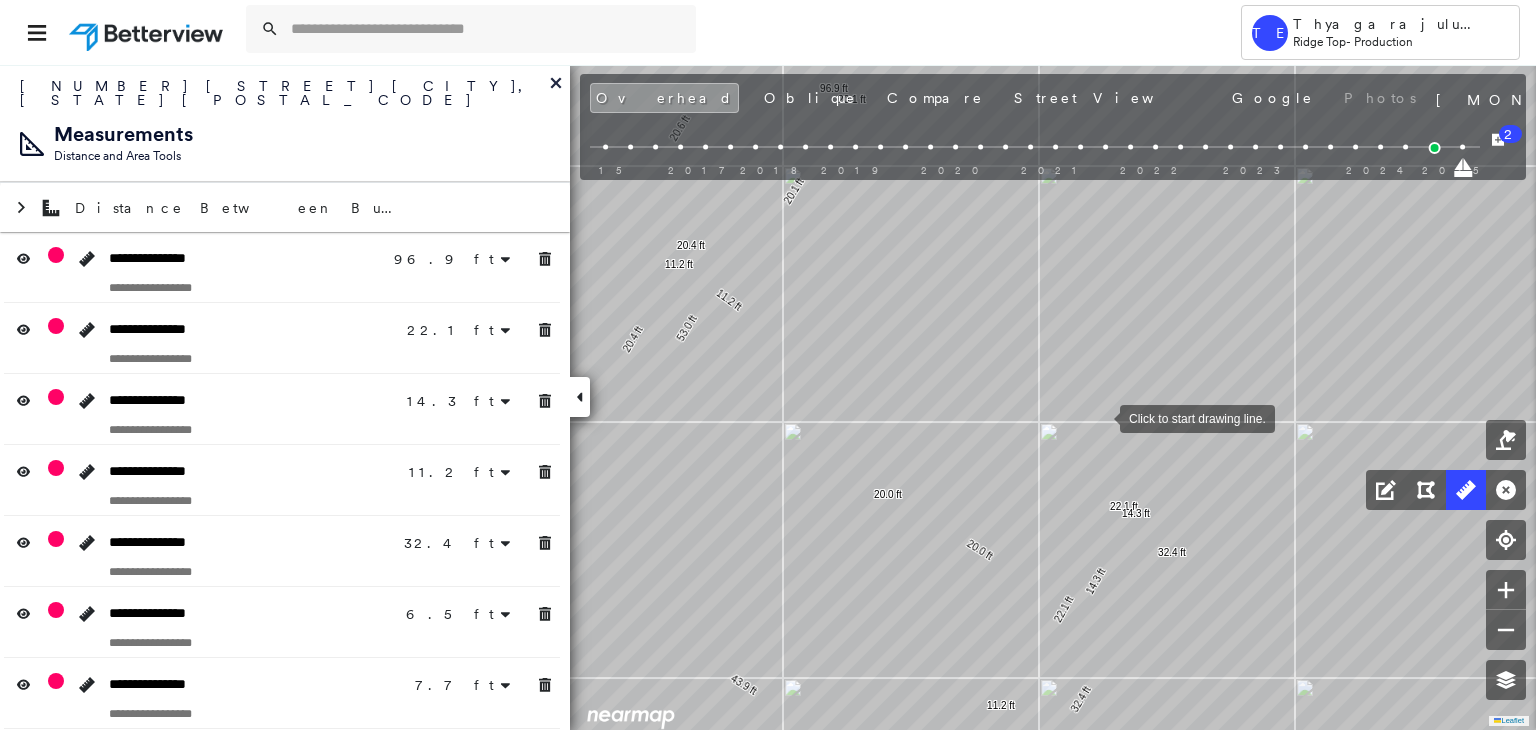 drag, startPoint x: 1138, startPoint y: 386, endPoint x: 1087, endPoint y: 444, distance: 77.23341 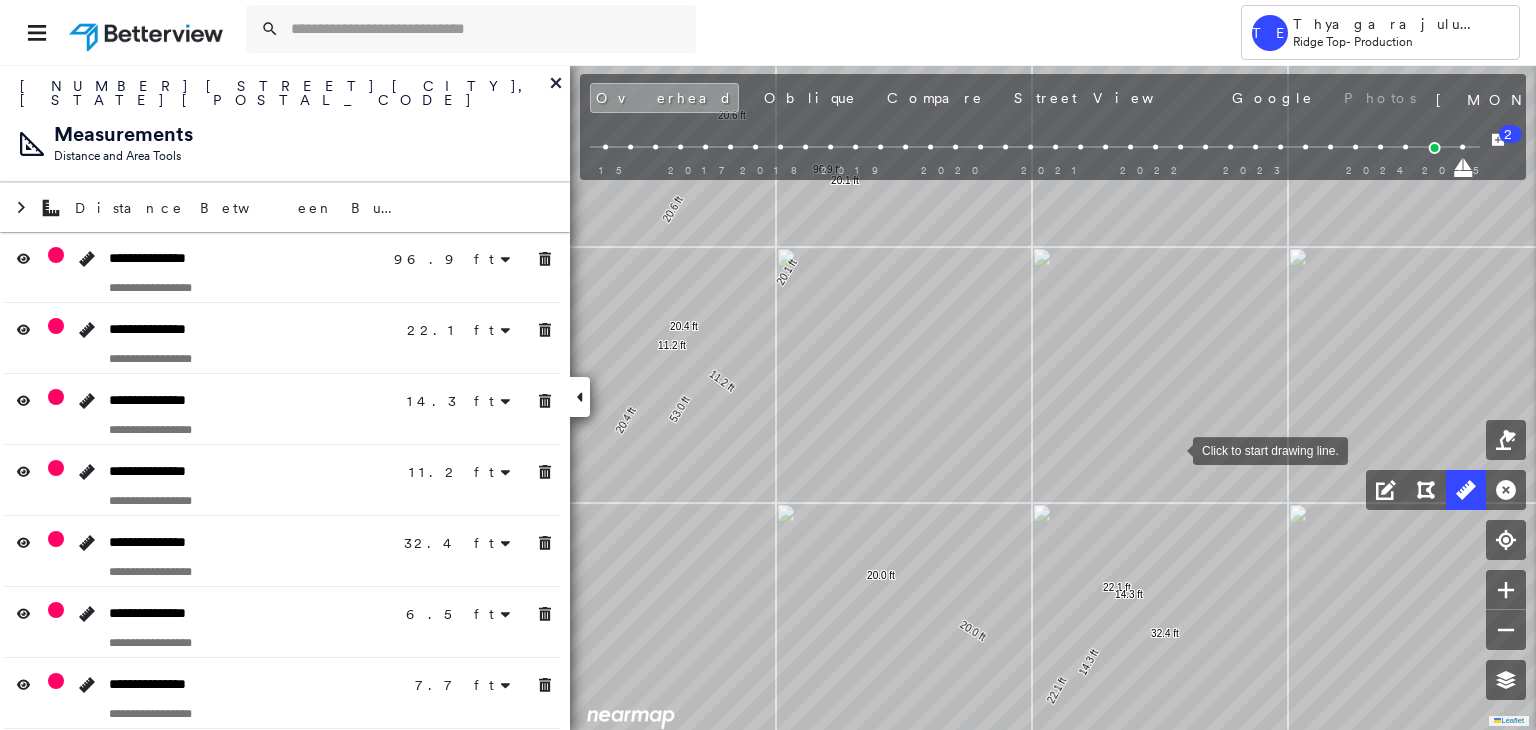 drag, startPoint x: 1165, startPoint y: 397, endPoint x: 1173, endPoint y: 449, distance: 52.611786 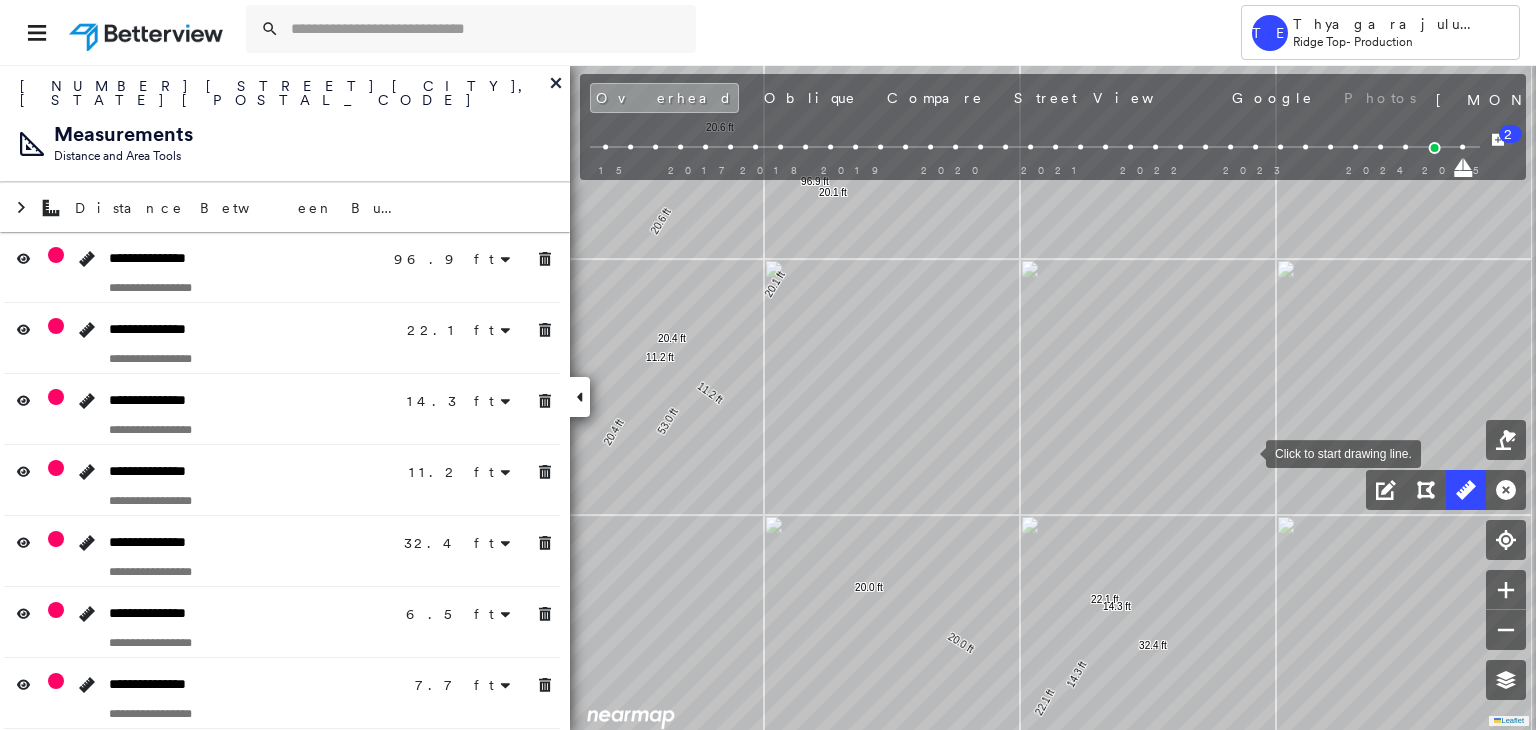 drag, startPoint x: 1260, startPoint y: 437, endPoint x: 1246, endPoint y: 452, distance: 20.518284 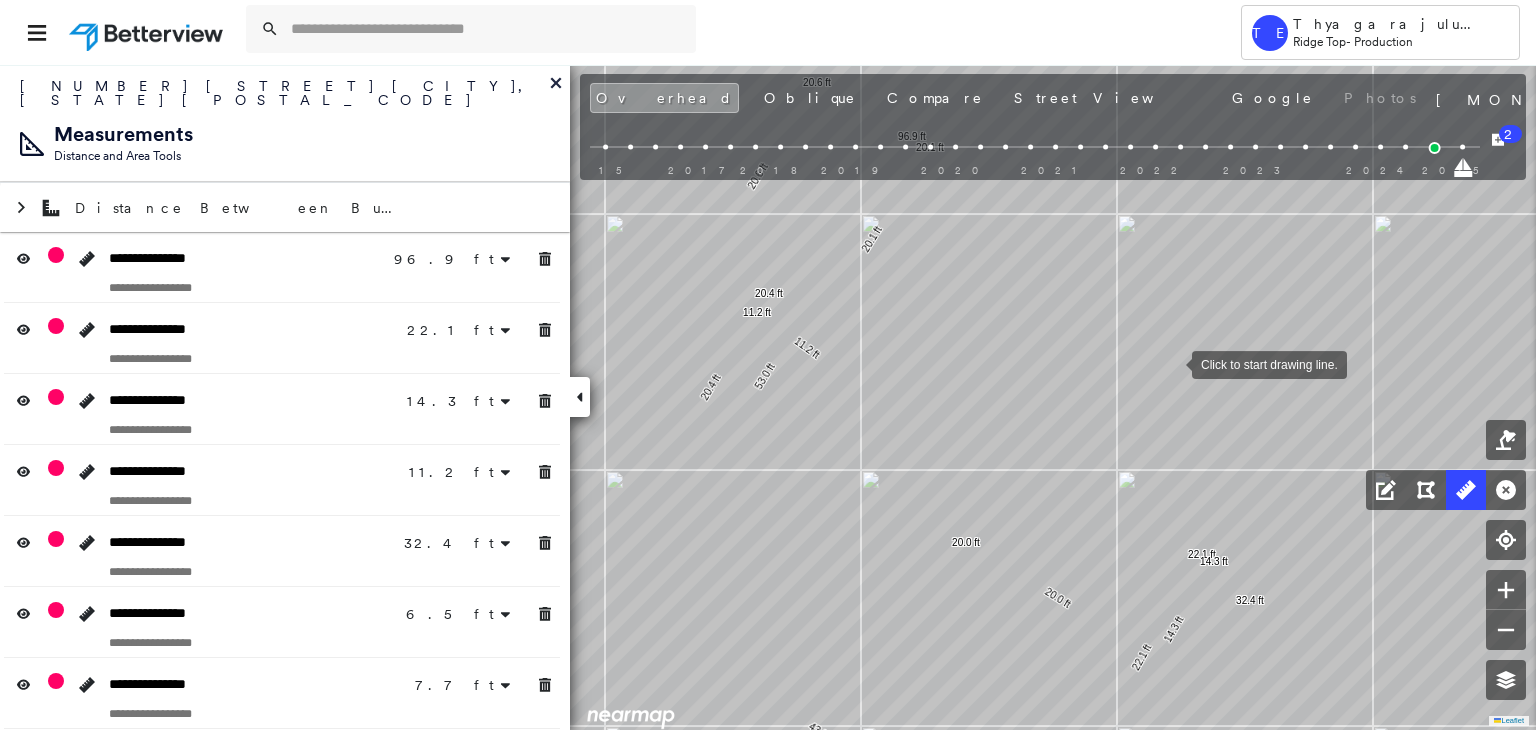 drag, startPoint x: 1073, startPoint y: 412, endPoint x: 1172, endPoint y: 364, distance: 110.02273 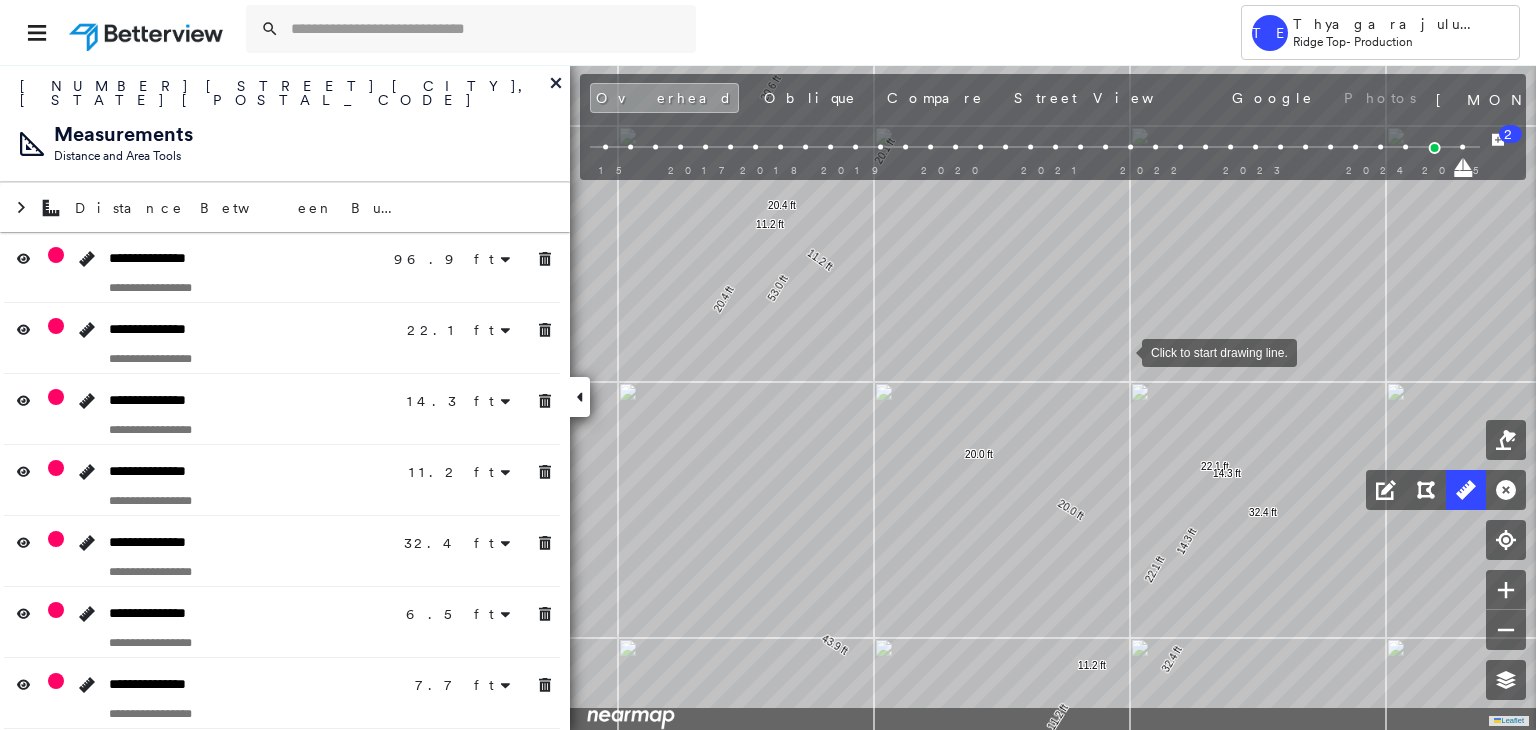 drag, startPoint x: 1110, startPoint y: 441, endPoint x: 1122, endPoint y: 349, distance: 92.779305 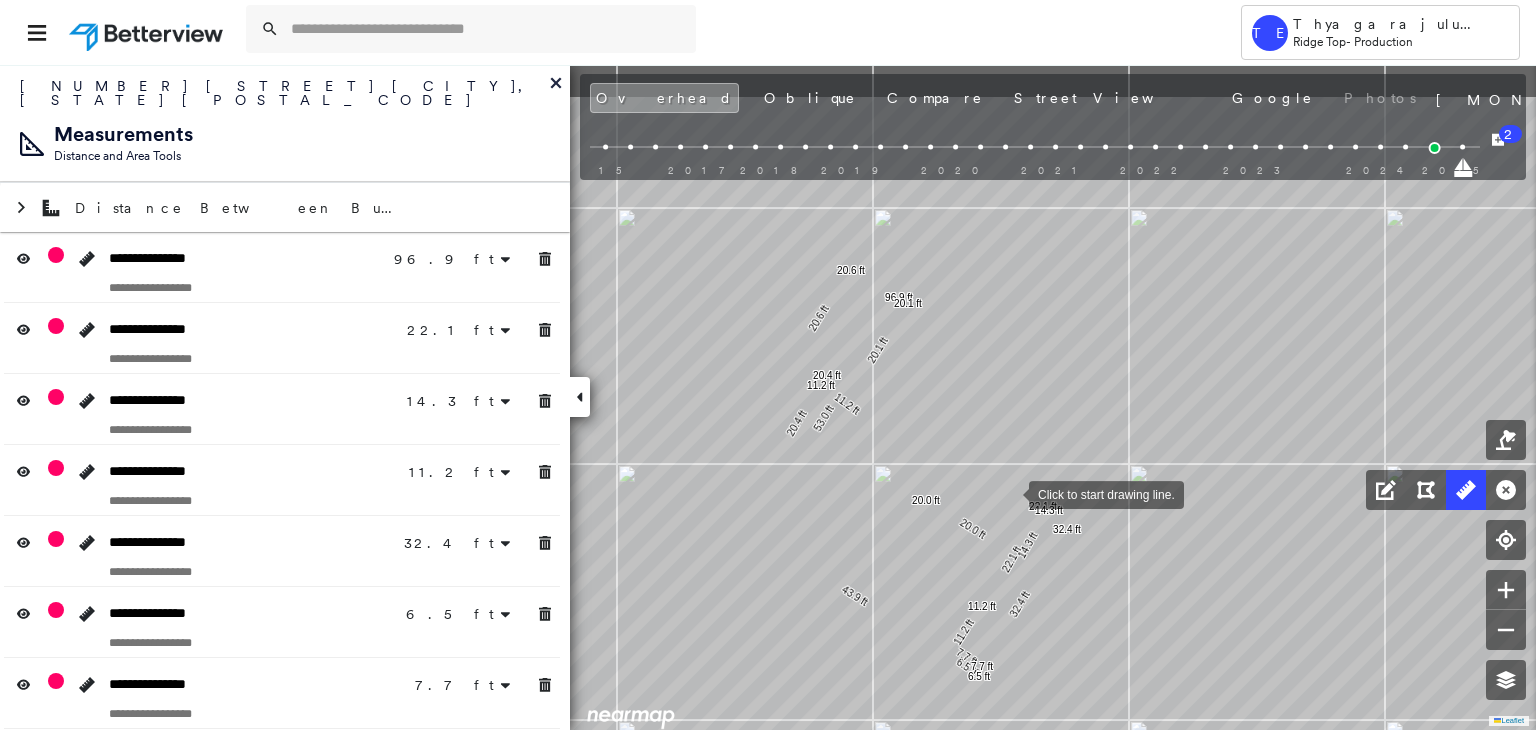 drag, startPoint x: 1136, startPoint y: 392, endPoint x: 1011, endPoint y: 492, distance: 160.07811 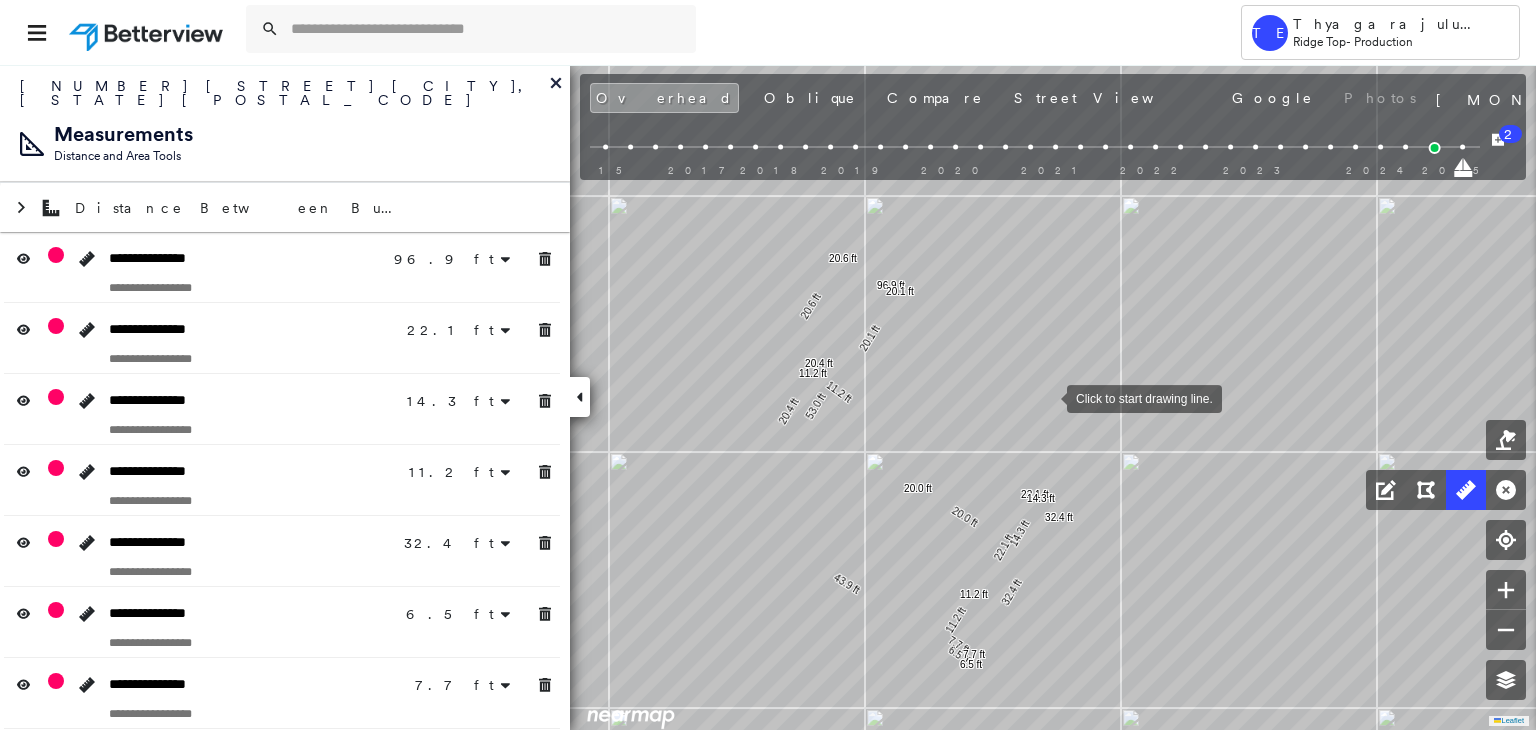 drag, startPoint x: 1043, startPoint y: 431, endPoint x: 1050, endPoint y: 394, distance: 37.65634 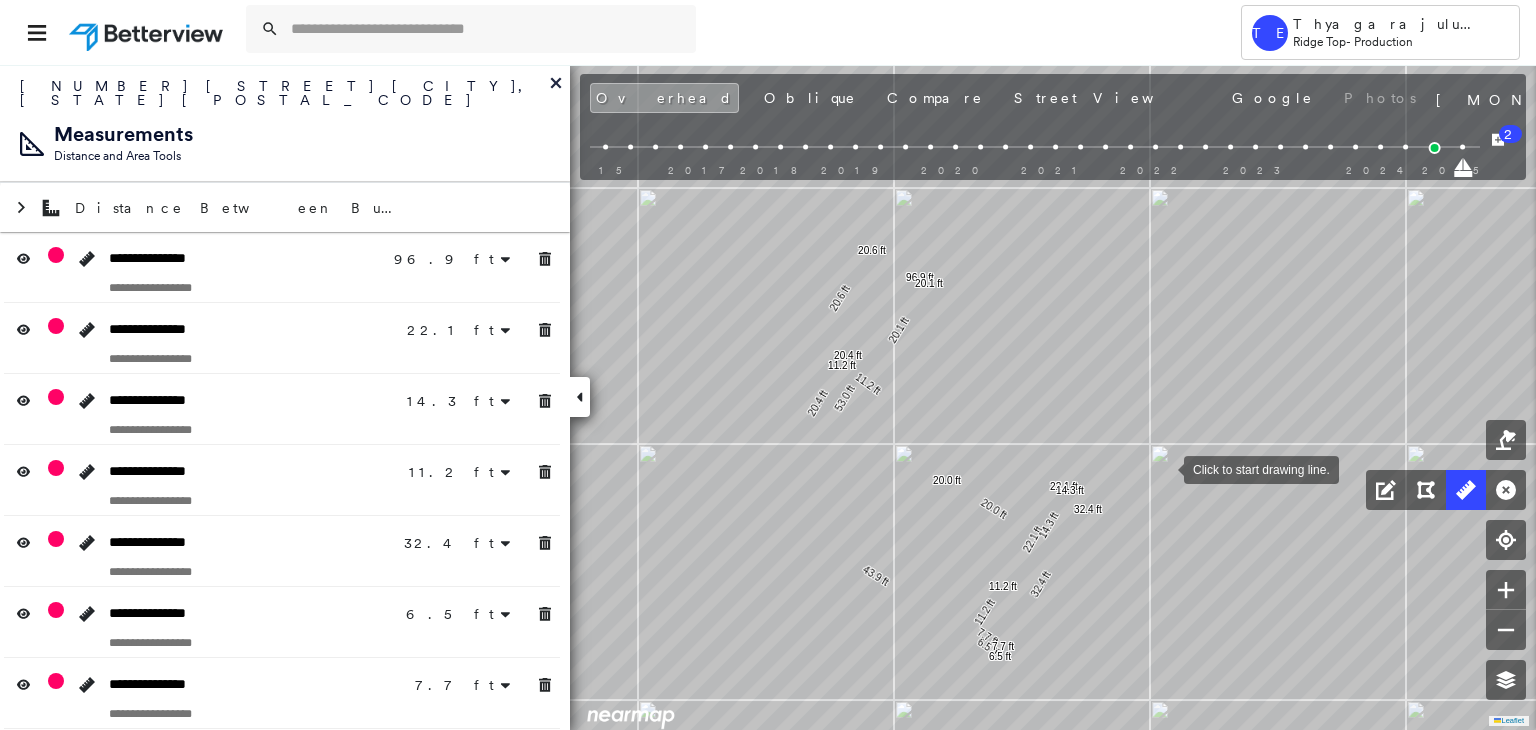 drag, startPoint x: 1139, startPoint y: 469, endPoint x: 1174, endPoint y: 463, distance: 35.510563 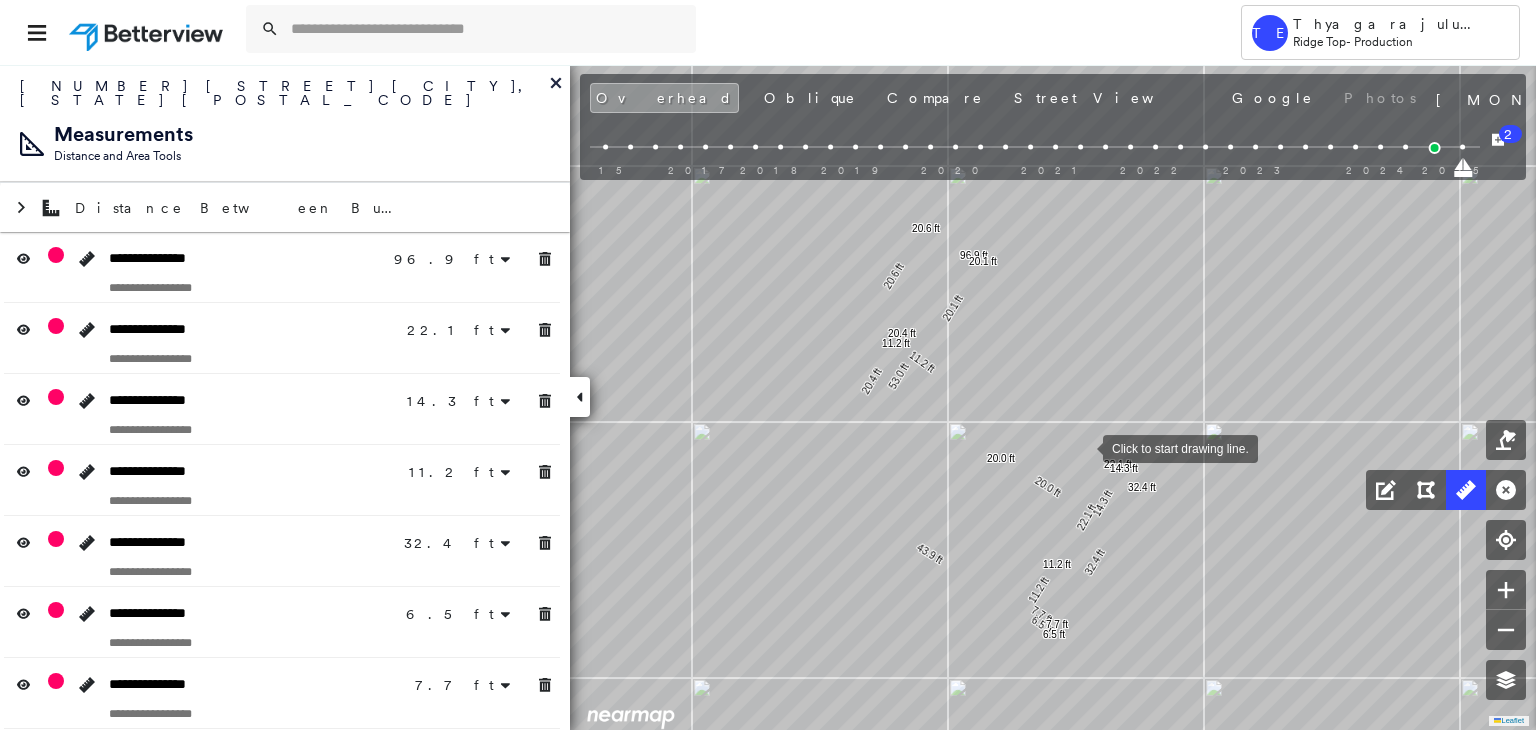 drag, startPoint x: 1032, startPoint y: 469, endPoint x: 1132, endPoint y: 440, distance: 104.120125 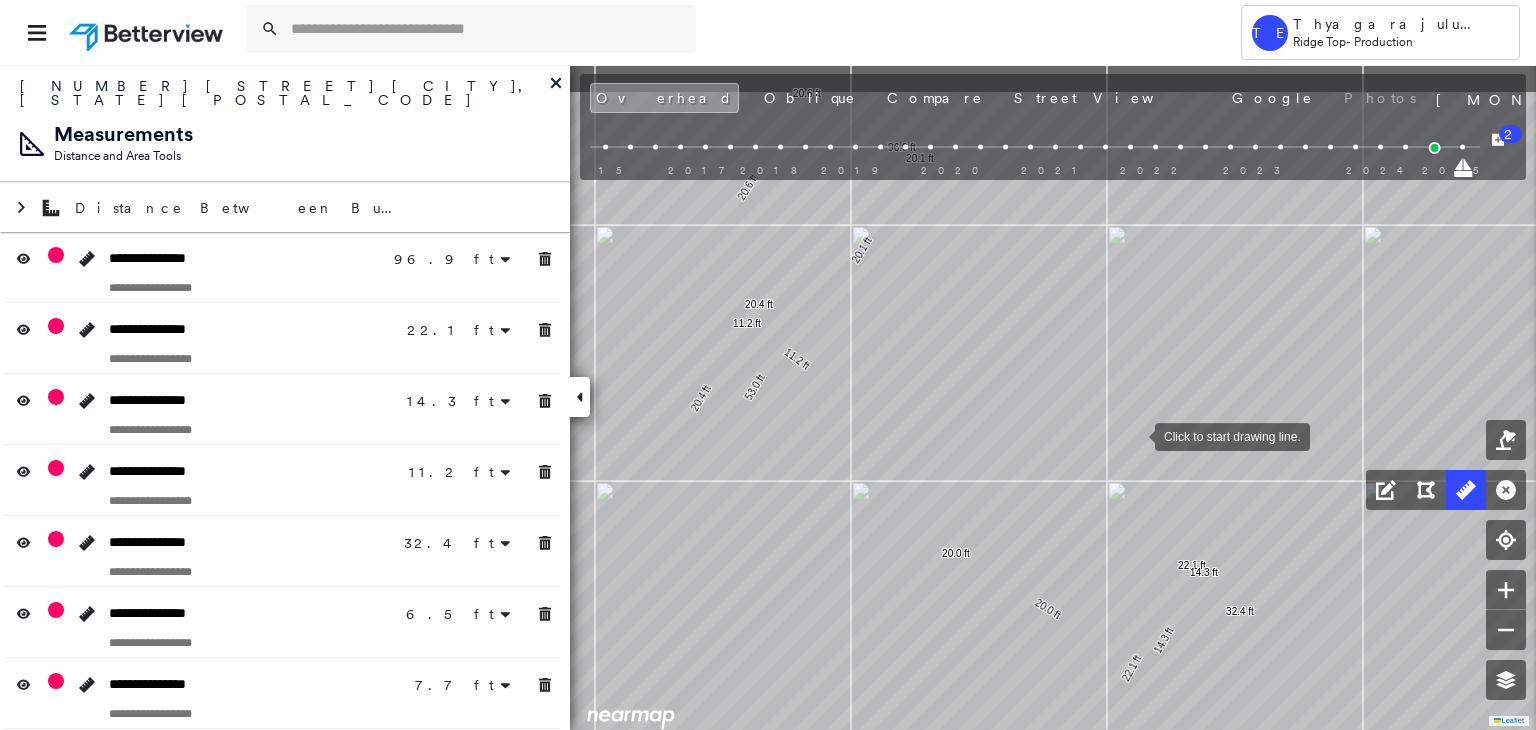 drag, startPoint x: 1138, startPoint y: 423, endPoint x: 1135, endPoint y: 470, distance: 47.095646 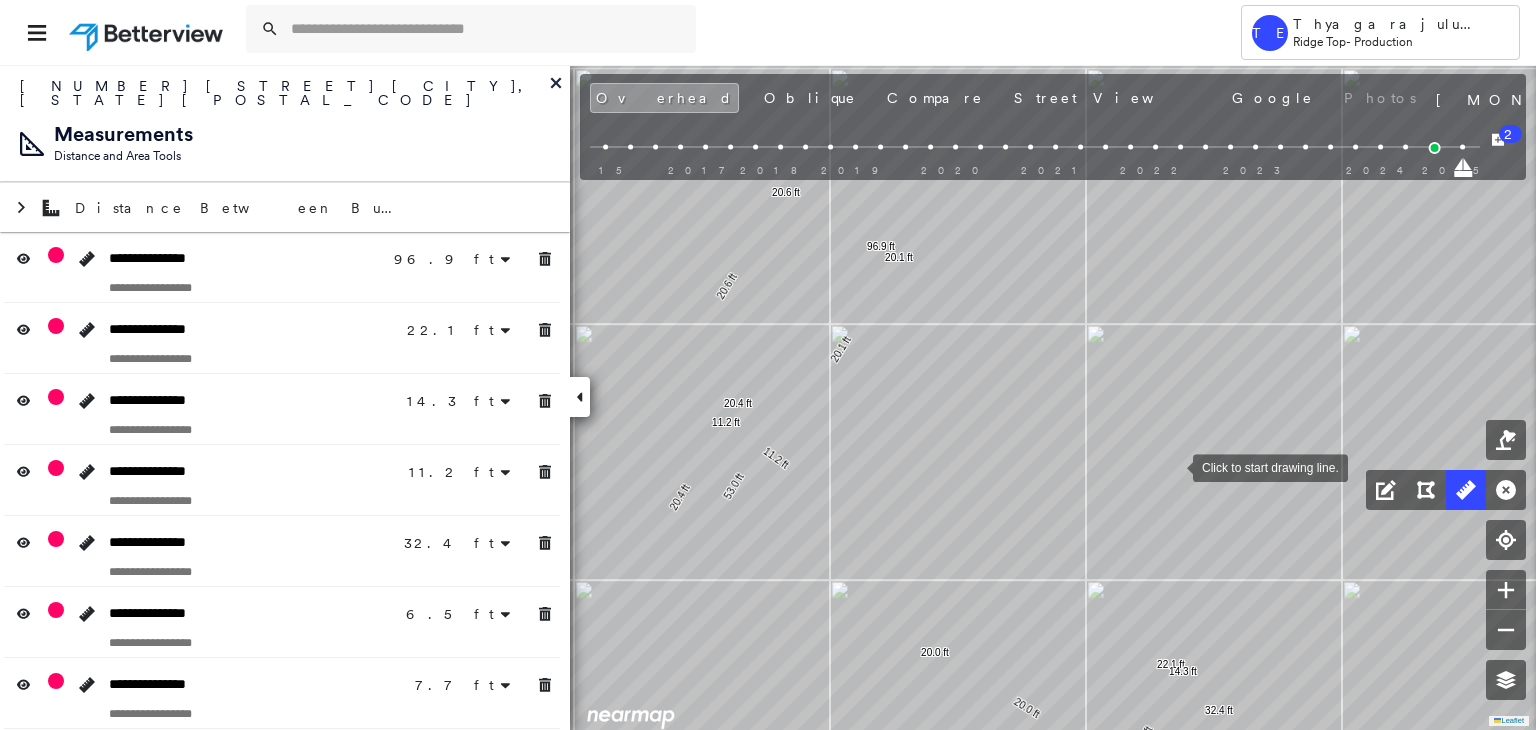 drag, startPoint x: 1192, startPoint y: 413, endPoint x: 1174, endPoint y: 465, distance: 55.027267 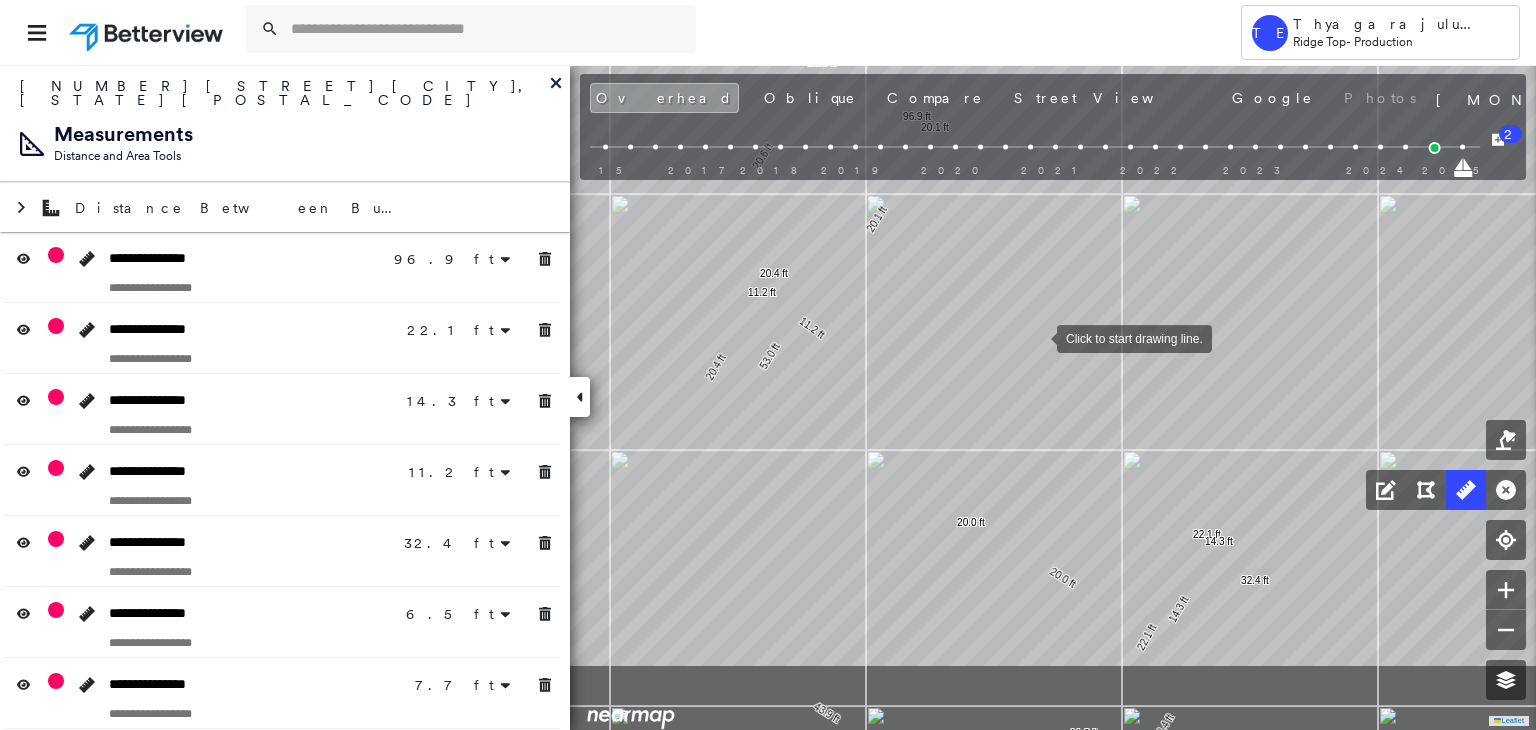 drag, startPoint x: 999, startPoint y: 471, endPoint x: 1035, endPoint y: 341, distance: 134.89255 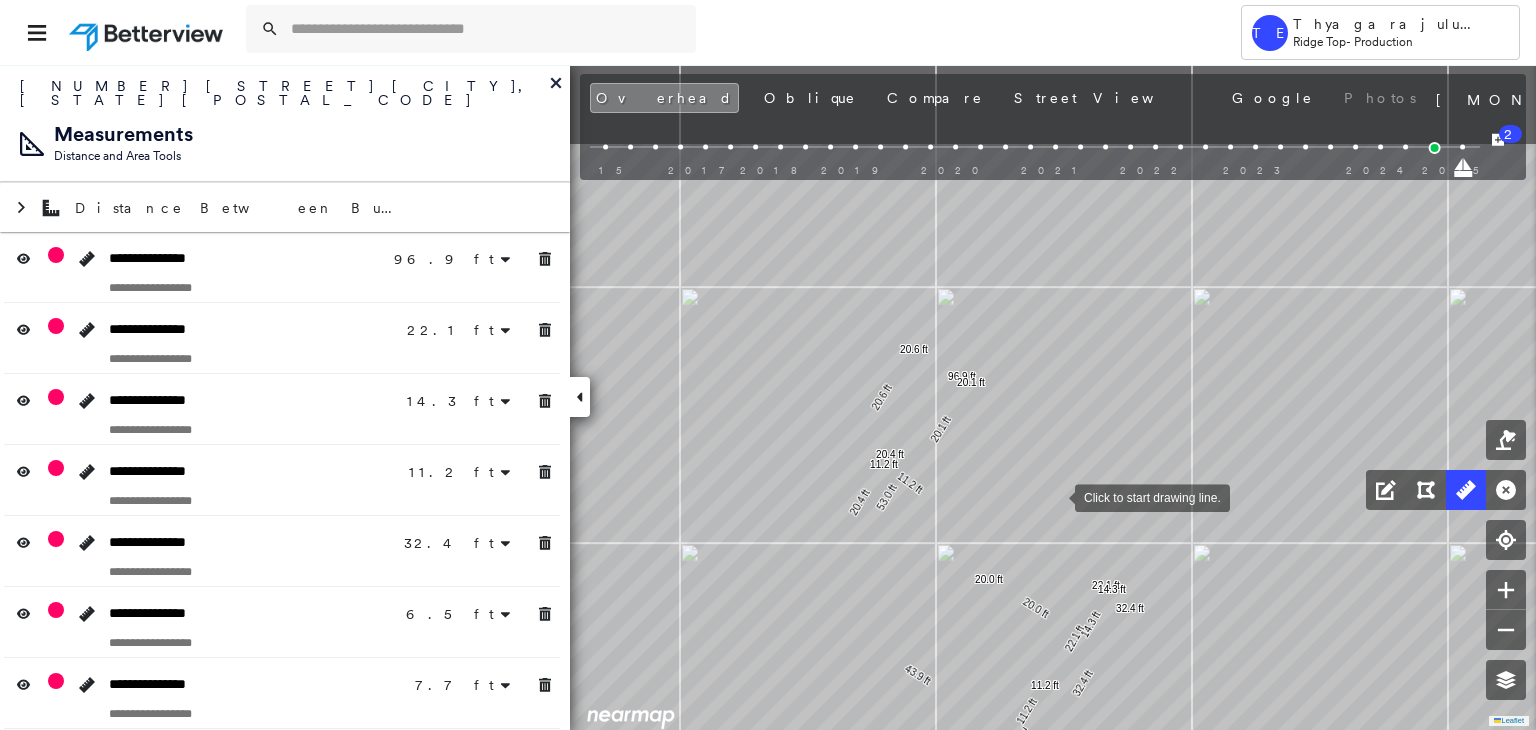 drag, startPoint x: 1069, startPoint y: 346, endPoint x: 1055, endPoint y: 493, distance: 147.66516 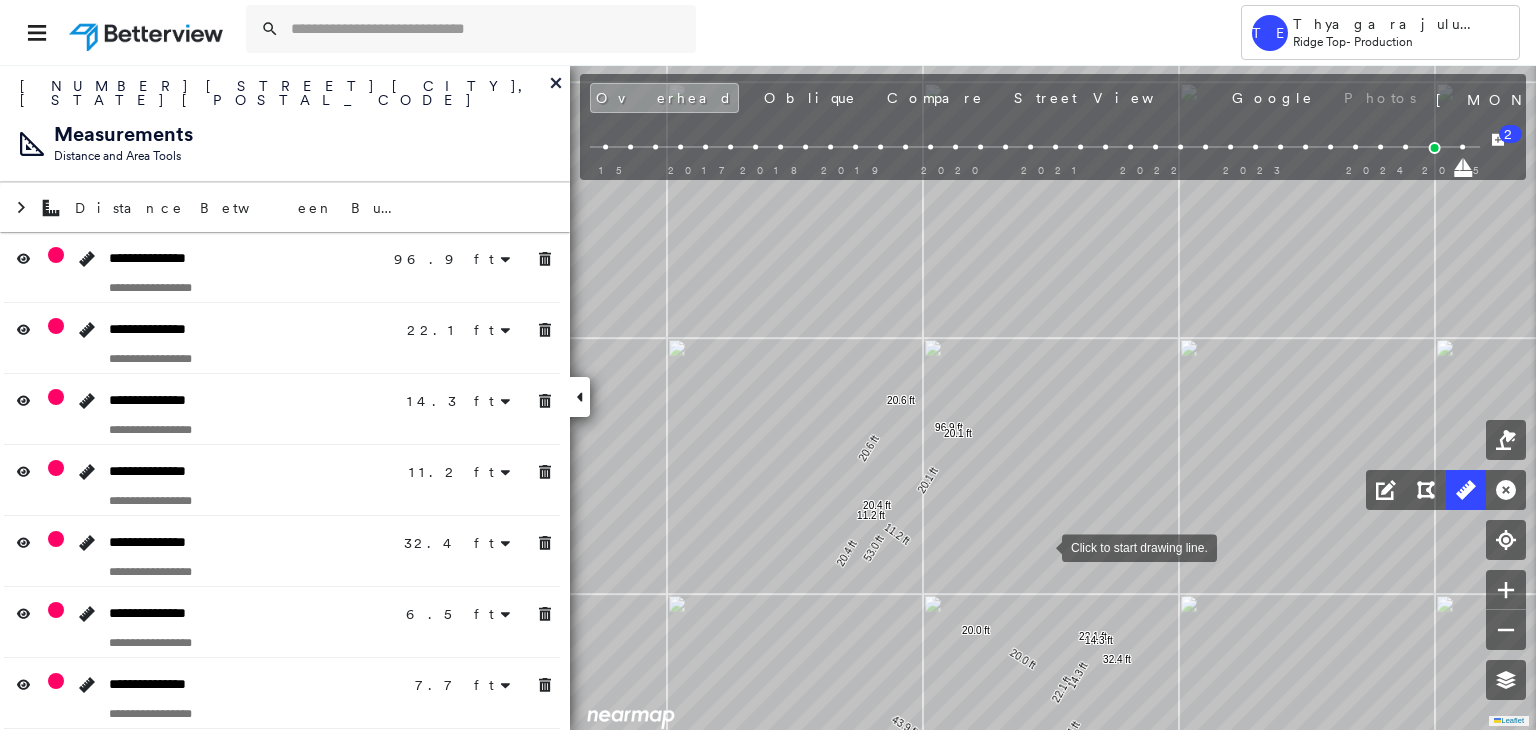 drag, startPoint x: 1055, startPoint y: 493, endPoint x: 1036, endPoint y: 552, distance: 61.983868 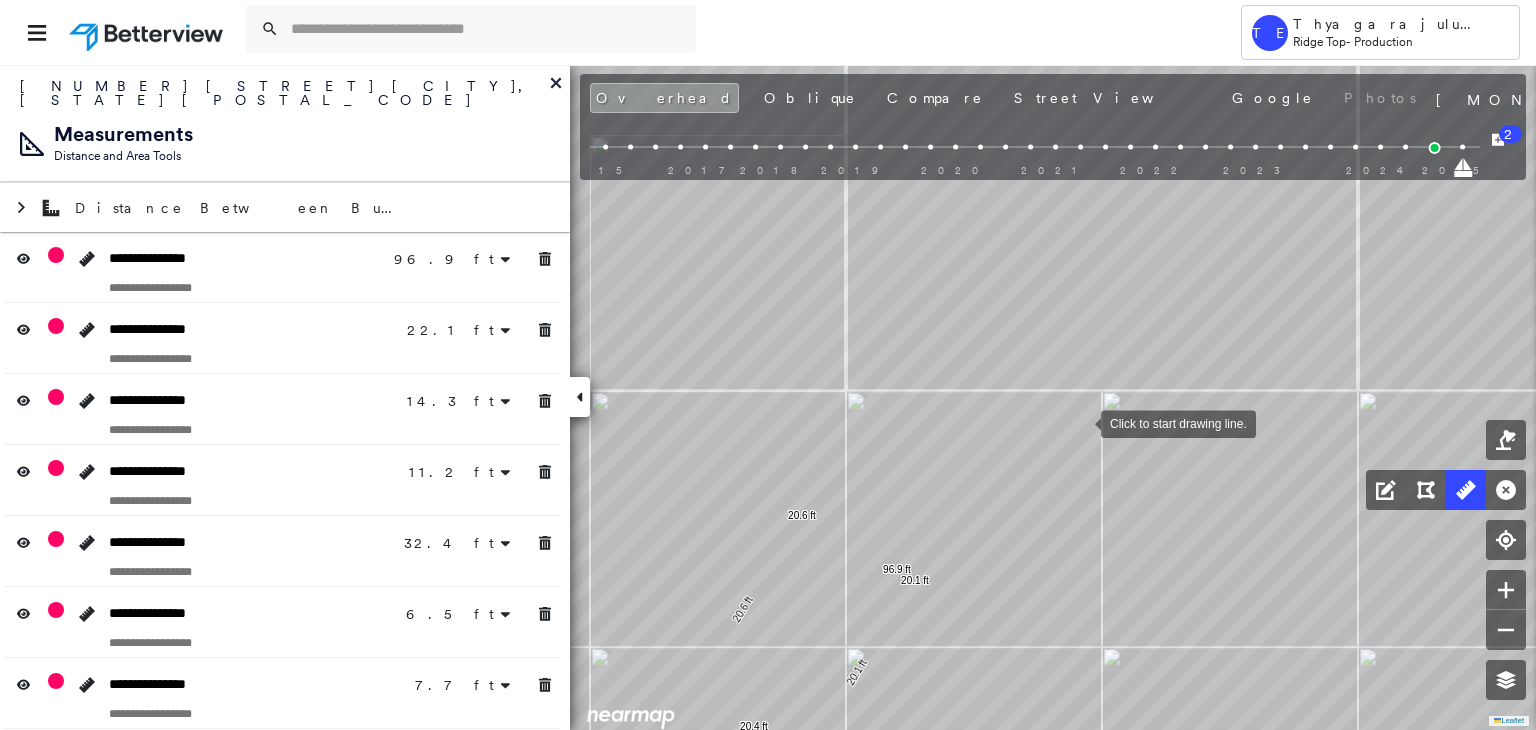 drag, startPoint x: 1058, startPoint y: 379, endPoint x: 1084, endPoint y: 429, distance: 56.35601 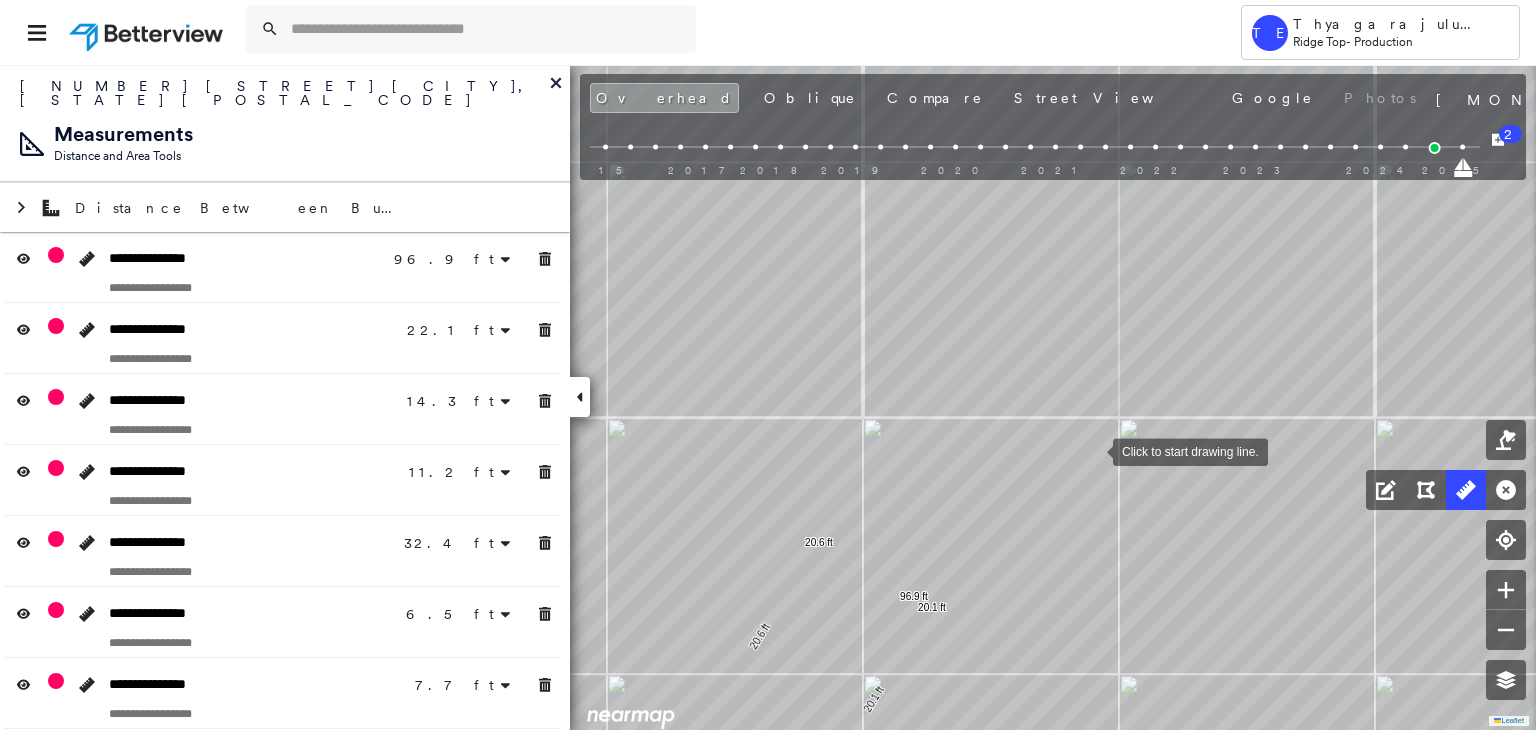 drag, startPoint x: 1078, startPoint y: 428, endPoint x: 1092, endPoint y: 451, distance: 26.925823 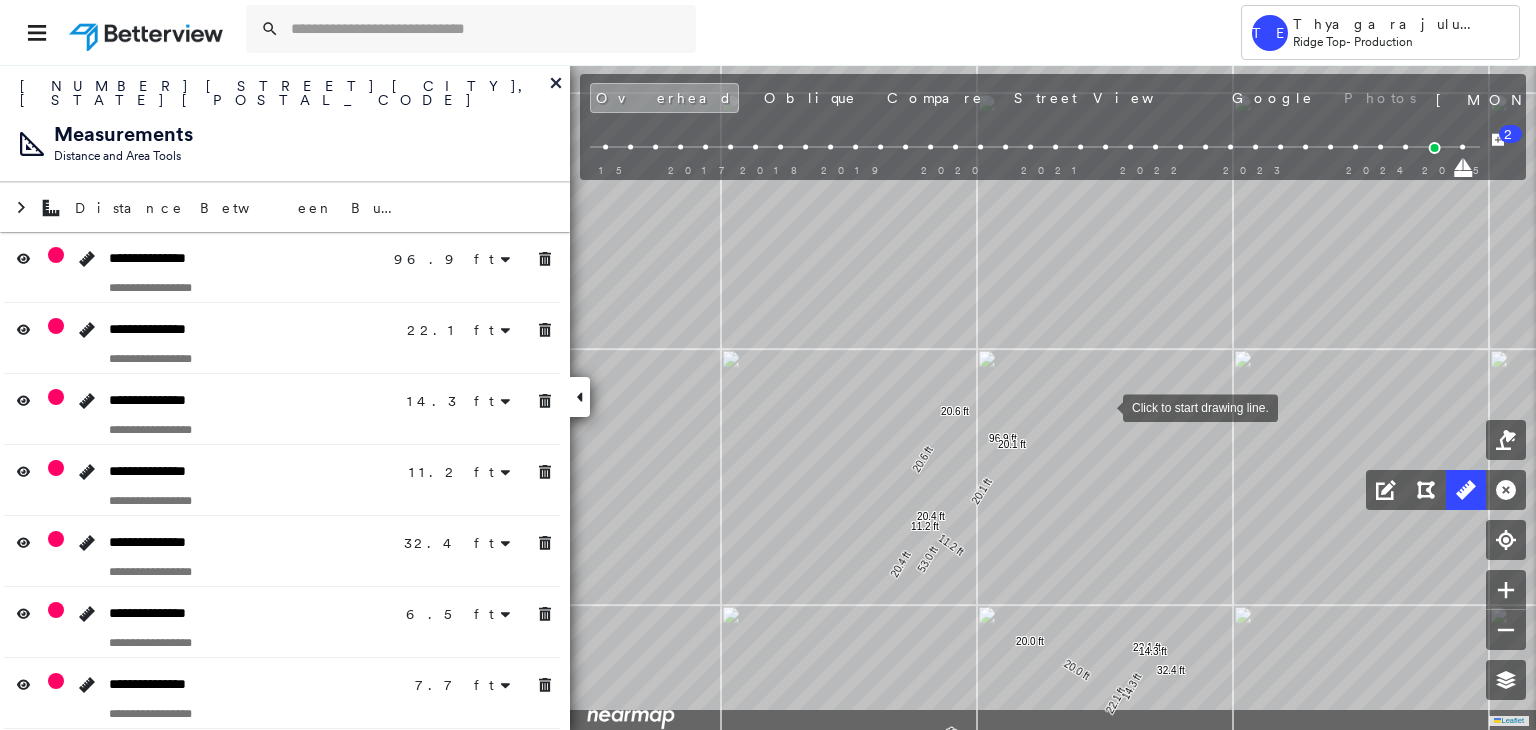drag, startPoint x: 1100, startPoint y: 493, endPoint x: 1104, endPoint y: 404, distance: 89.08984 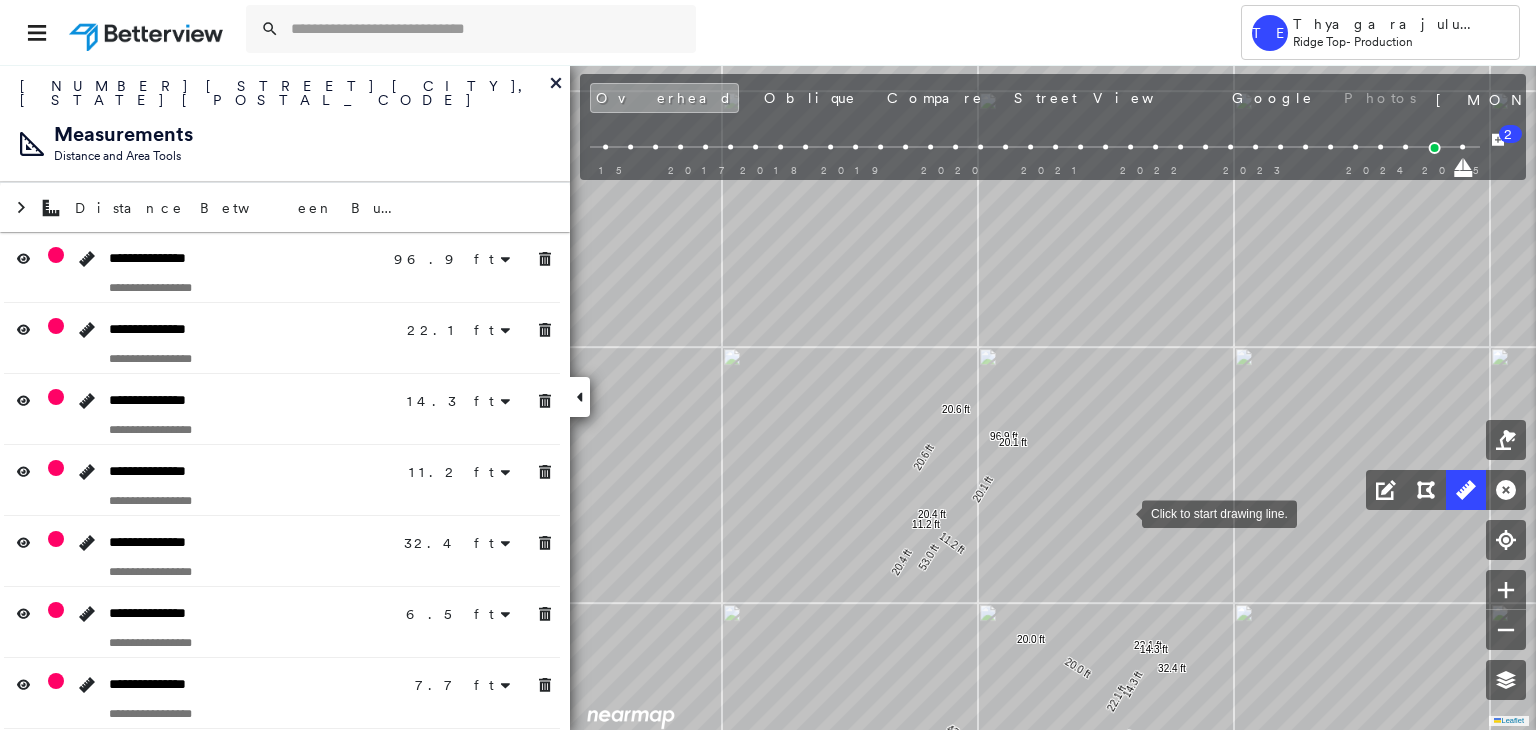 drag, startPoint x: 1122, startPoint y: 512, endPoint x: 1107, endPoint y: 368, distance: 144.77914 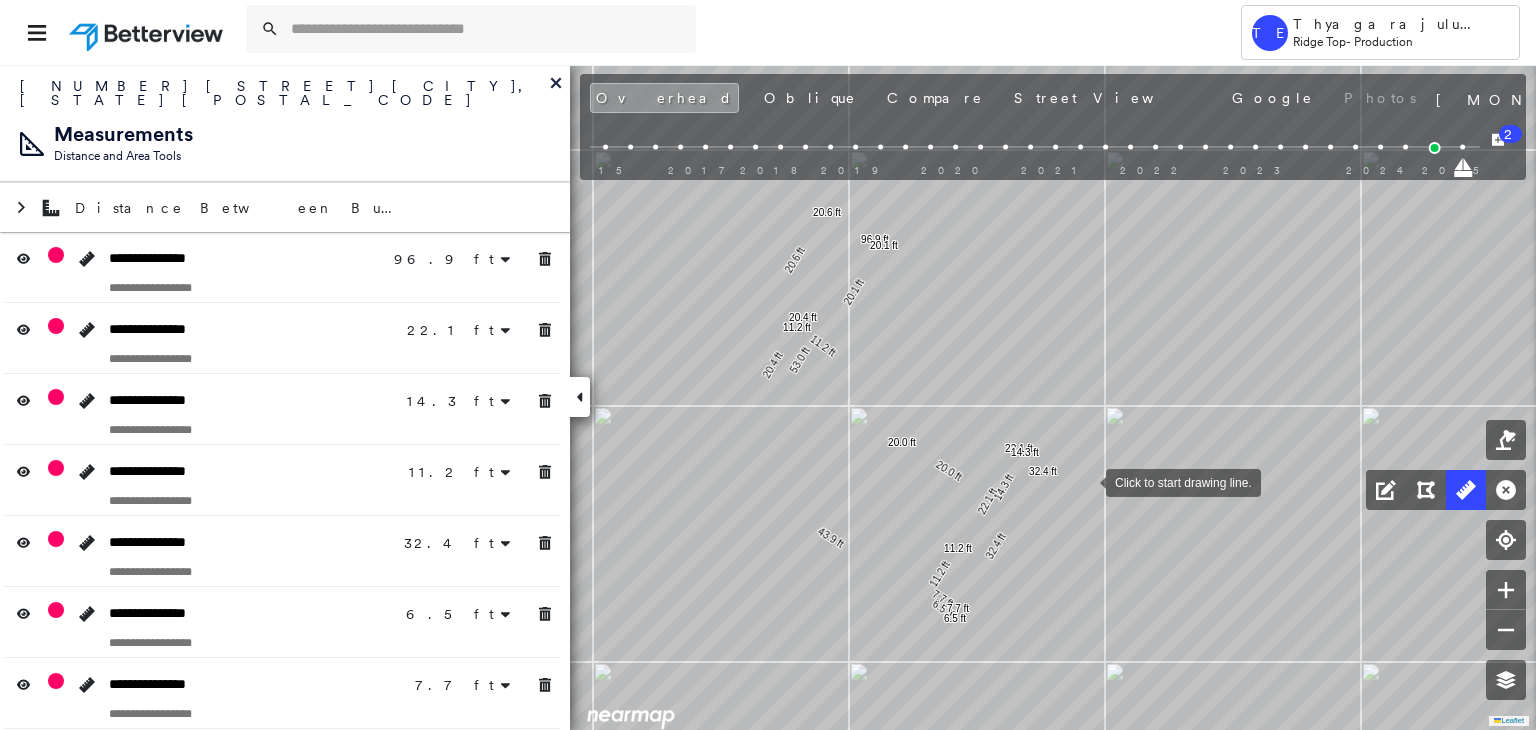 drag, startPoint x: 1208, startPoint y: 537, endPoint x: 1085, endPoint y: 481, distance: 135.14807 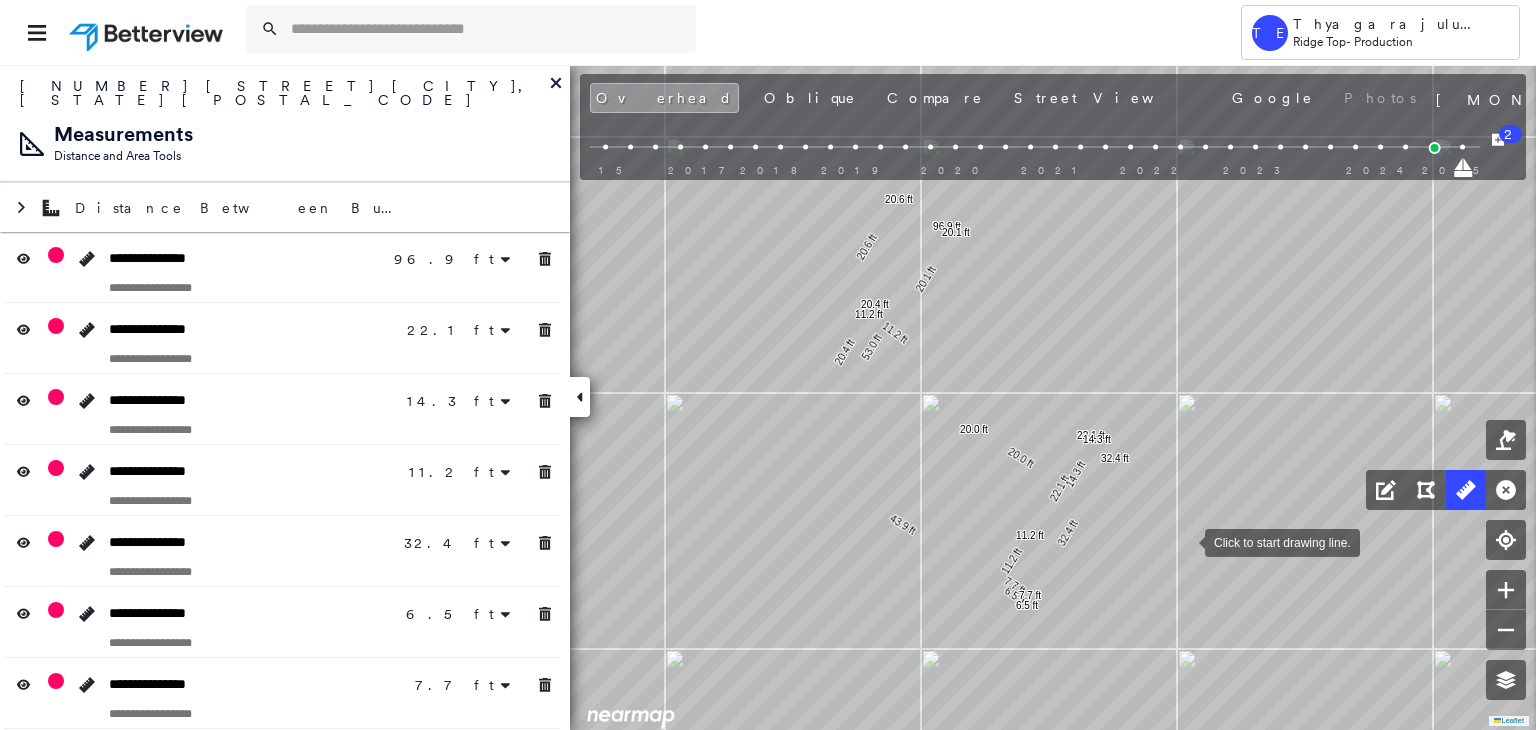 drag, startPoint x: 1131, startPoint y: 551, endPoint x: 1183, endPoint y: 541, distance: 52.95281 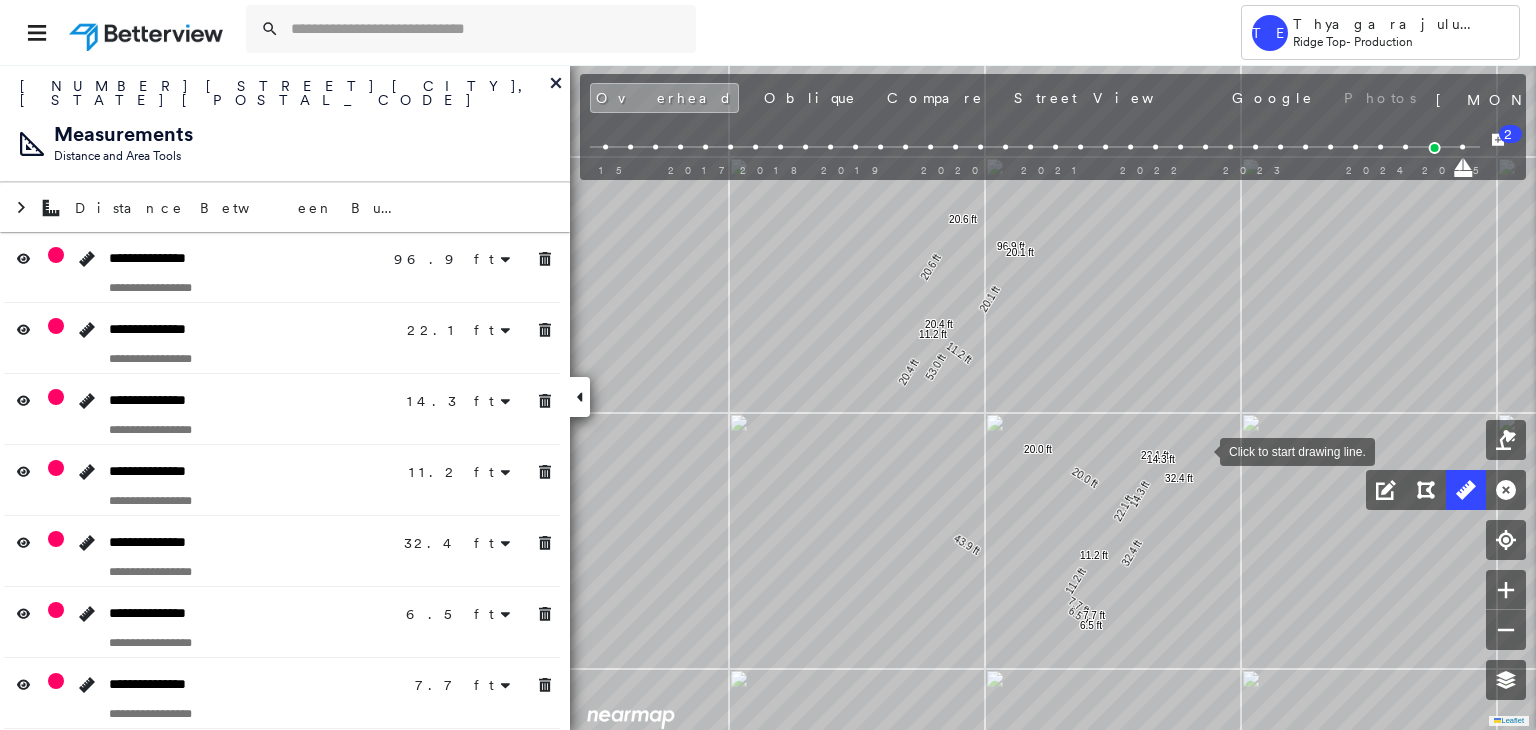 drag, startPoint x: 1137, startPoint y: 421, endPoint x: 1200, endPoint y: 450, distance: 69.354164 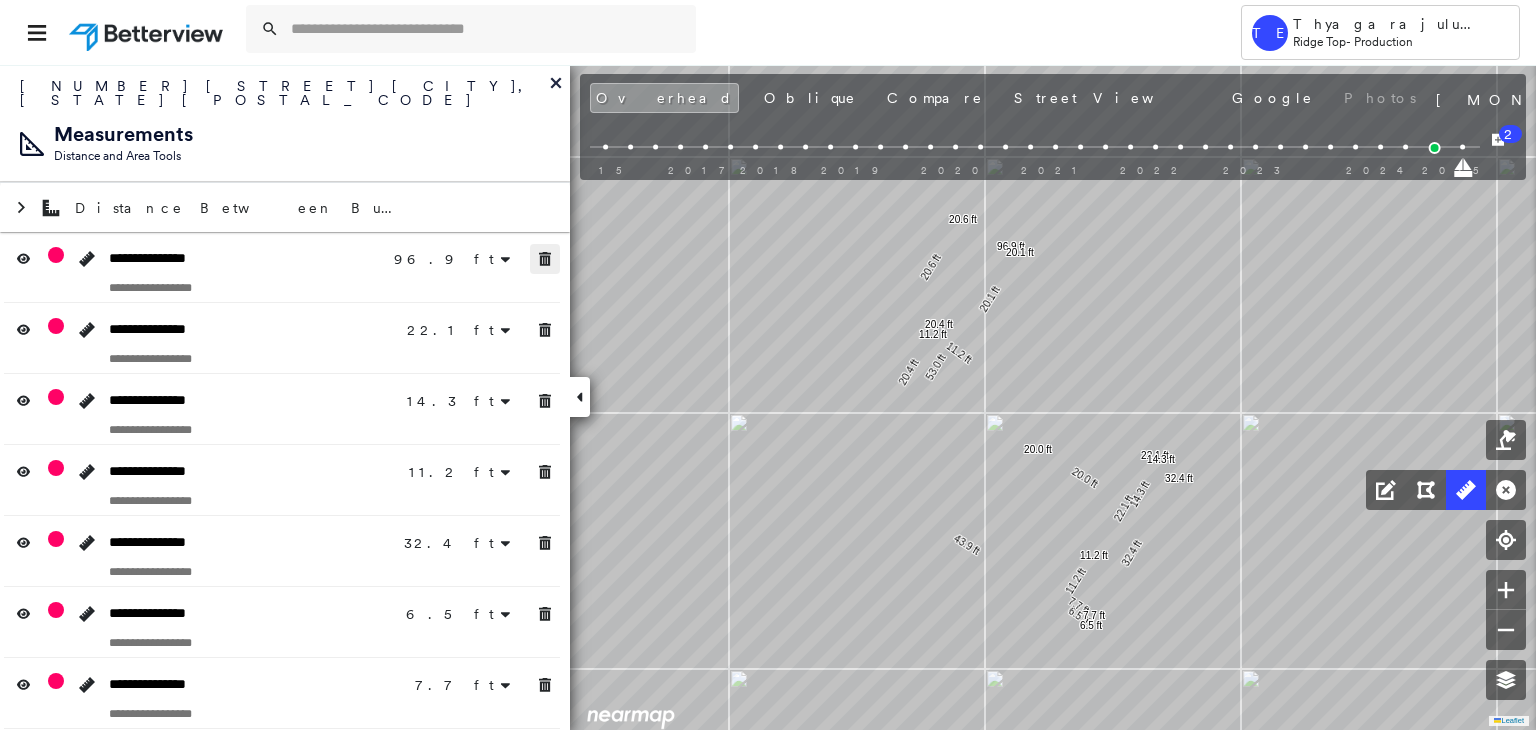 click 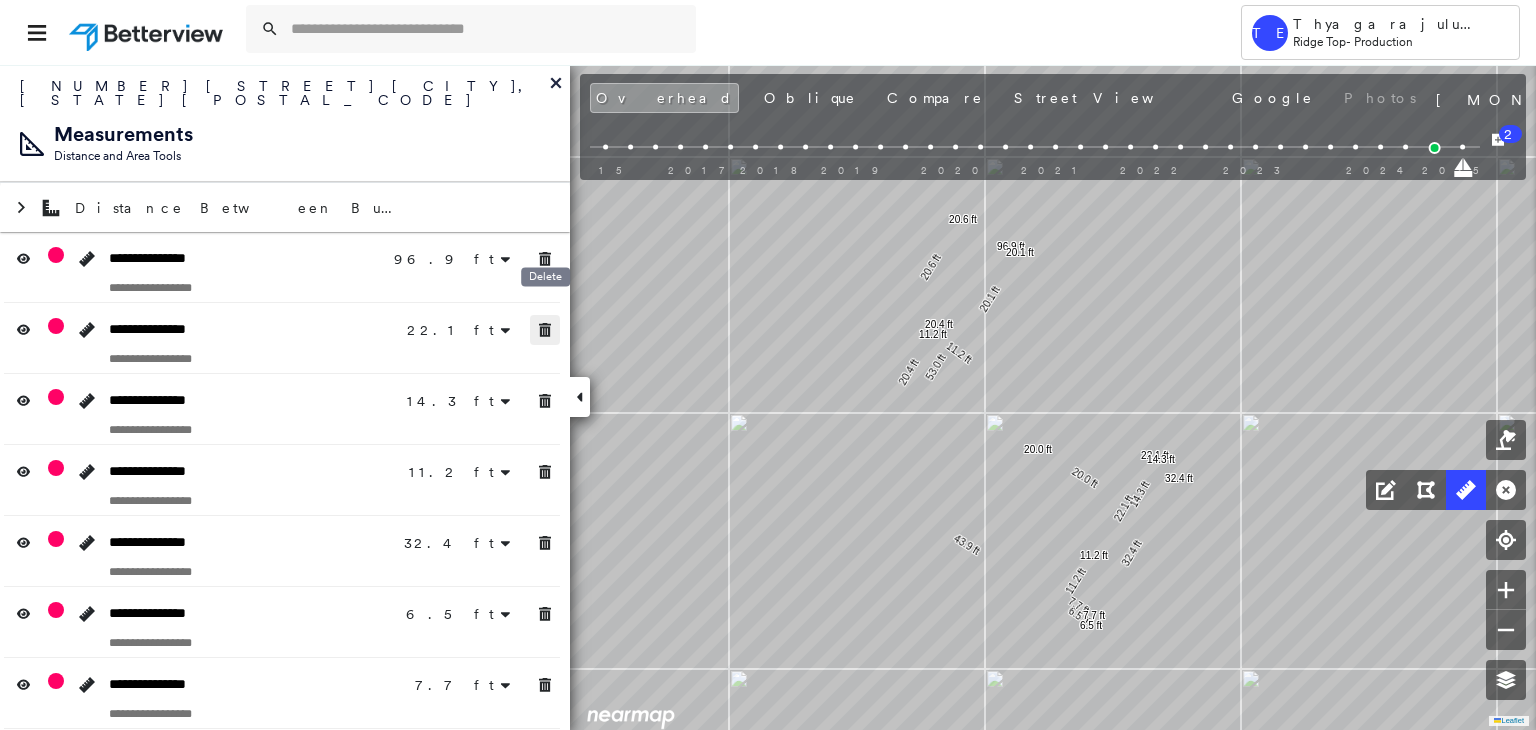 click at bounding box center (545, 330) 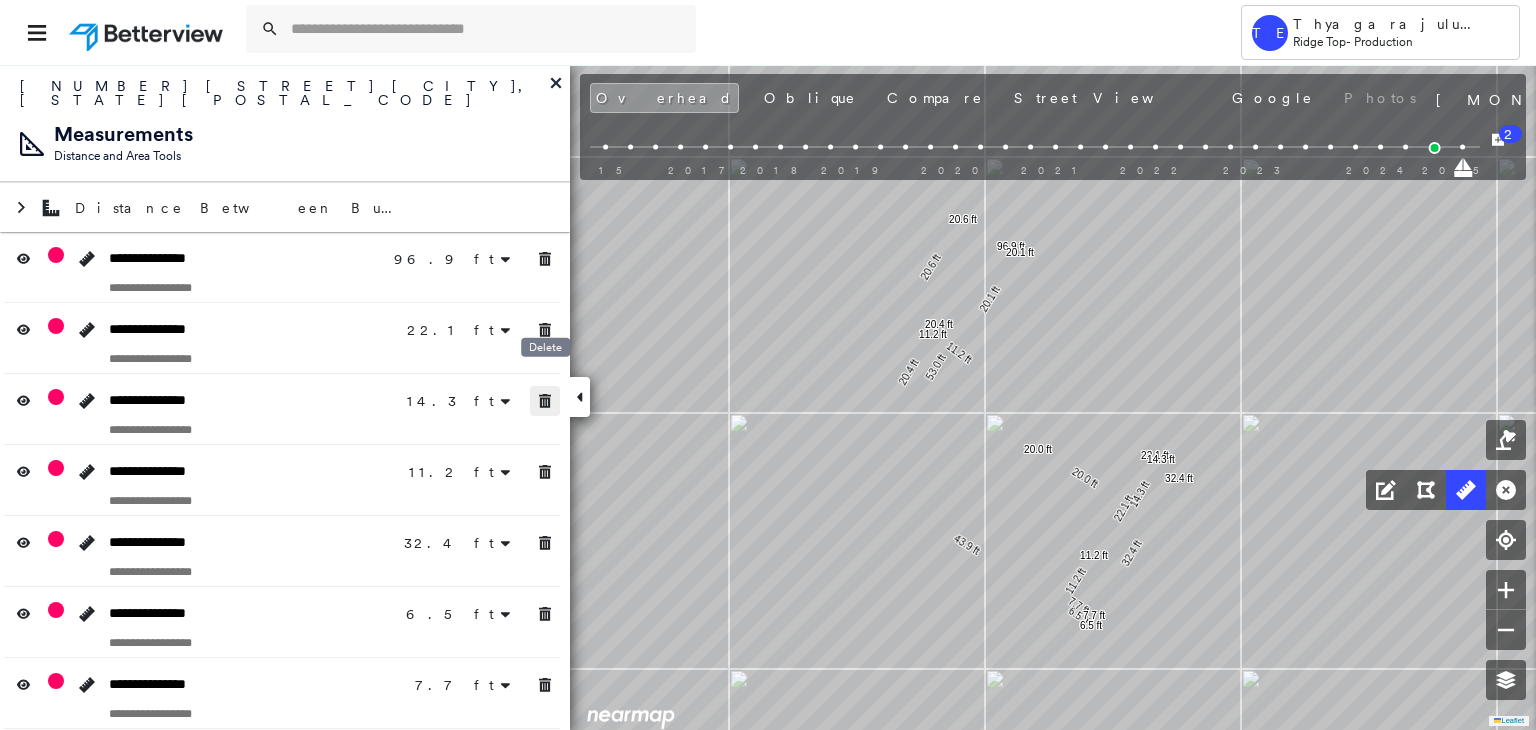click 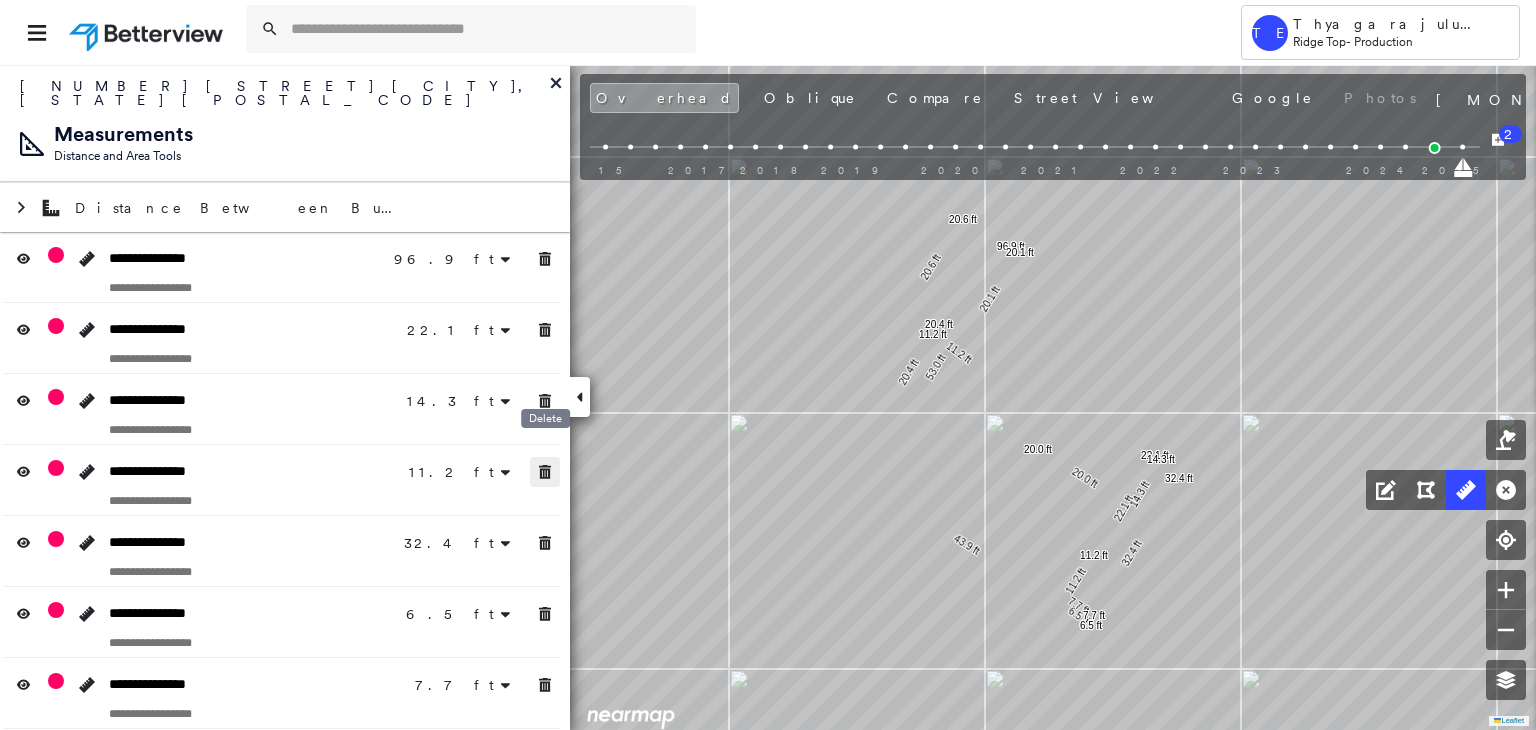 click at bounding box center [545, 472] 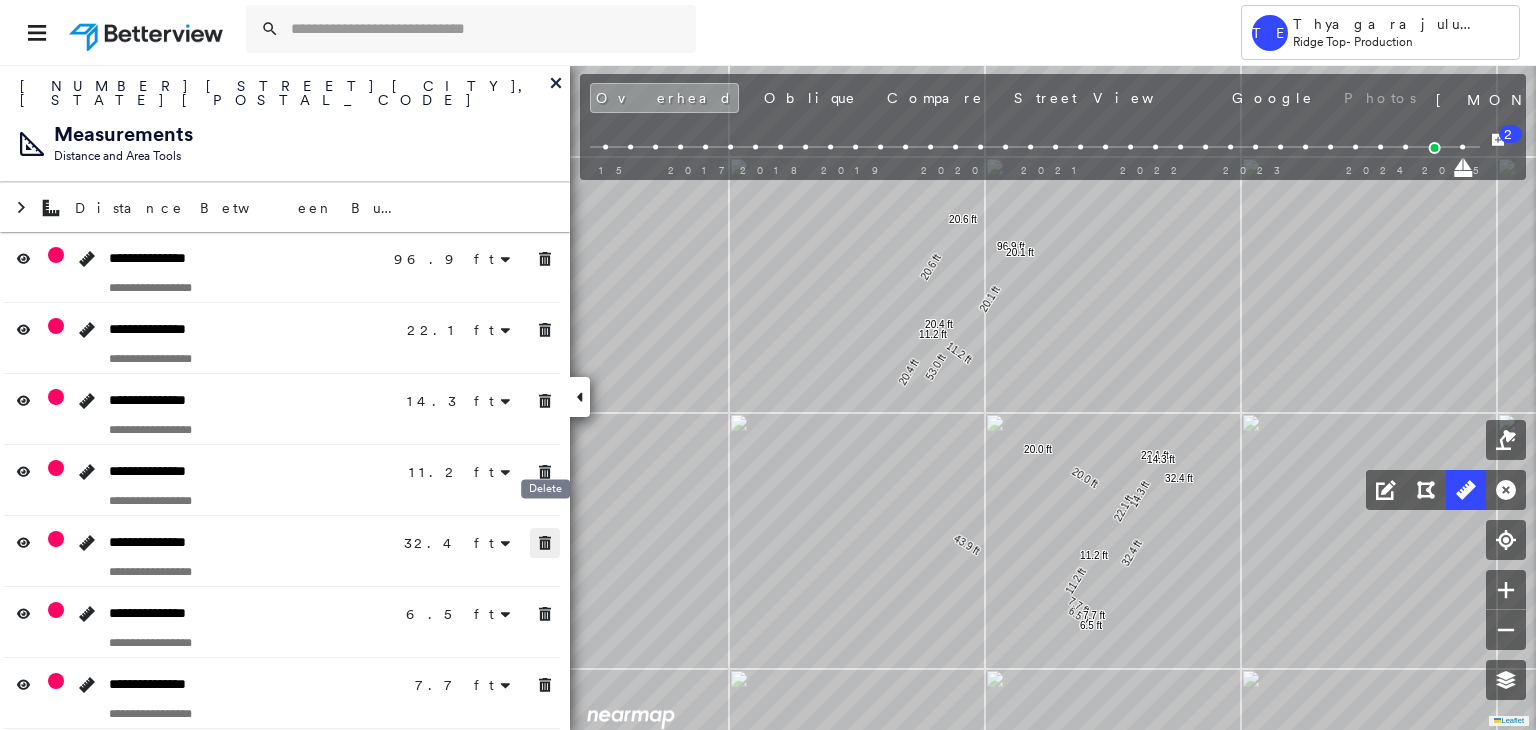 click at bounding box center [545, 543] 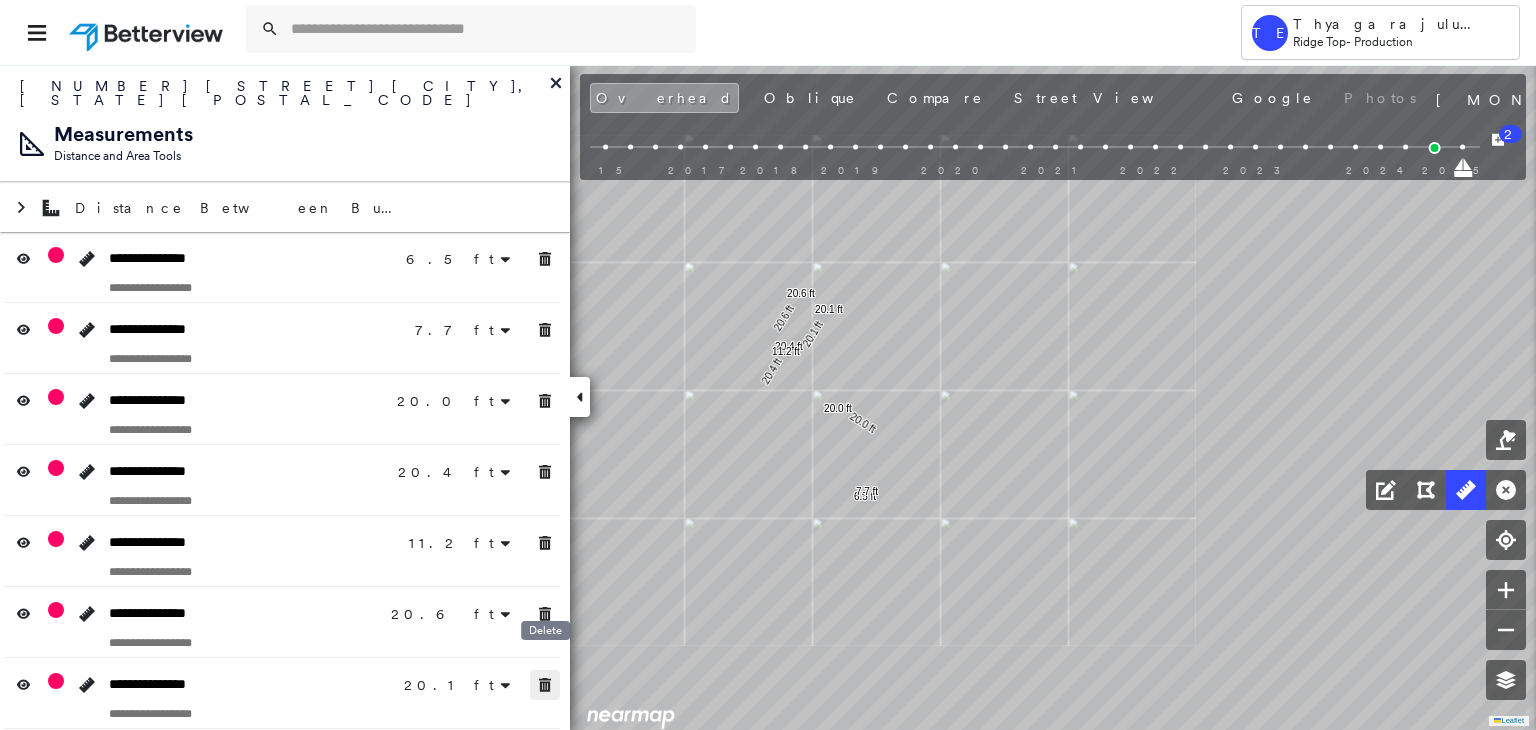 click 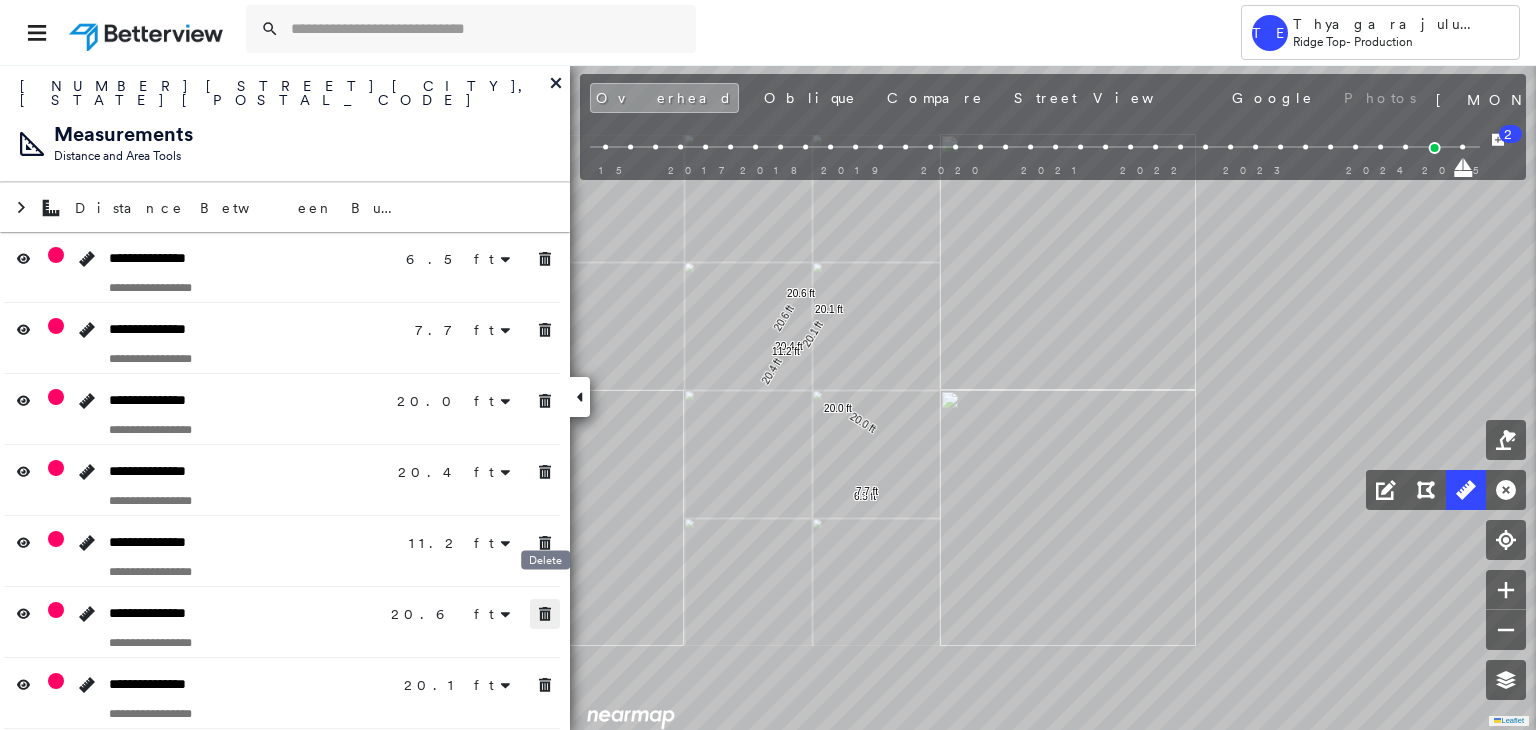 click at bounding box center (545, 614) 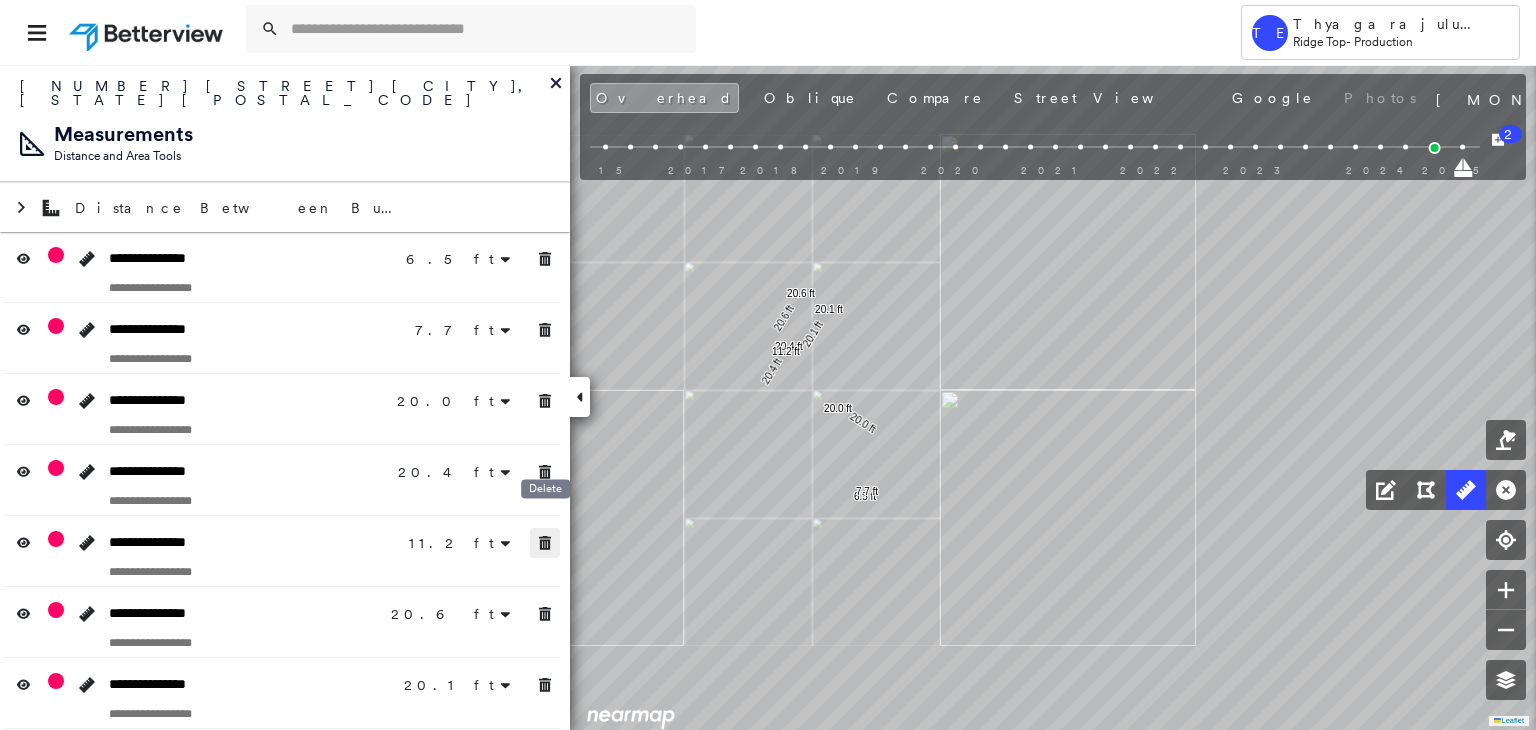 click at bounding box center [545, 543] 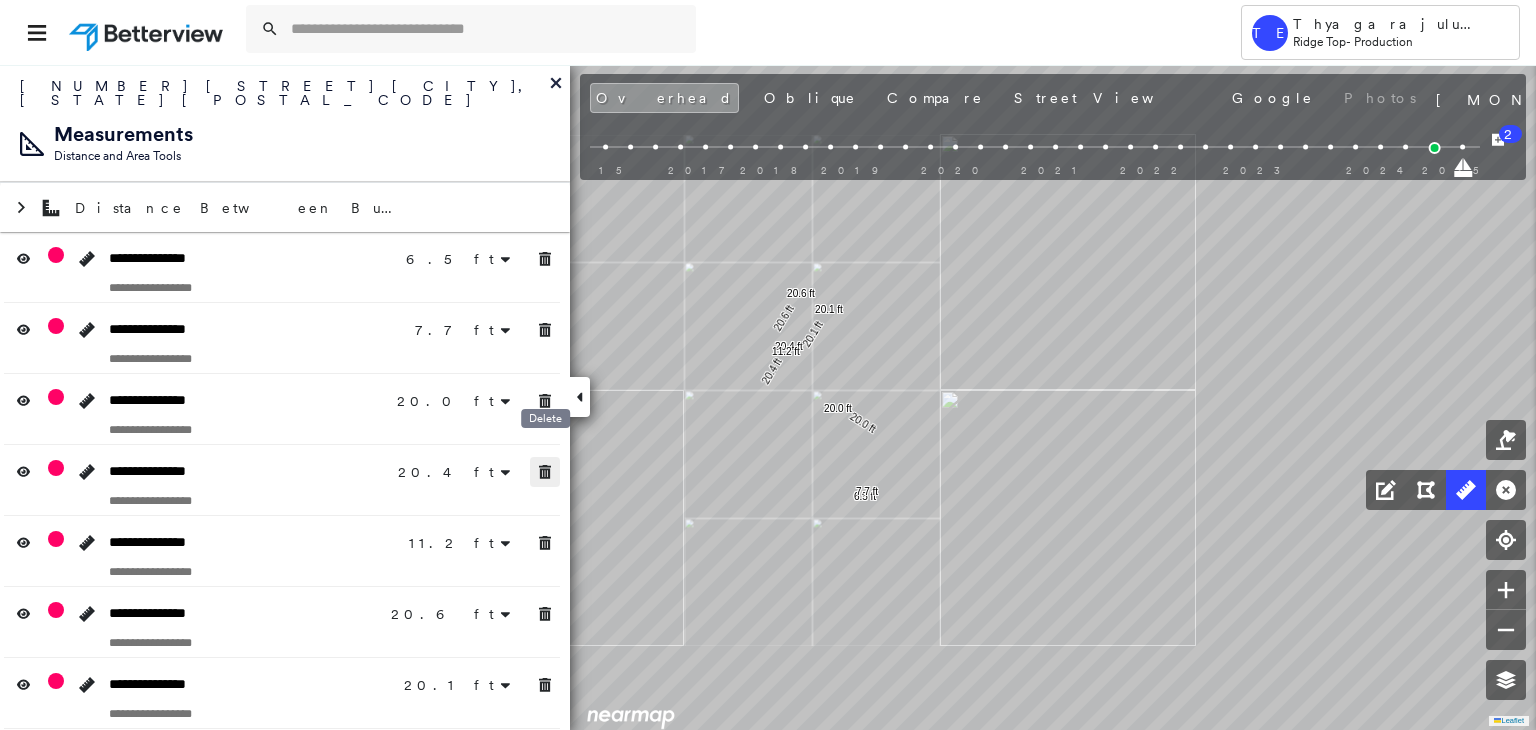 click at bounding box center (545, 472) 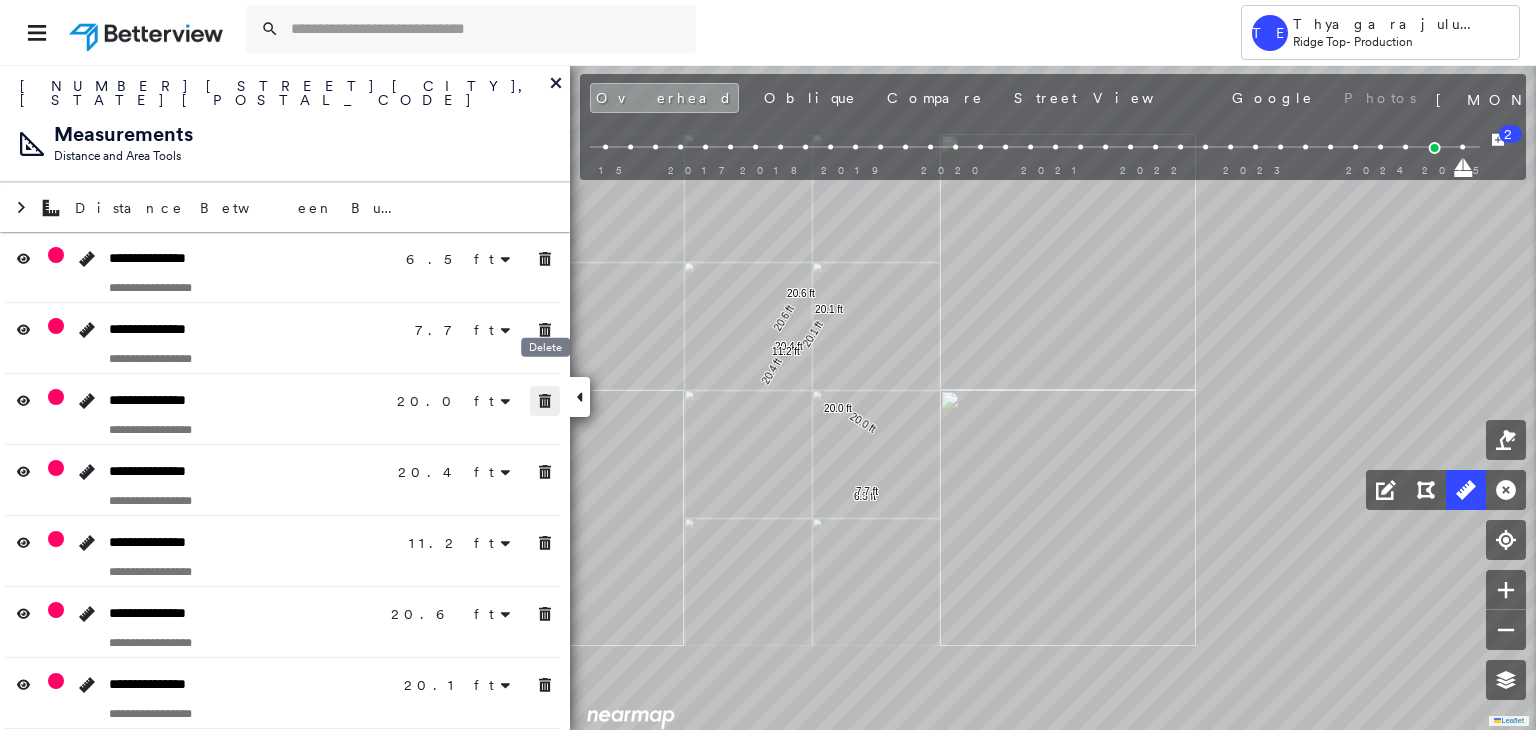 click 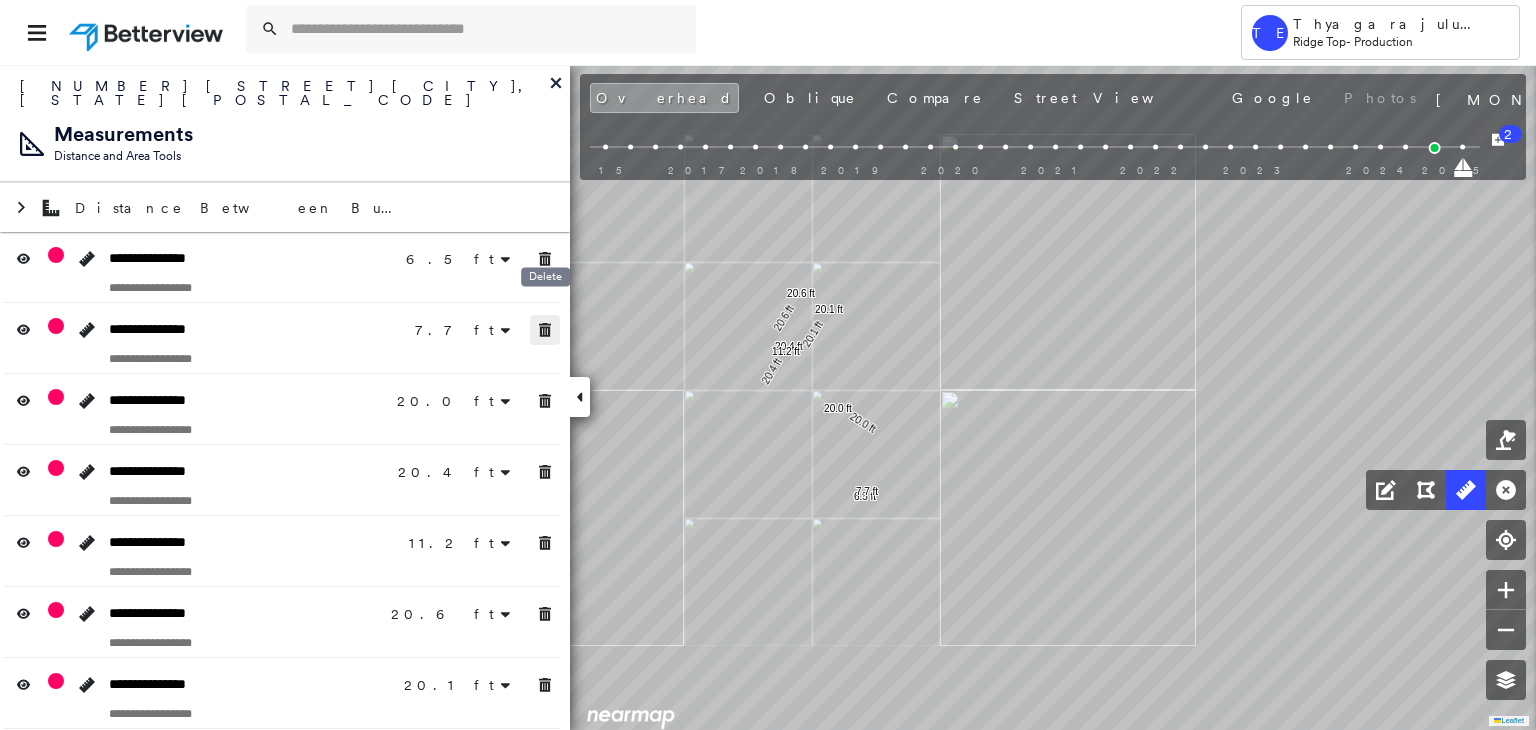 click 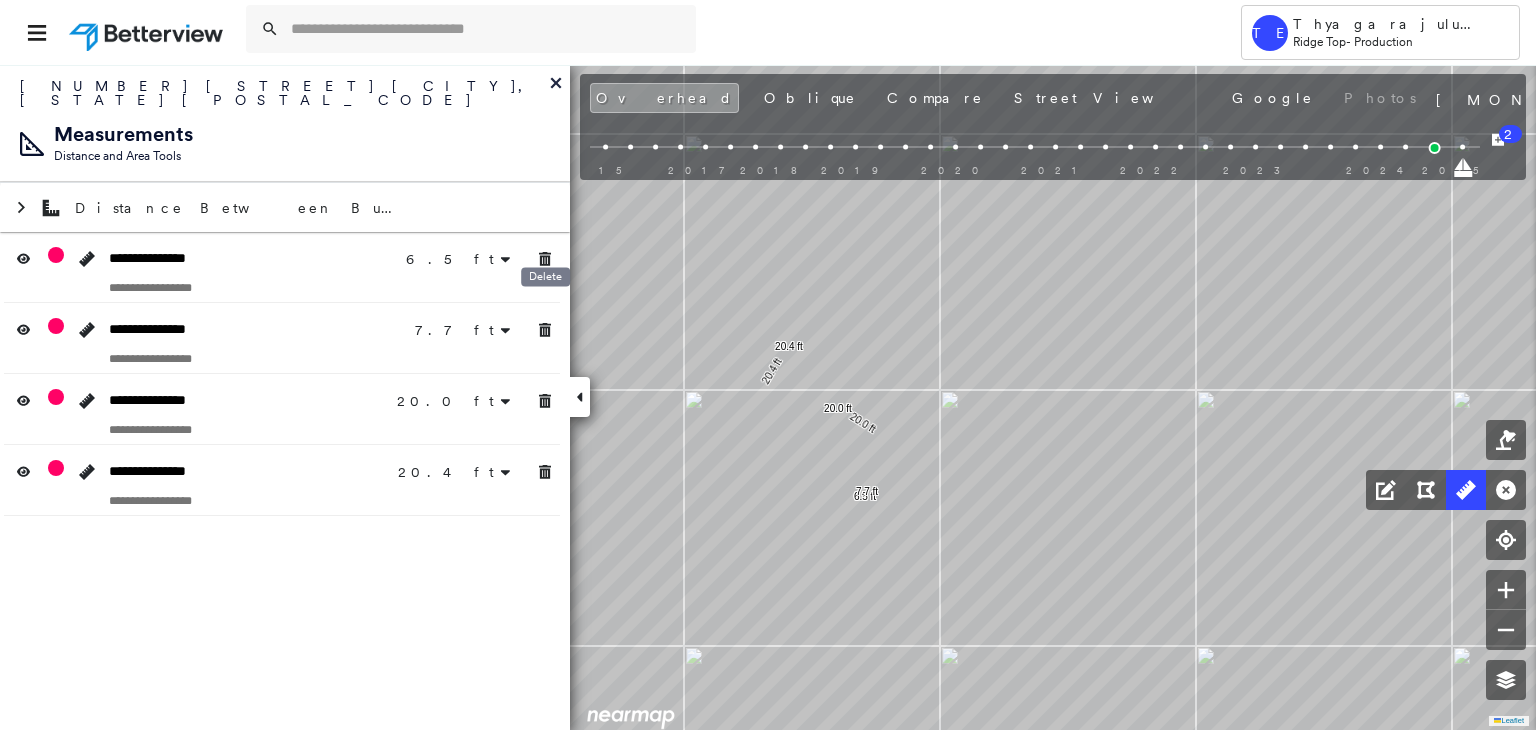 click 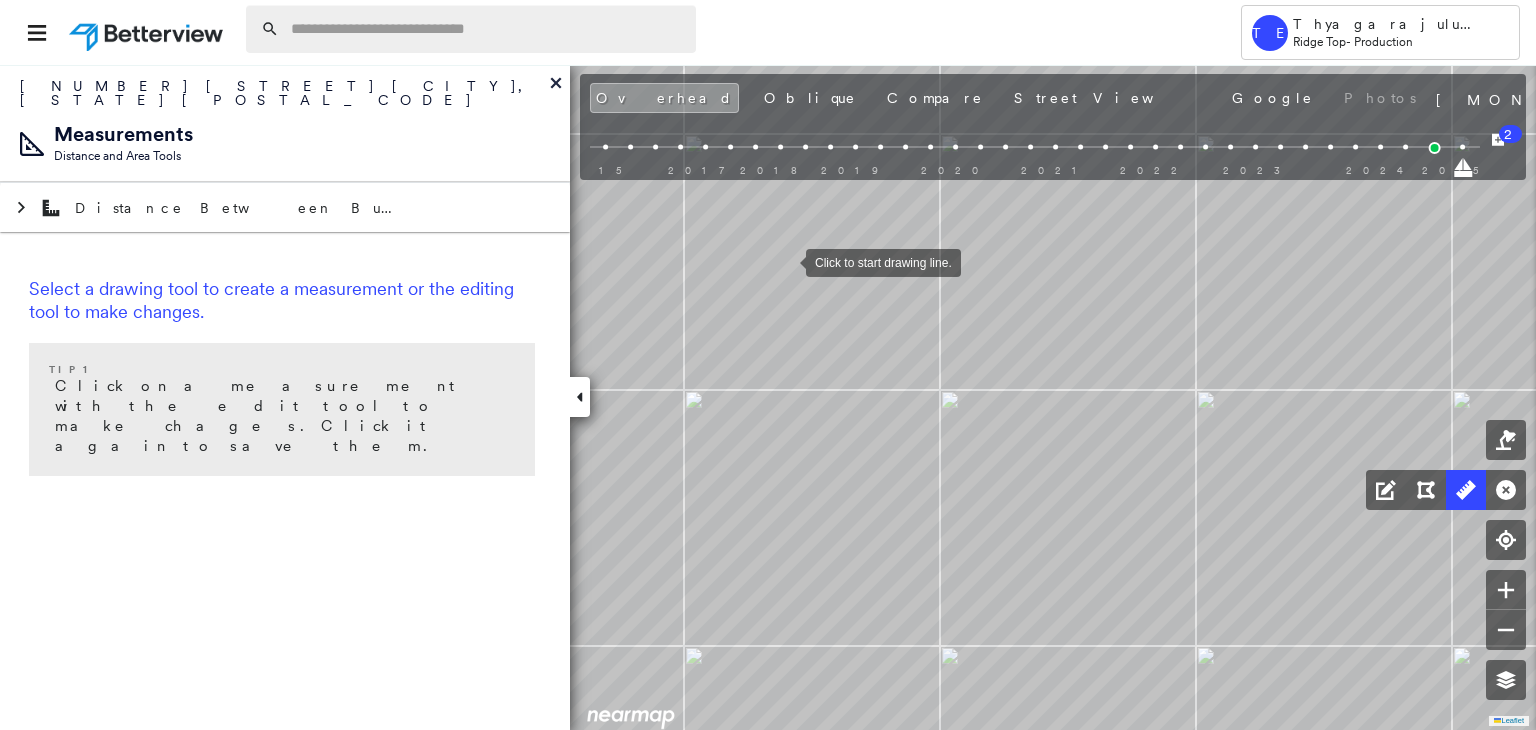 click at bounding box center [487, 29] 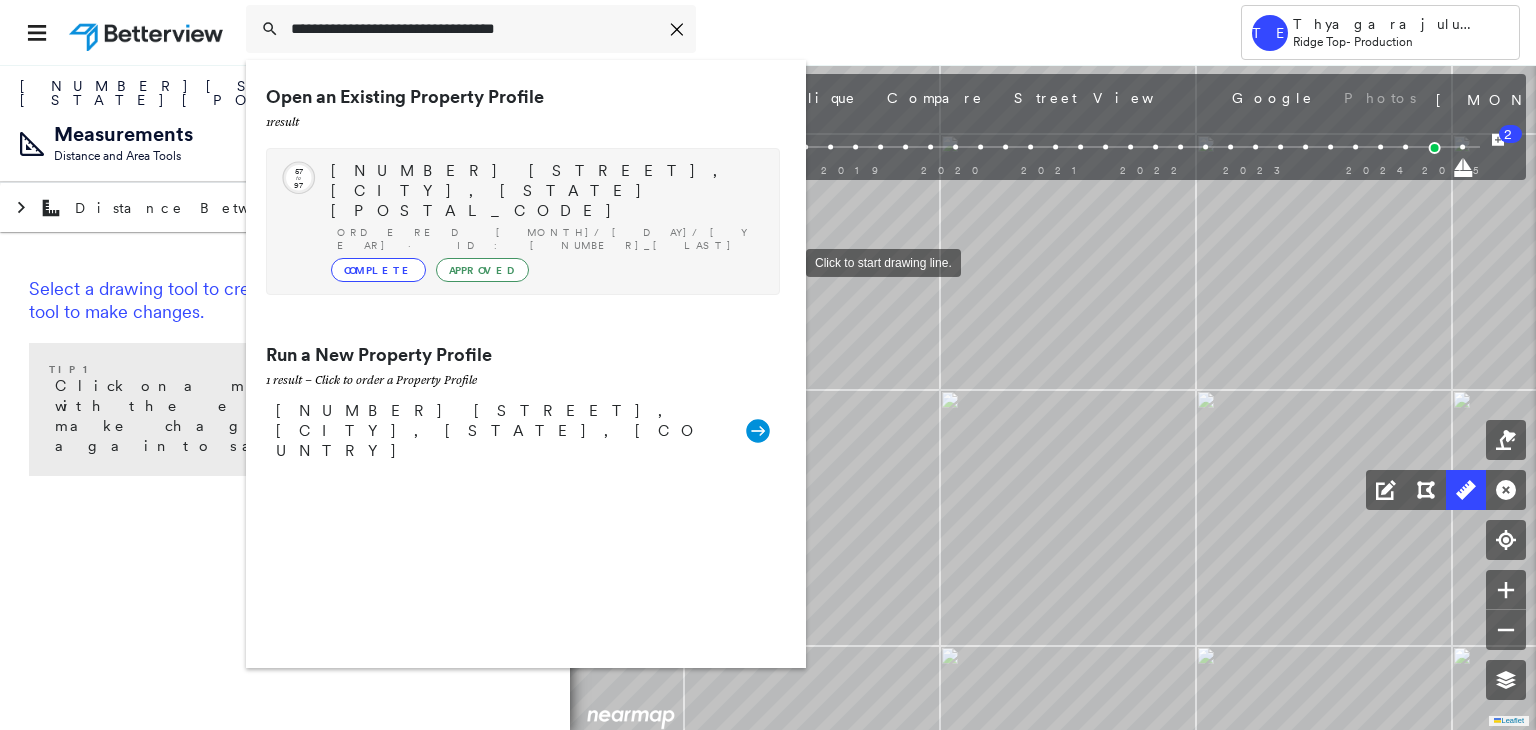 type on "**********" 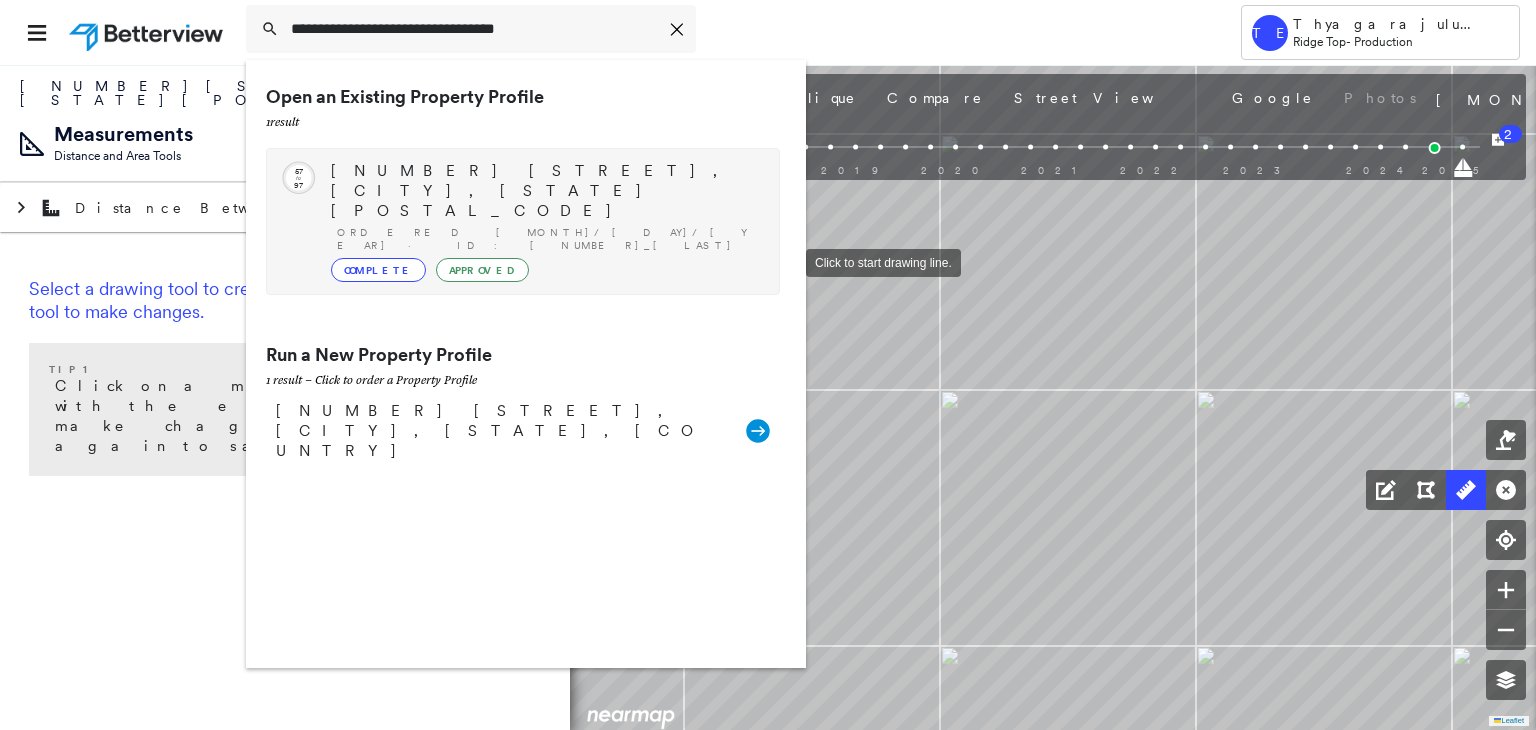 click on "Ordered [MONTH]/[DAY]/[YEAR] · ID: [NUMBER]_[LAST]" at bounding box center (548, 239) 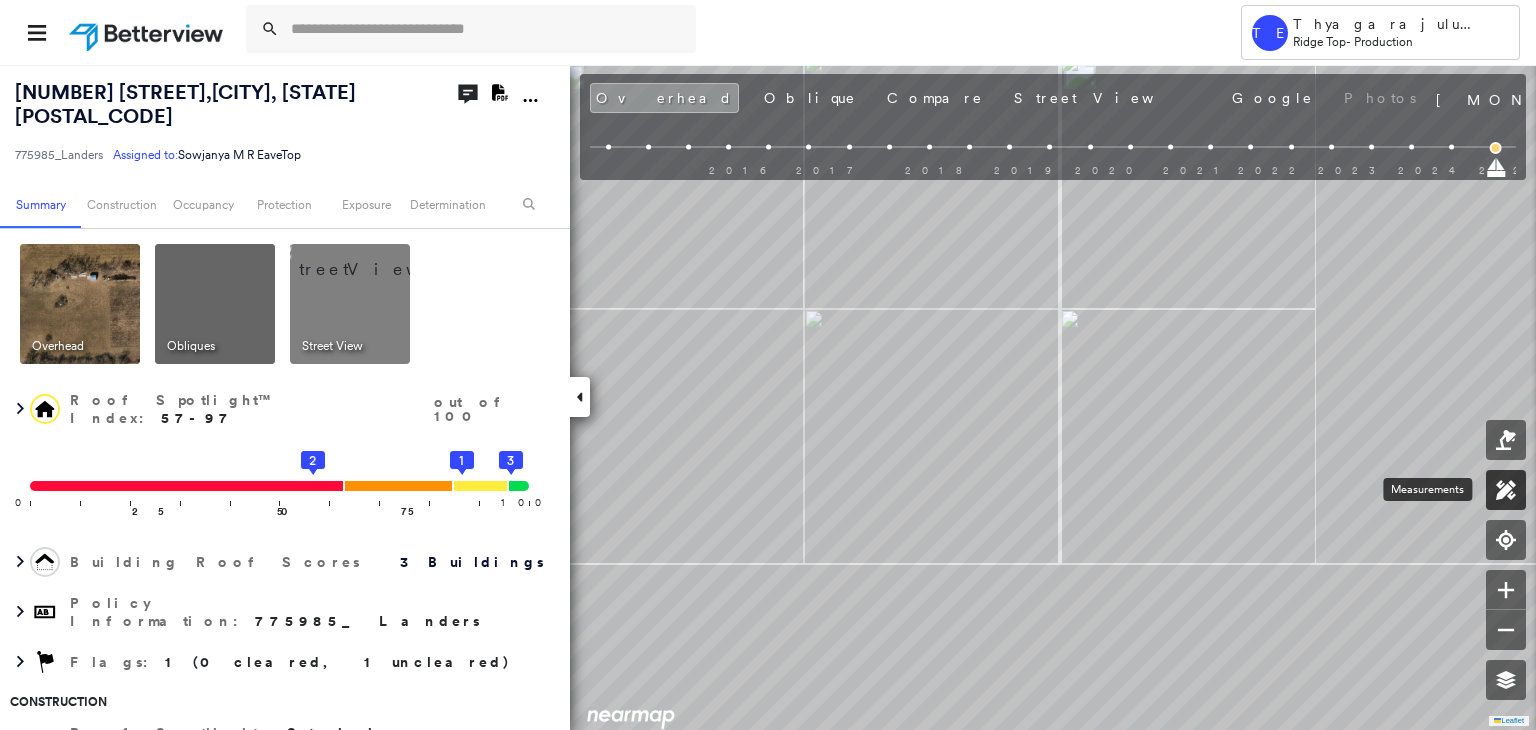 click 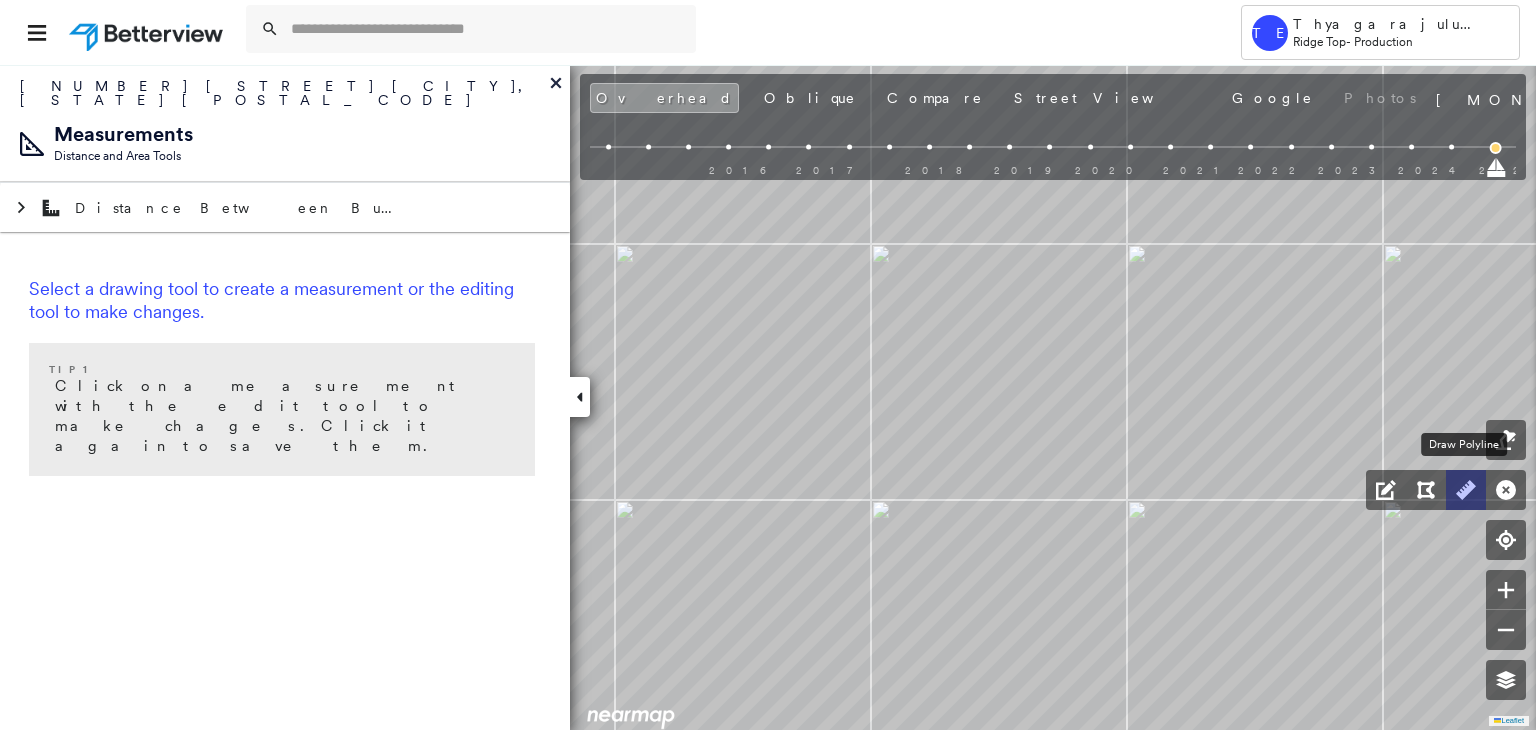 click 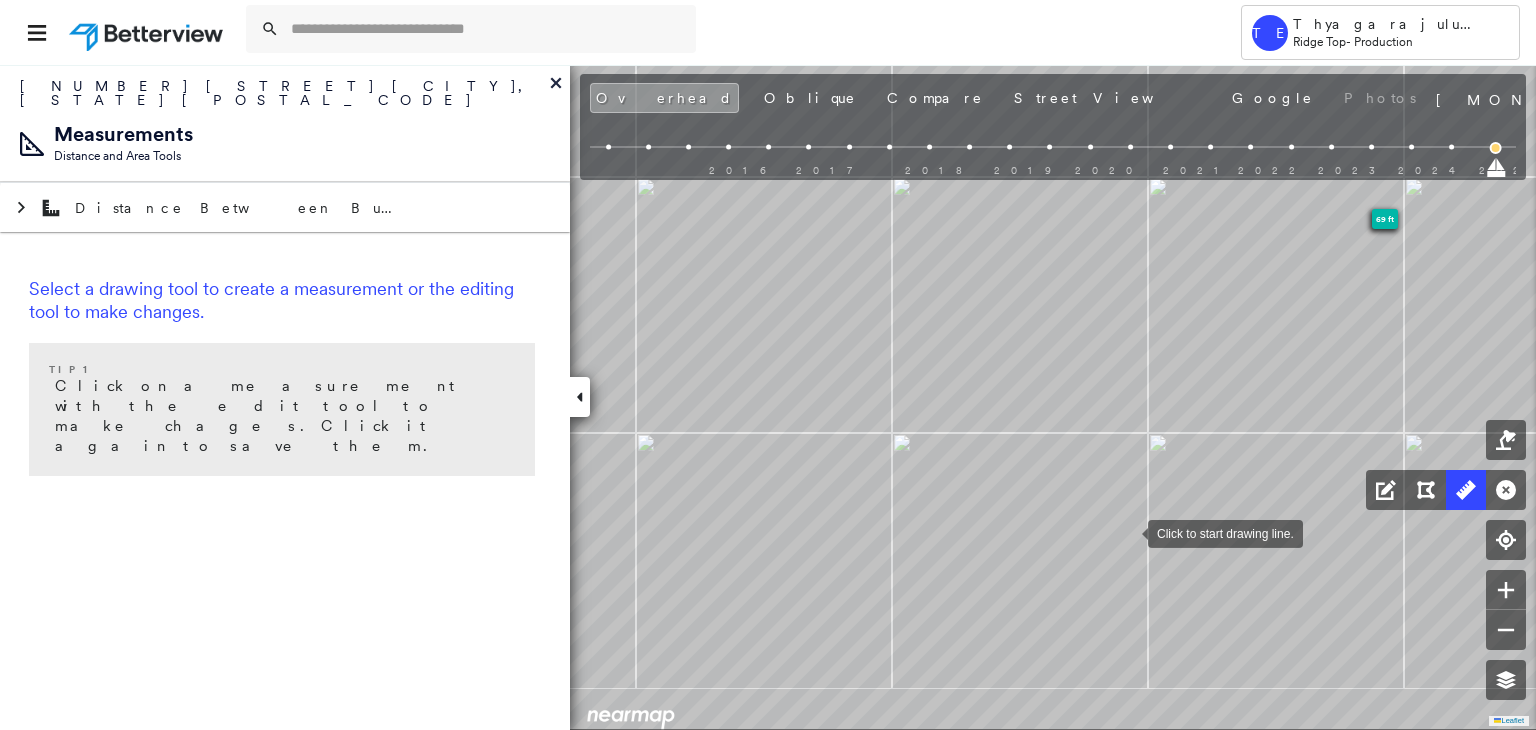 drag, startPoint x: 1107, startPoint y: 601, endPoint x: 1109, endPoint y: 522, distance: 79.025314 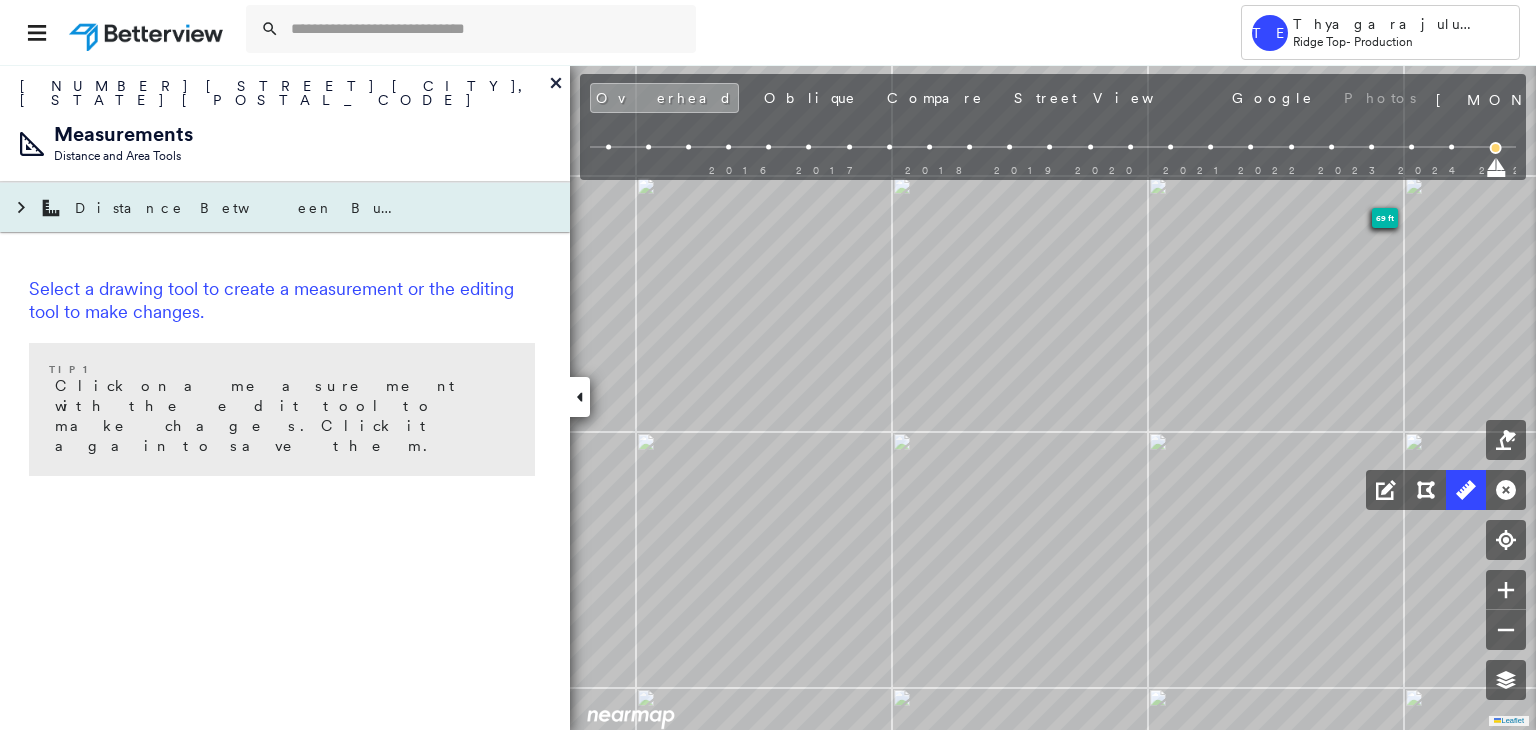 click at bounding box center [-12, 208] 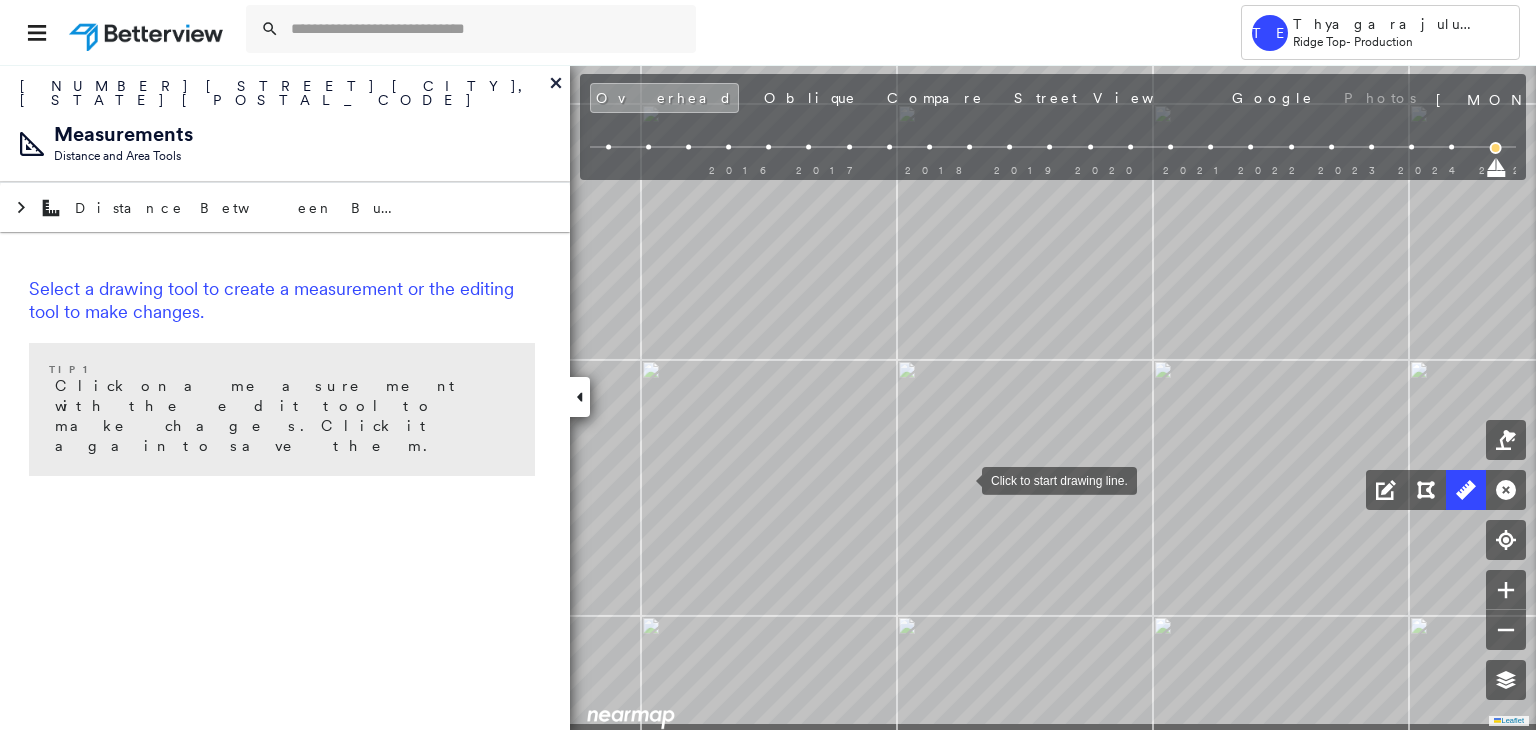 drag, startPoint x: 963, startPoint y: 516, endPoint x: 962, endPoint y: 482, distance: 34.0147 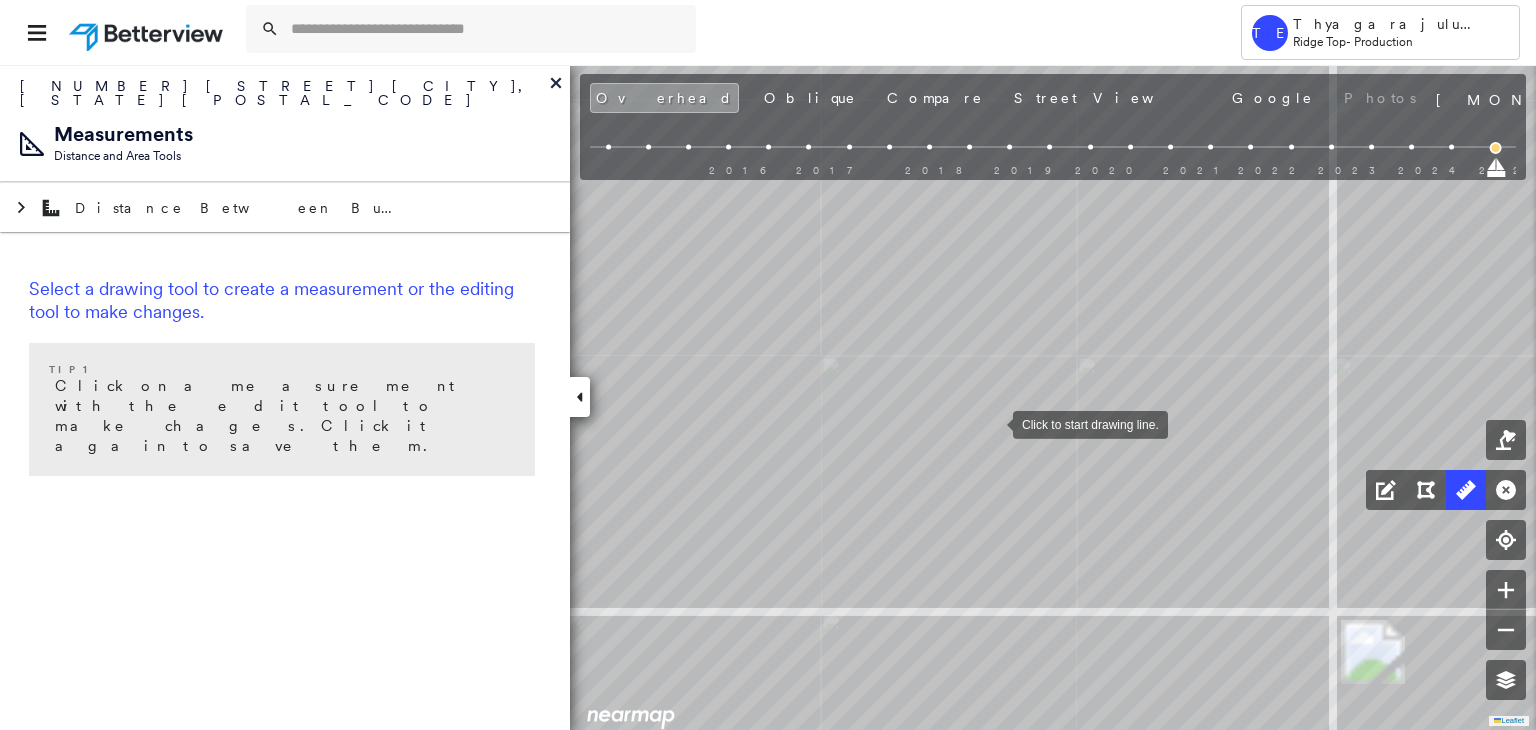 click at bounding box center [993, 423] 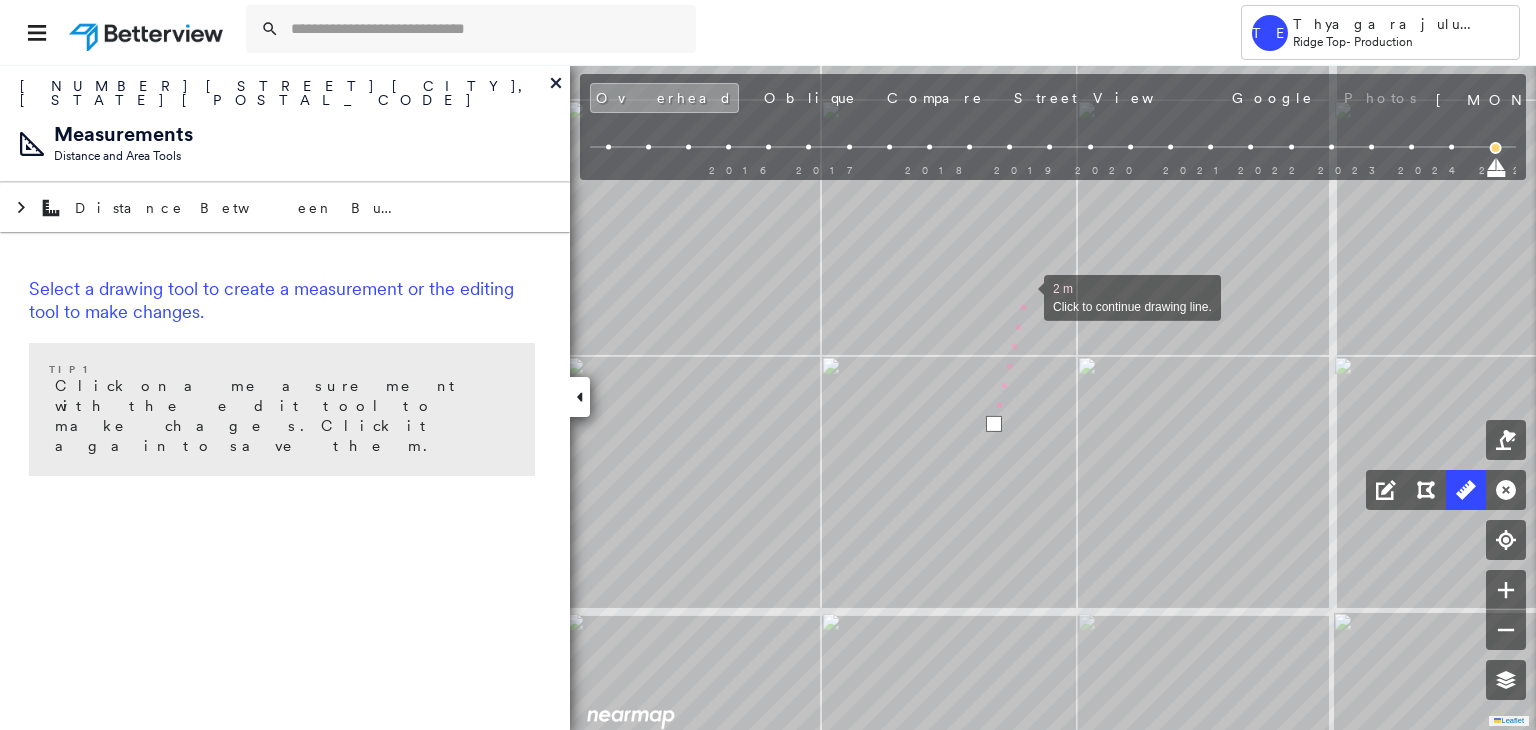 drag, startPoint x: 1024, startPoint y: 297, endPoint x: 1036, endPoint y: 538, distance: 241.29857 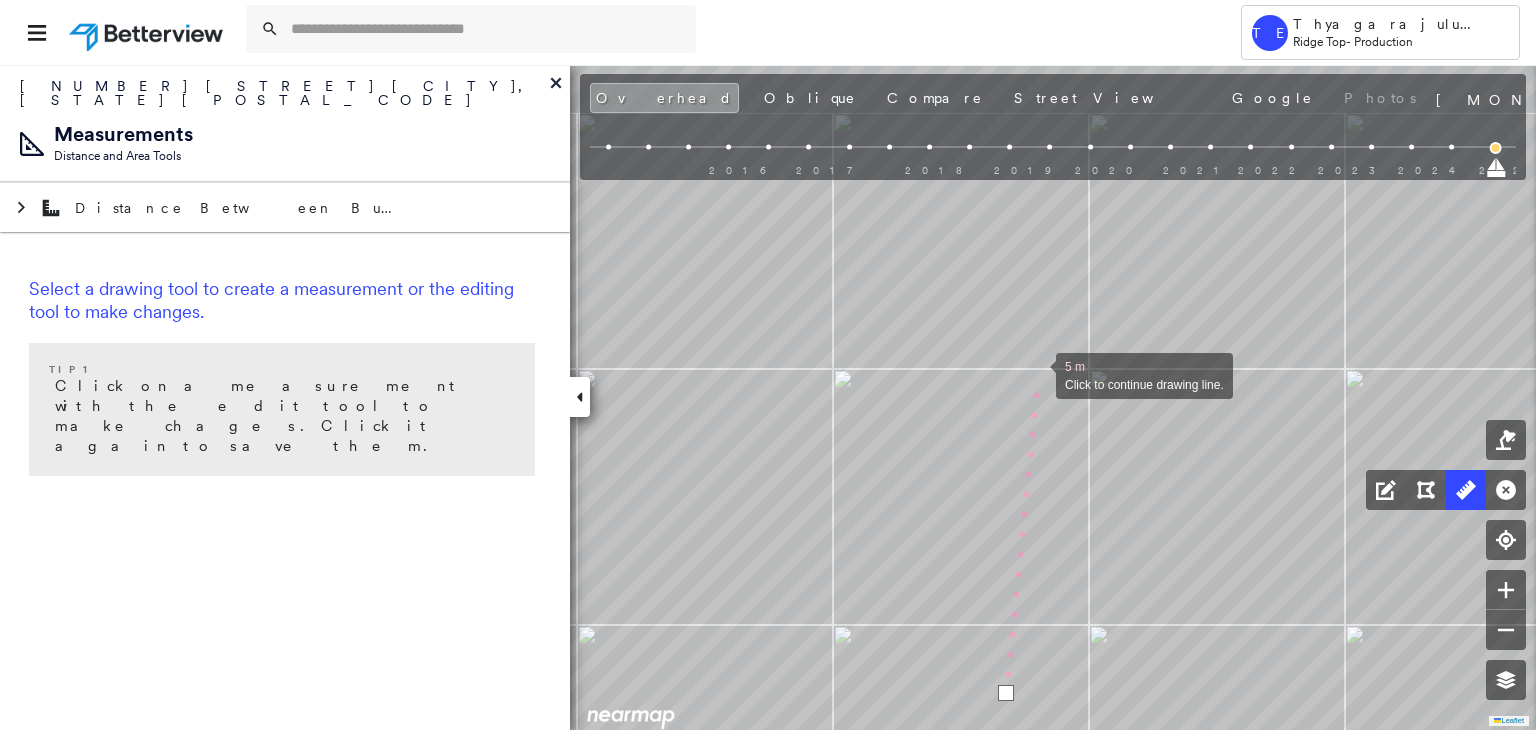 click on "5 m Click to continue drawing line." at bounding box center (152, 149) 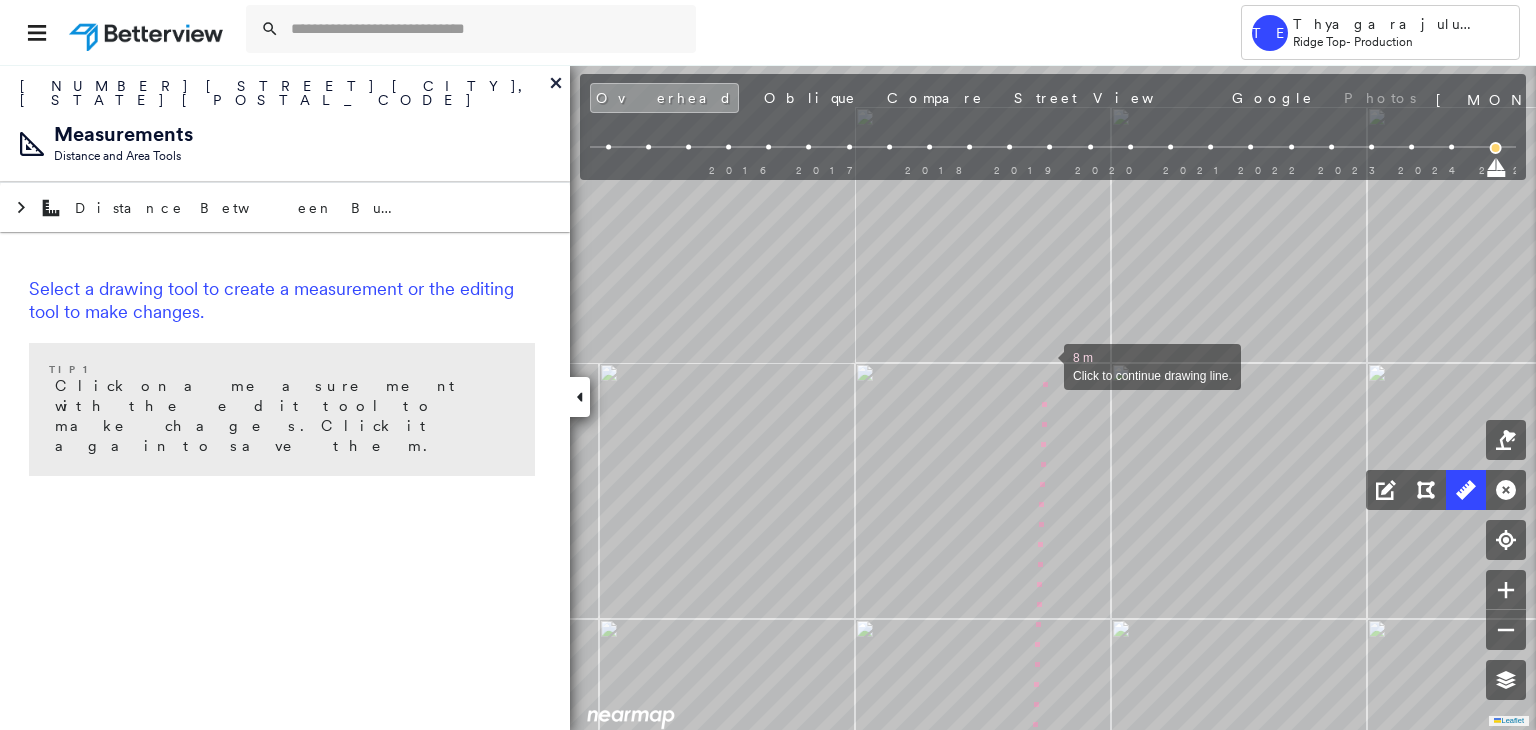 drag, startPoint x: 1044, startPoint y: 365, endPoint x: 1063, endPoint y: 549, distance: 184.97838 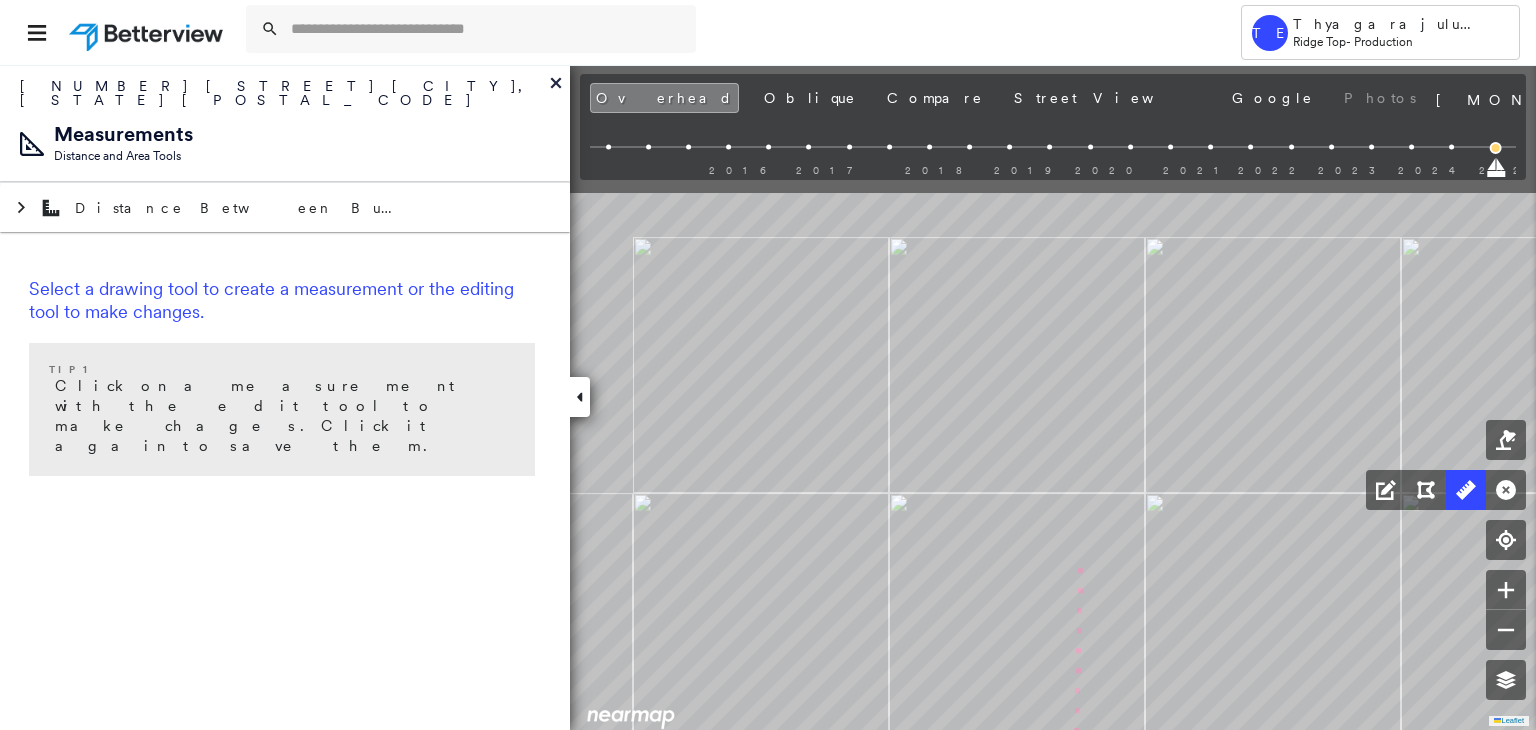 drag, startPoint x: 1062, startPoint y: 407, endPoint x: 1077, endPoint y: 581, distance: 174.64536 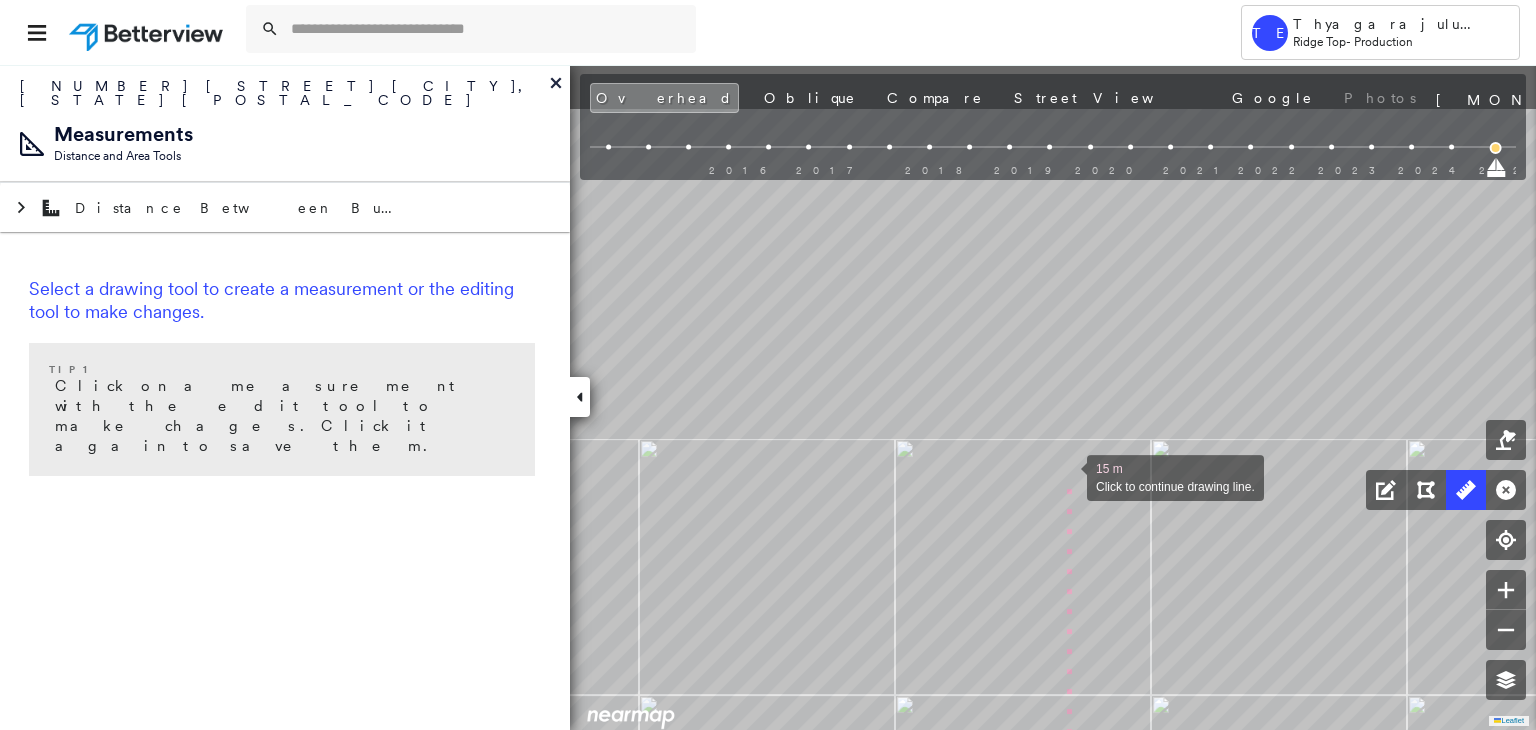 drag, startPoint x: 1061, startPoint y: 353, endPoint x: 1070, endPoint y: 491, distance: 138.29317 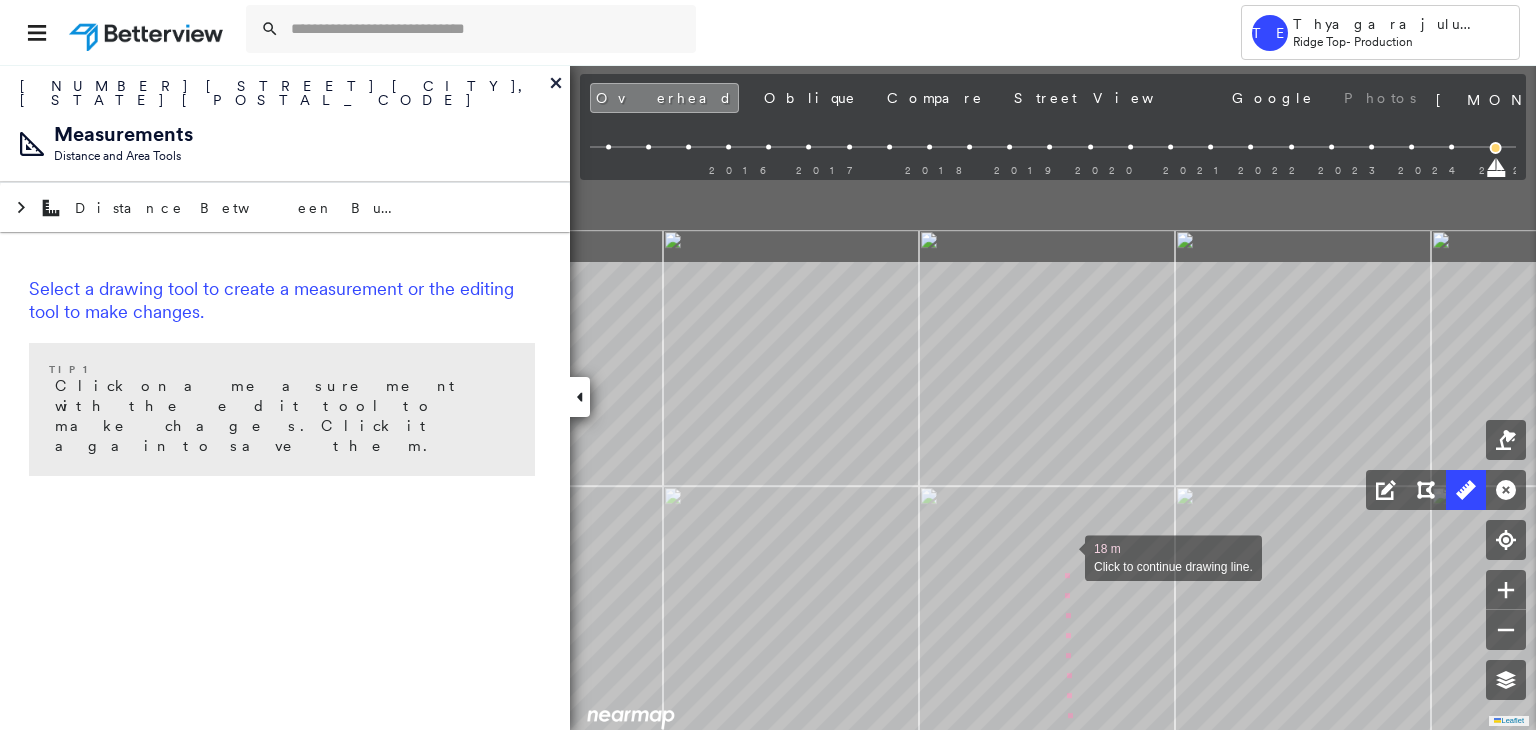 drag, startPoint x: 1047, startPoint y: 290, endPoint x: 1065, endPoint y: 555, distance: 265.61063 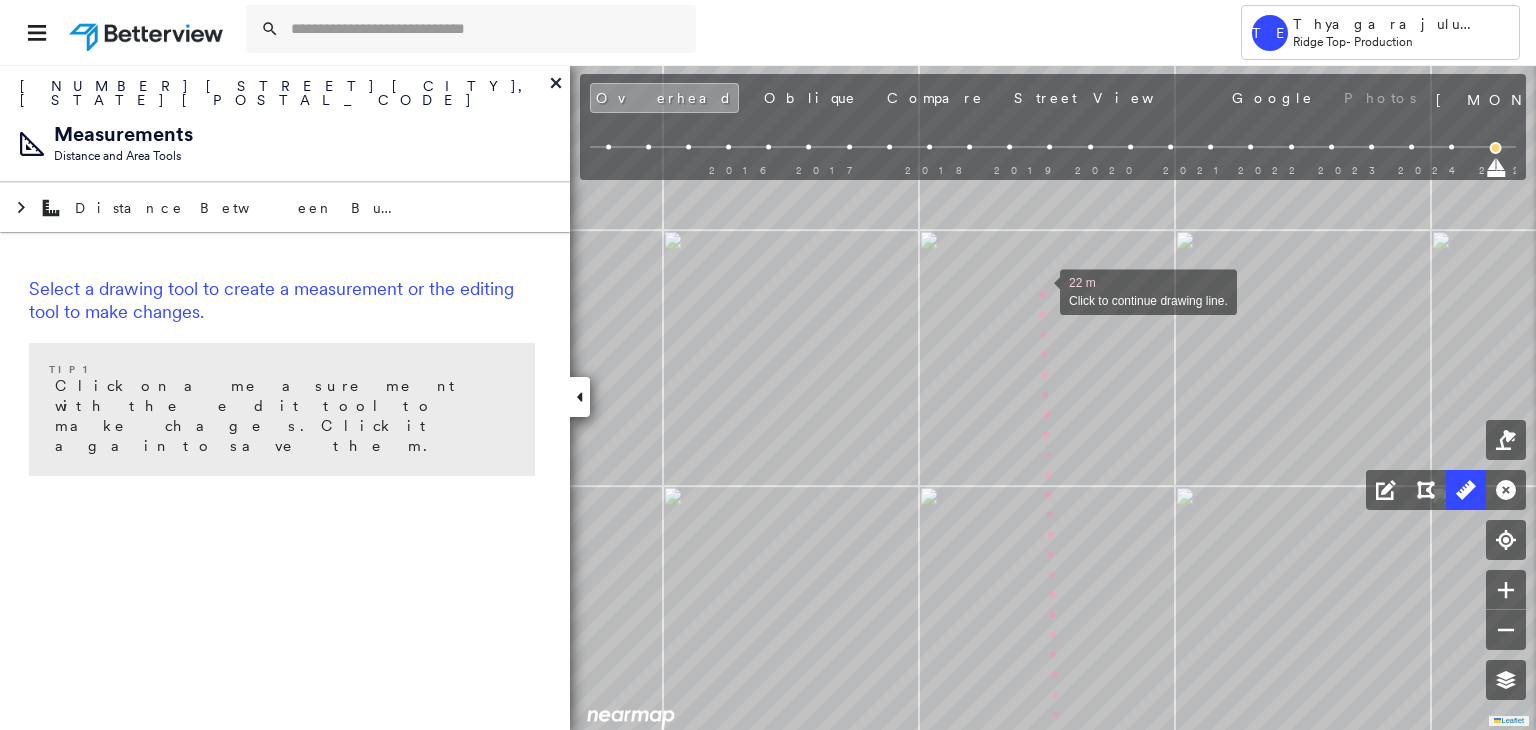 click at bounding box center (1040, 290) 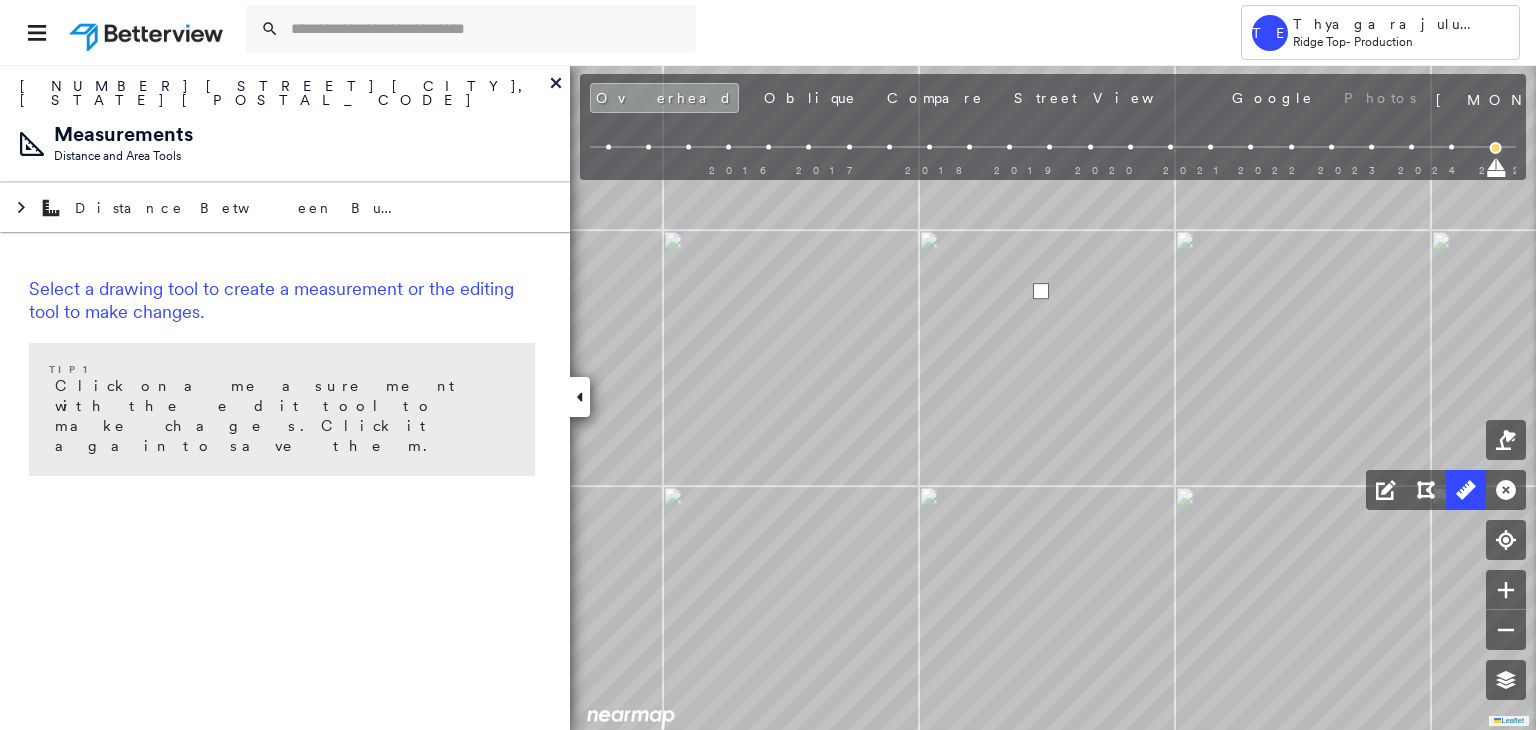 click at bounding box center (1041, 291) 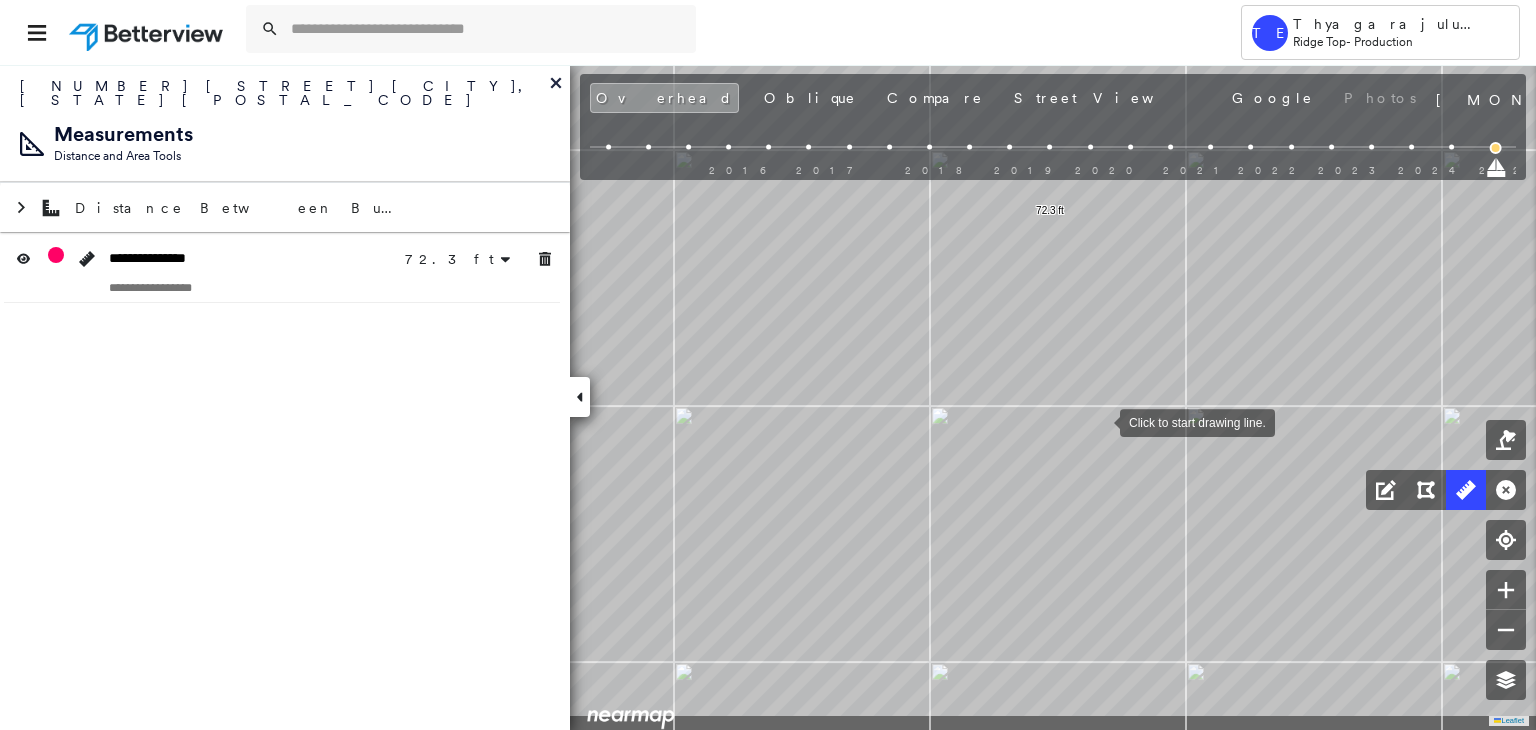 drag, startPoint x: 1089, startPoint y: 503, endPoint x: 1100, endPoint y: 423, distance: 80.75271 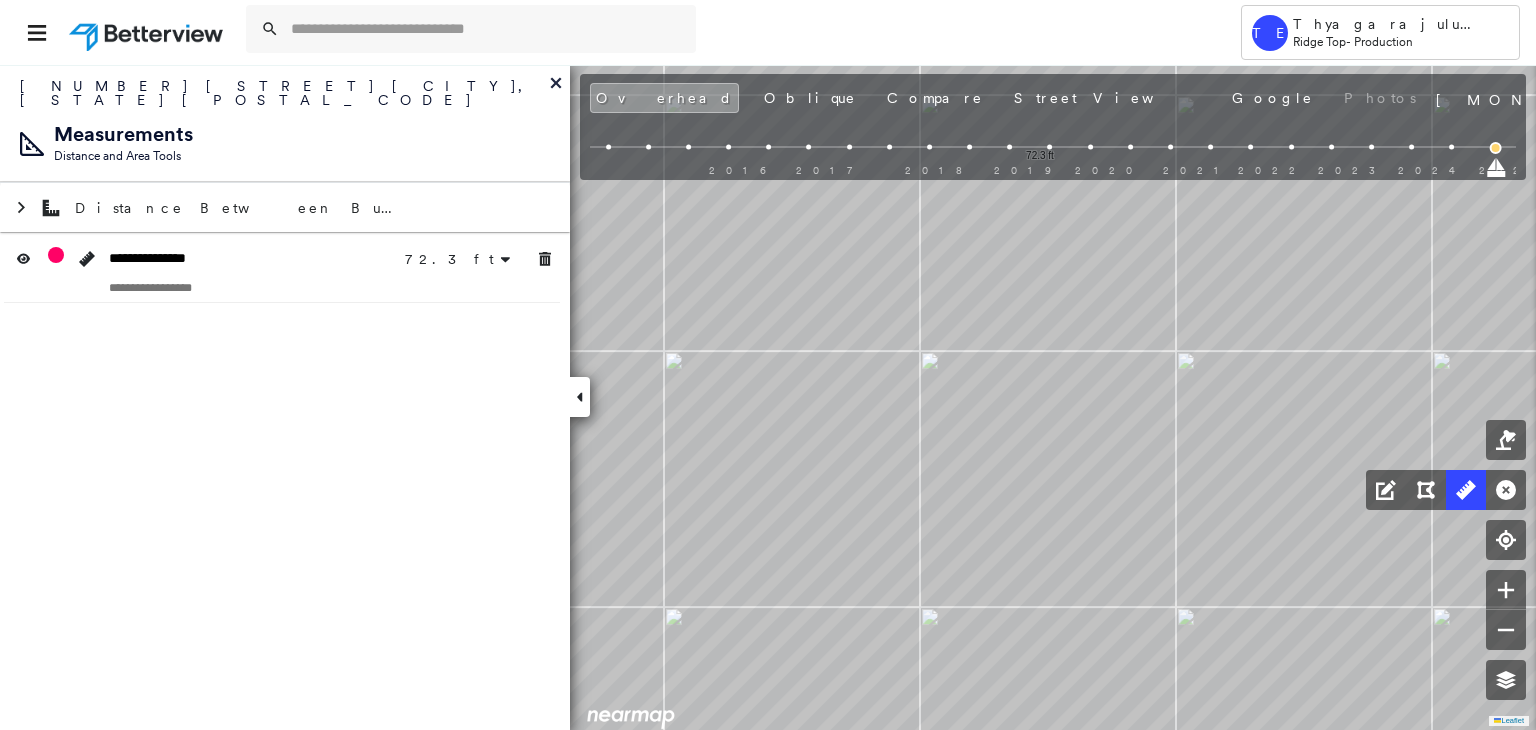 drag, startPoint x: 1042, startPoint y: 521, endPoint x: 980, endPoint y: 306, distance: 223.76103 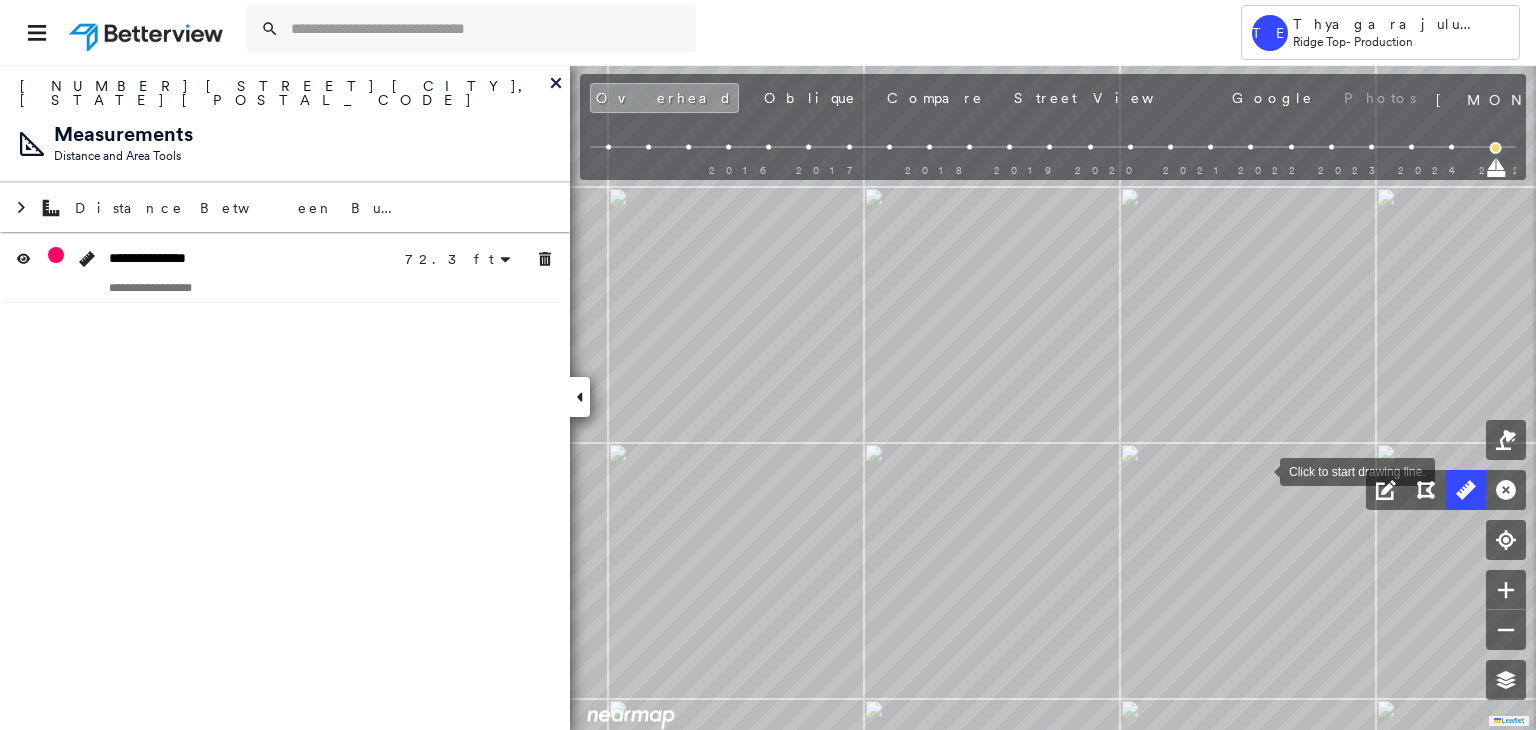 drag, startPoint x: 1260, startPoint y: 470, endPoint x: 1159, endPoint y: 299, distance: 198.6001 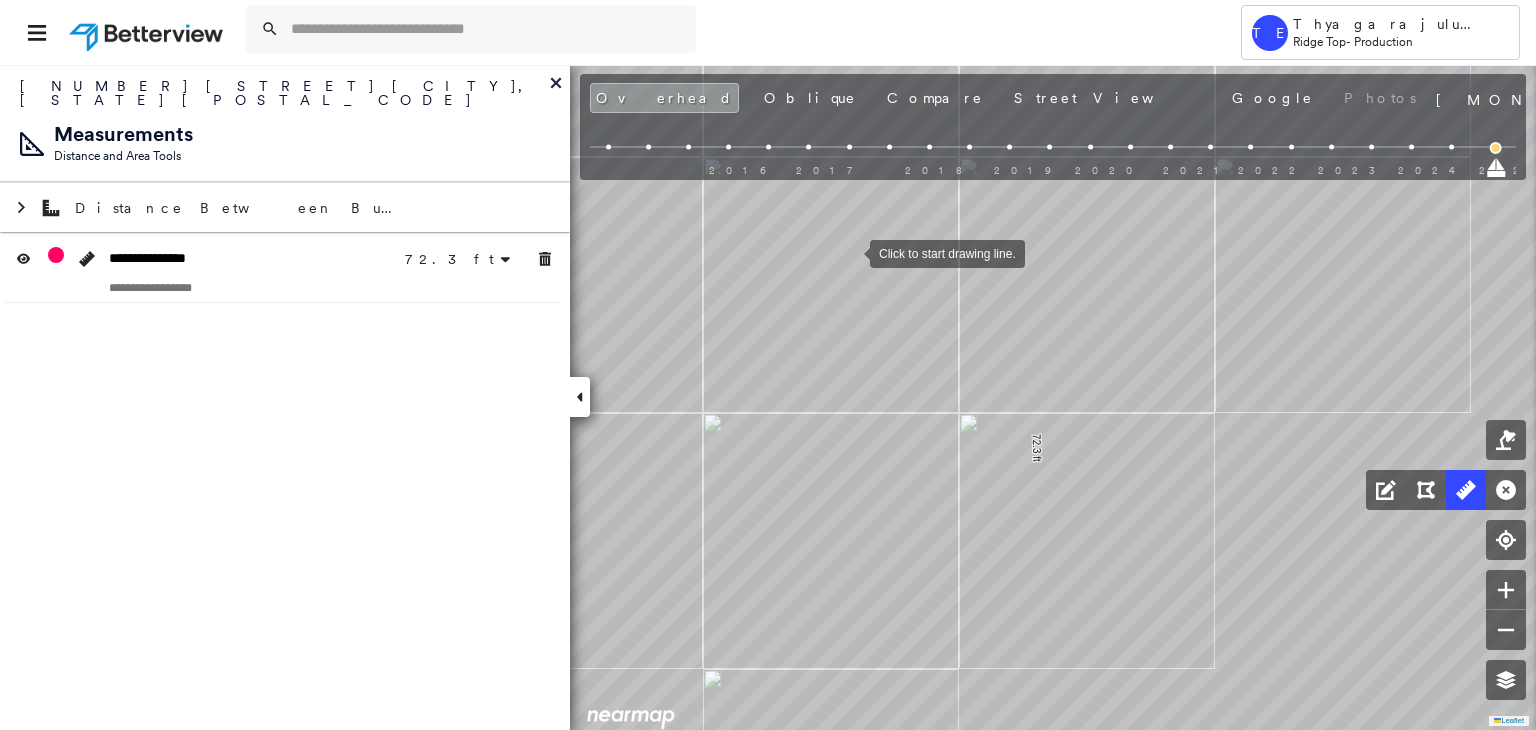 click at bounding box center (850, 252) 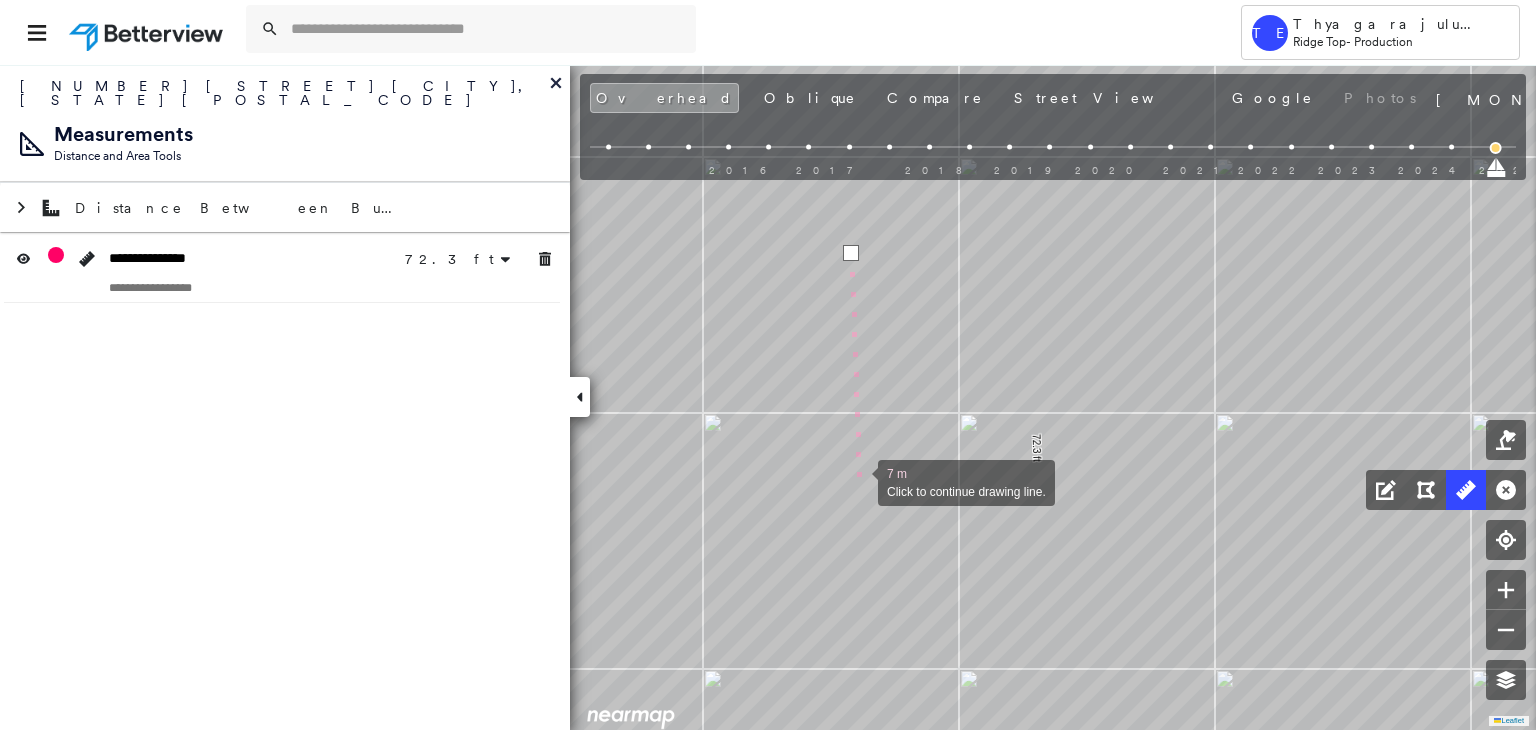 click at bounding box center [858, 481] 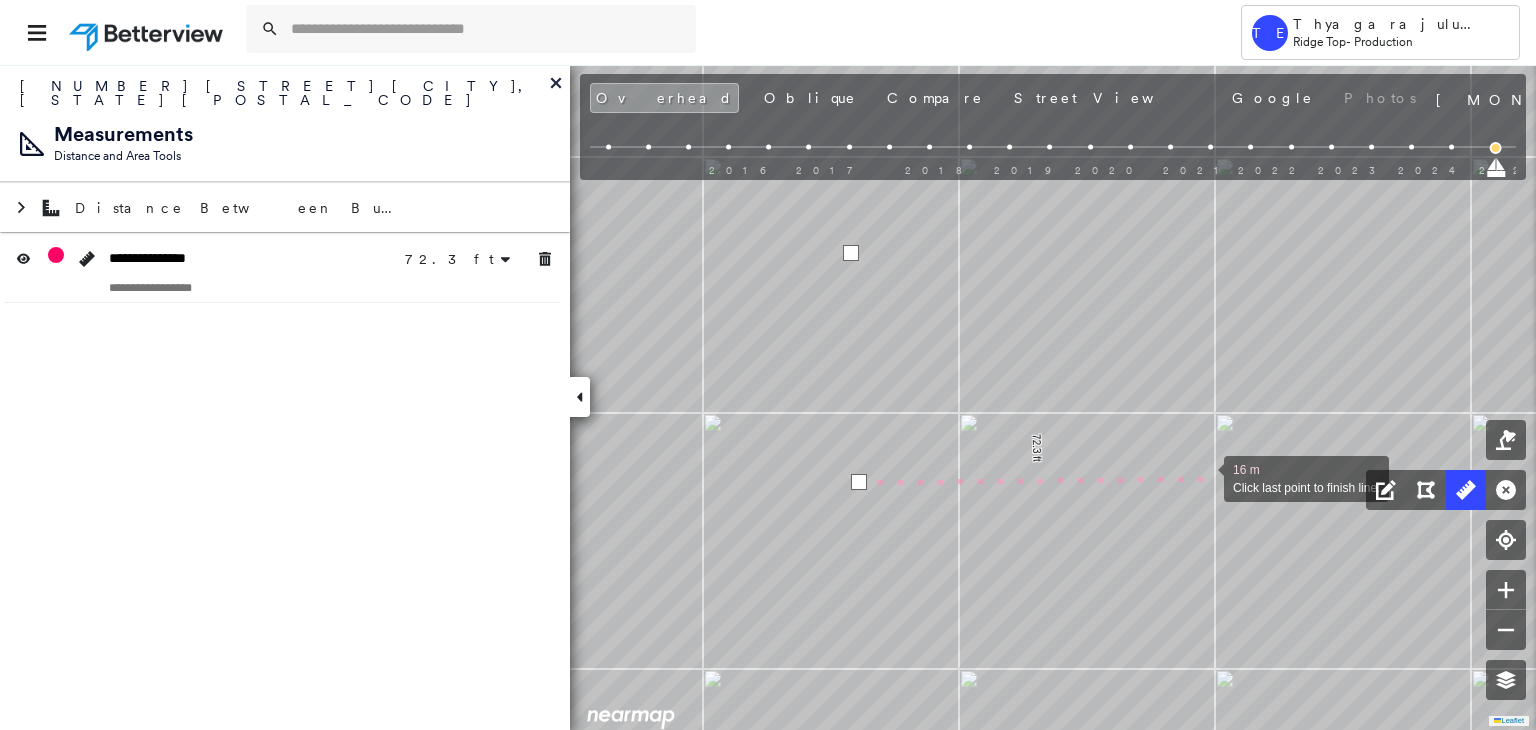 click at bounding box center [1204, 477] 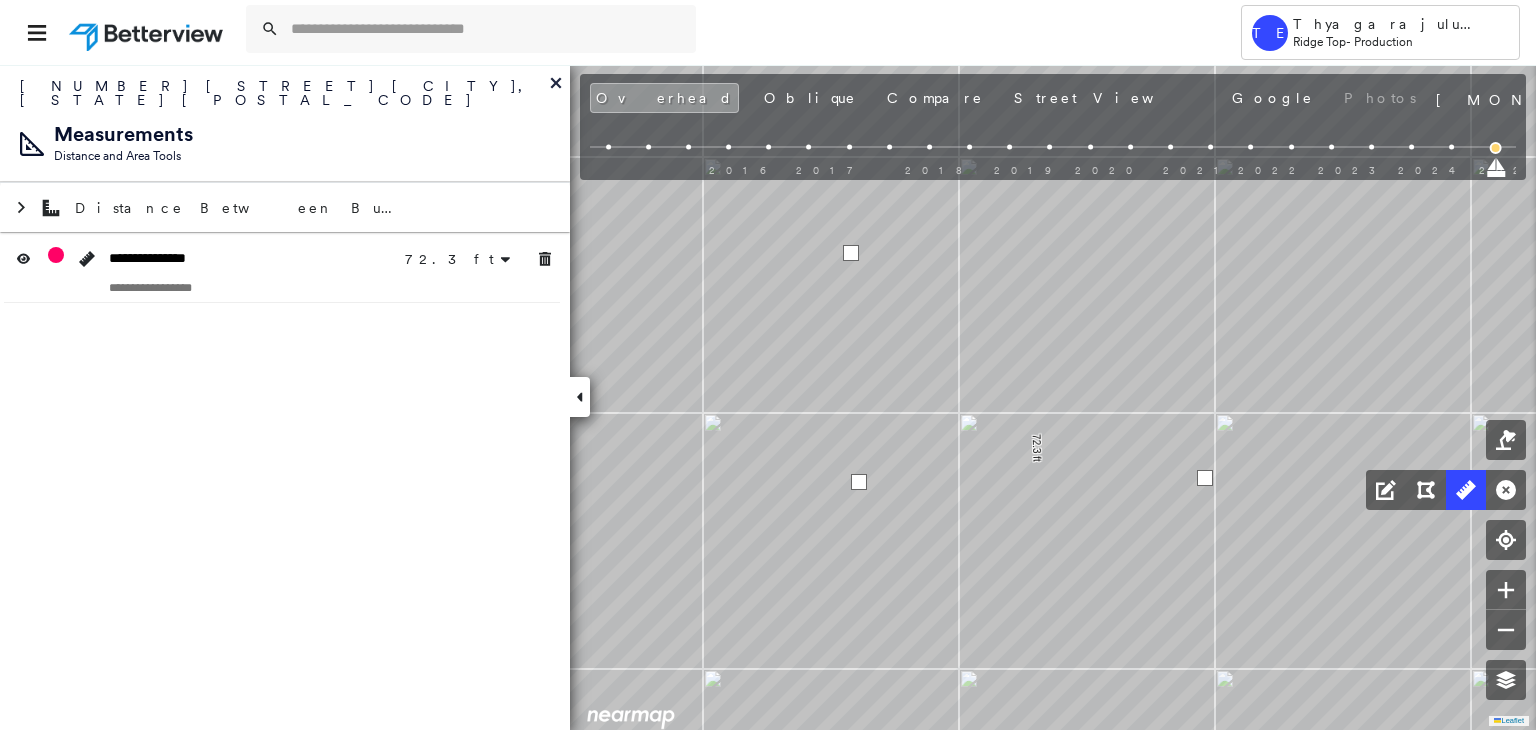 click at bounding box center [1205, 478] 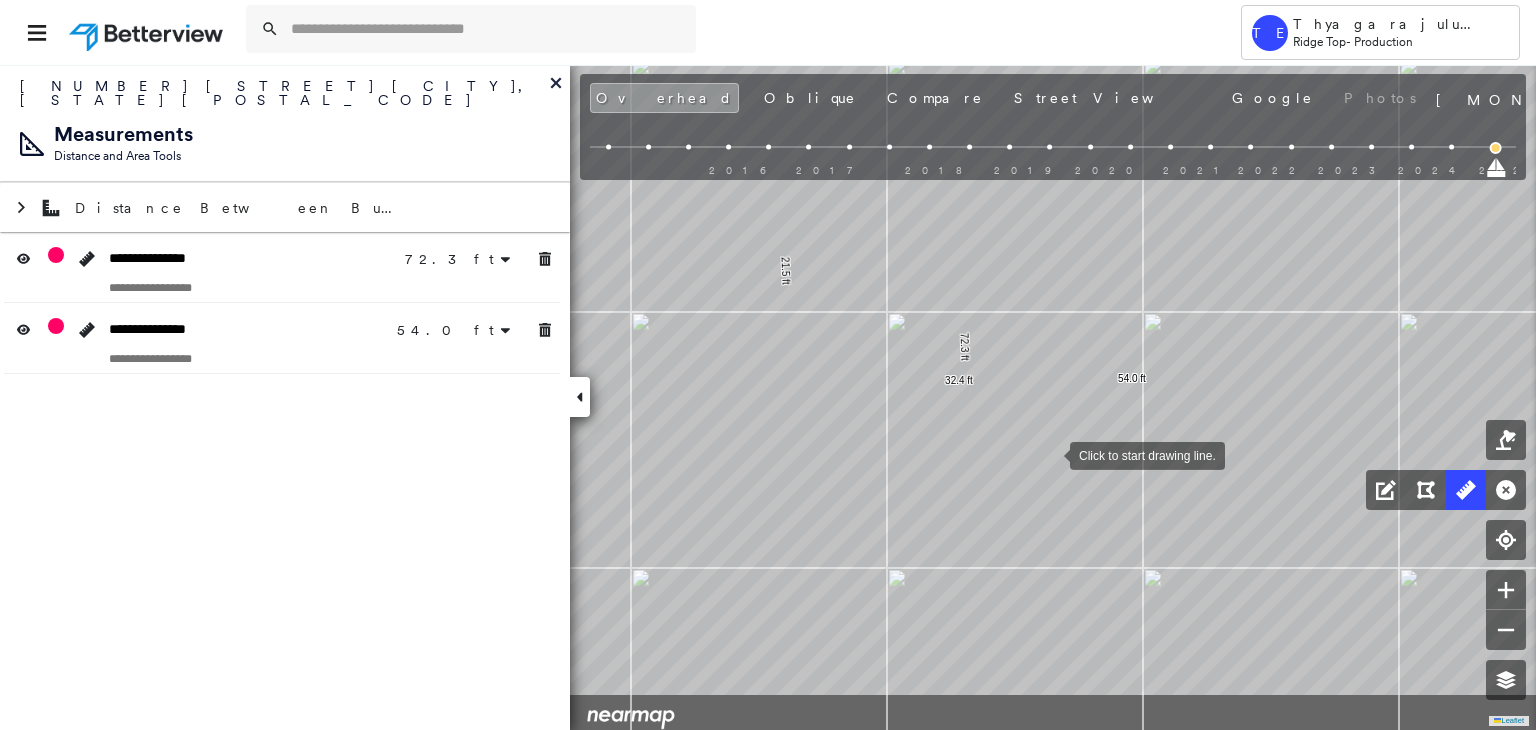 drag, startPoint x: 1097, startPoint y: 525, endPoint x: 1043, endPoint y: 438, distance: 102.396286 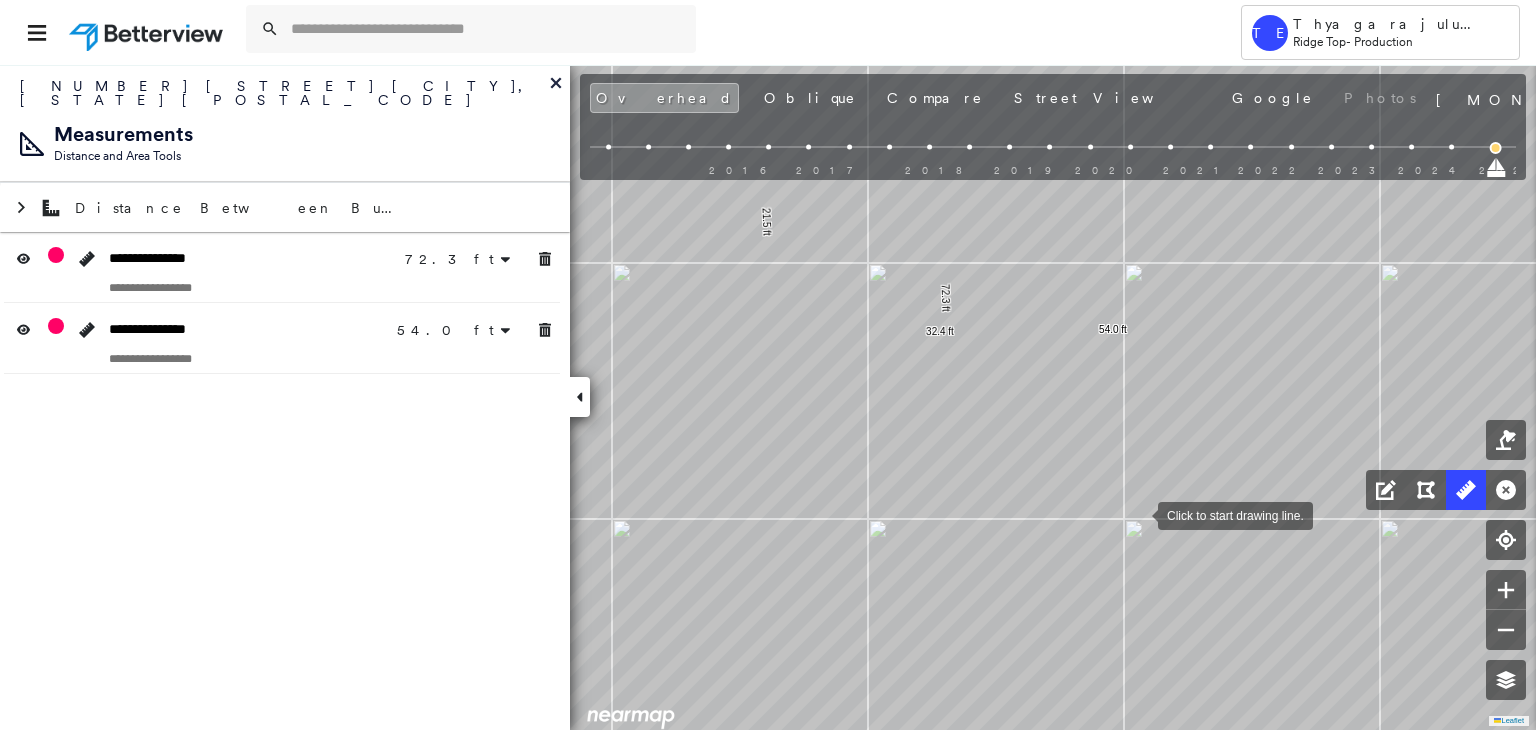 drag, startPoint x: 1138, startPoint y: 522, endPoint x: 1108, endPoint y: 449, distance: 78.92401 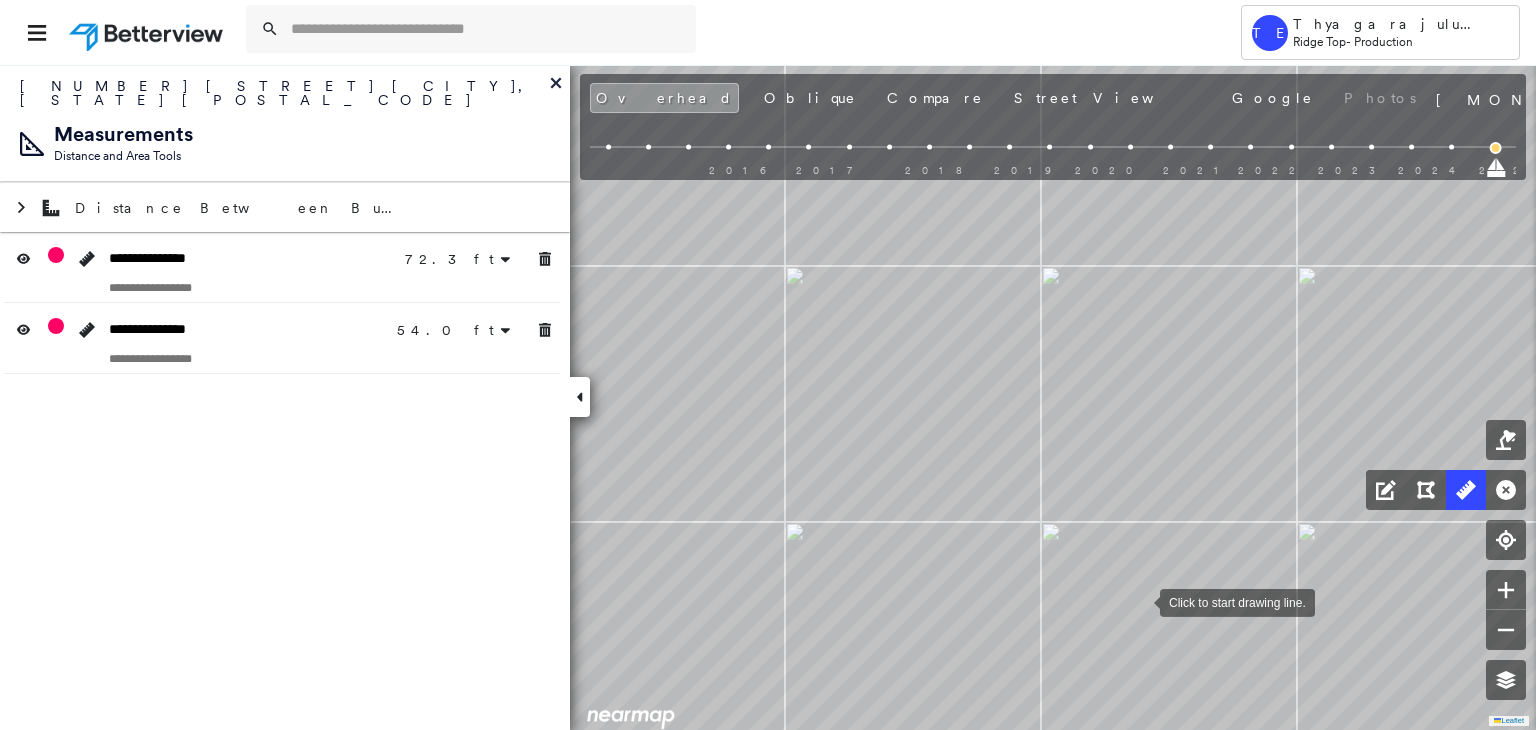 click at bounding box center (1140, 601) 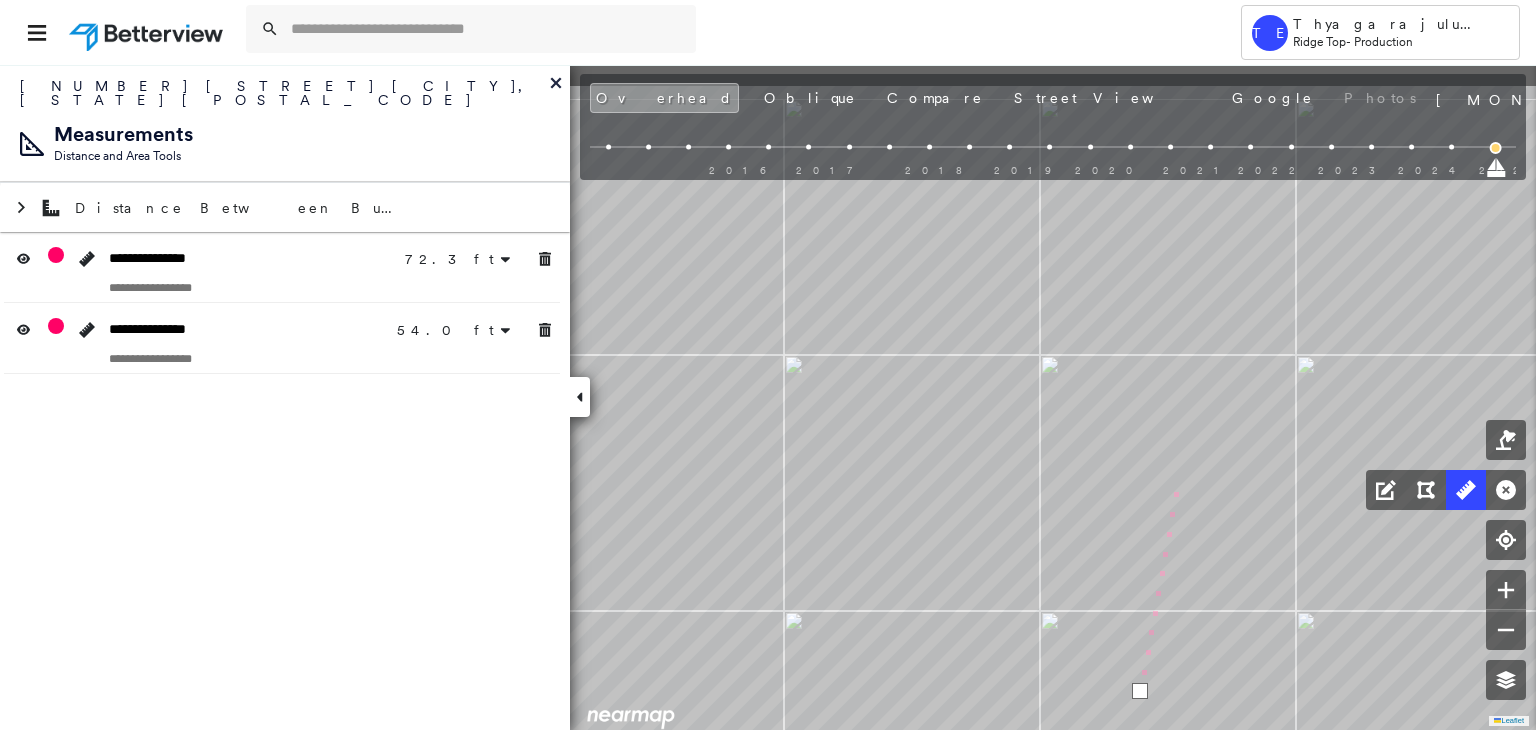 drag, startPoint x: 1159, startPoint y: 574, endPoint x: 1192, endPoint y: 558, distance: 36.67424 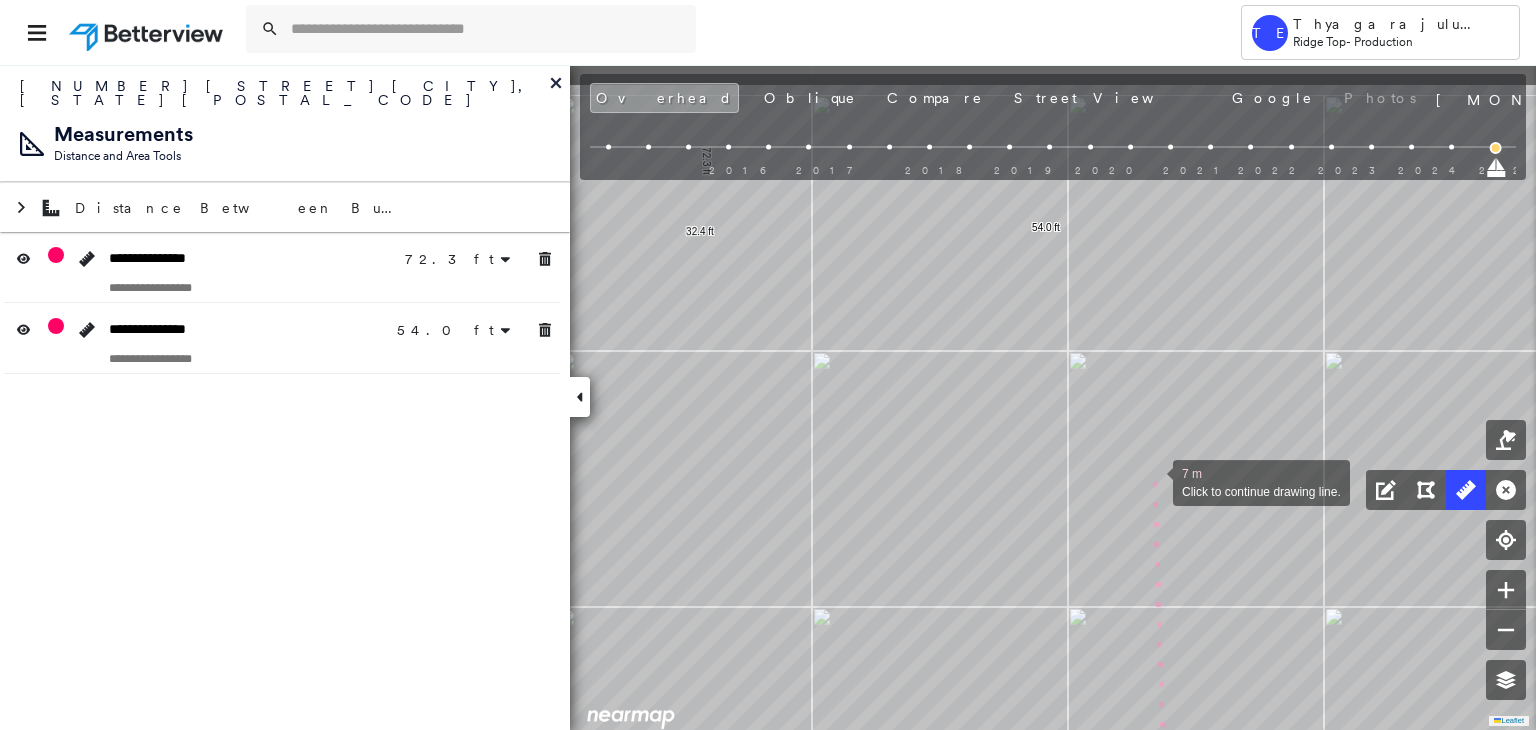 drag, startPoint x: 1144, startPoint y: 385, endPoint x: 1142, endPoint y: 456, distance: 71.02816 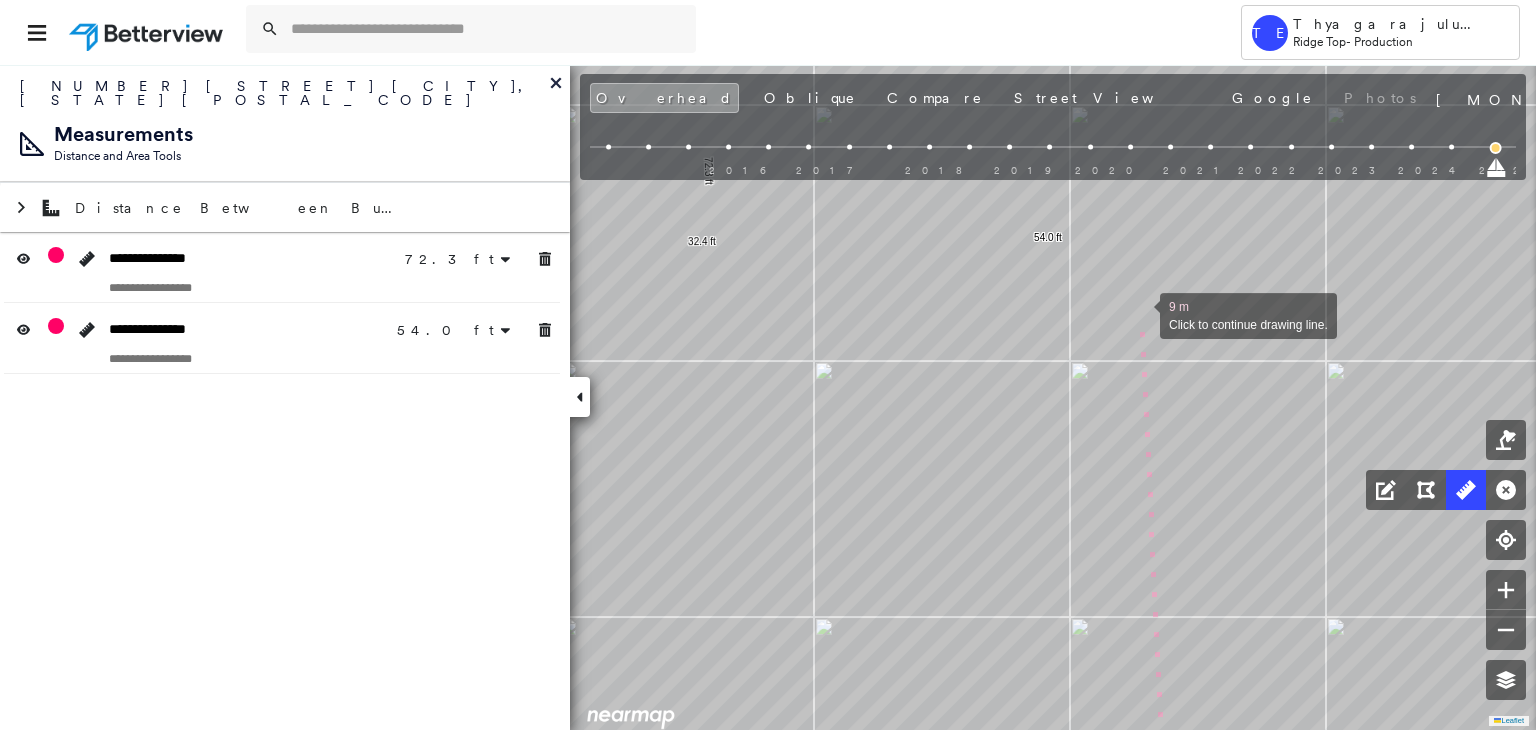 click at bounding box center [1140, 314] 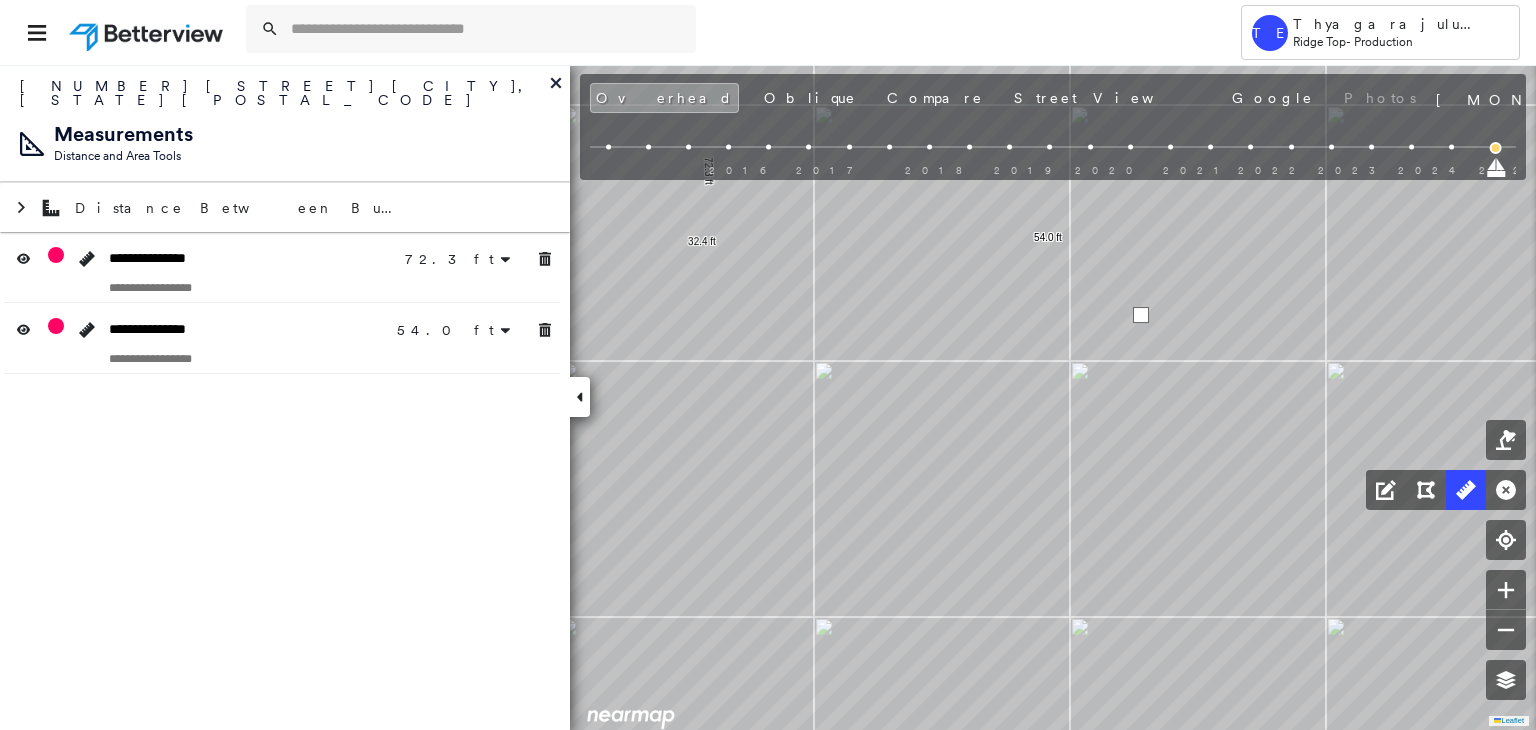 click at bounding box center [1141, 315] 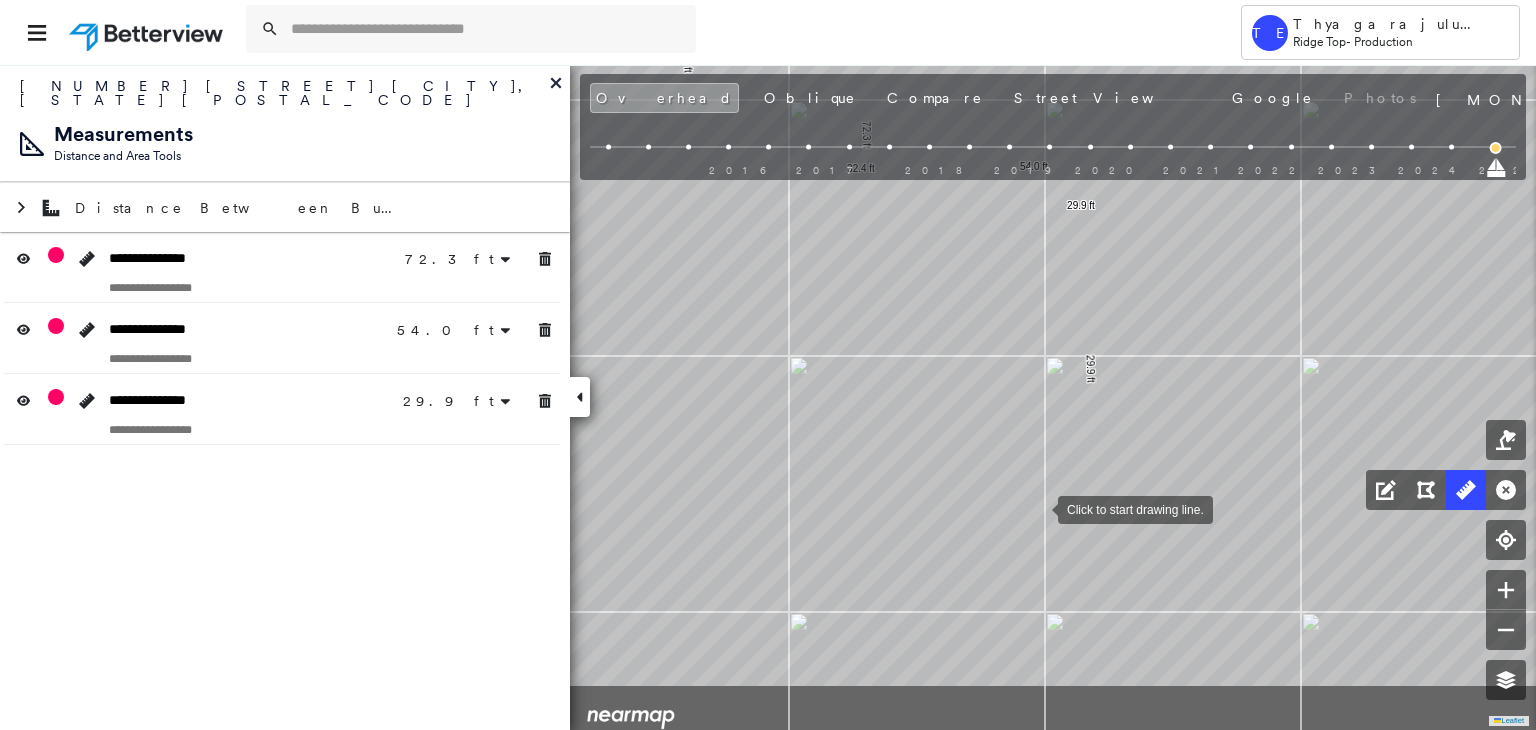drag, startPoint x: 1064, startPoint y: 619, endPoint x: 1039, endPoint y: 509, distance: 112.805145 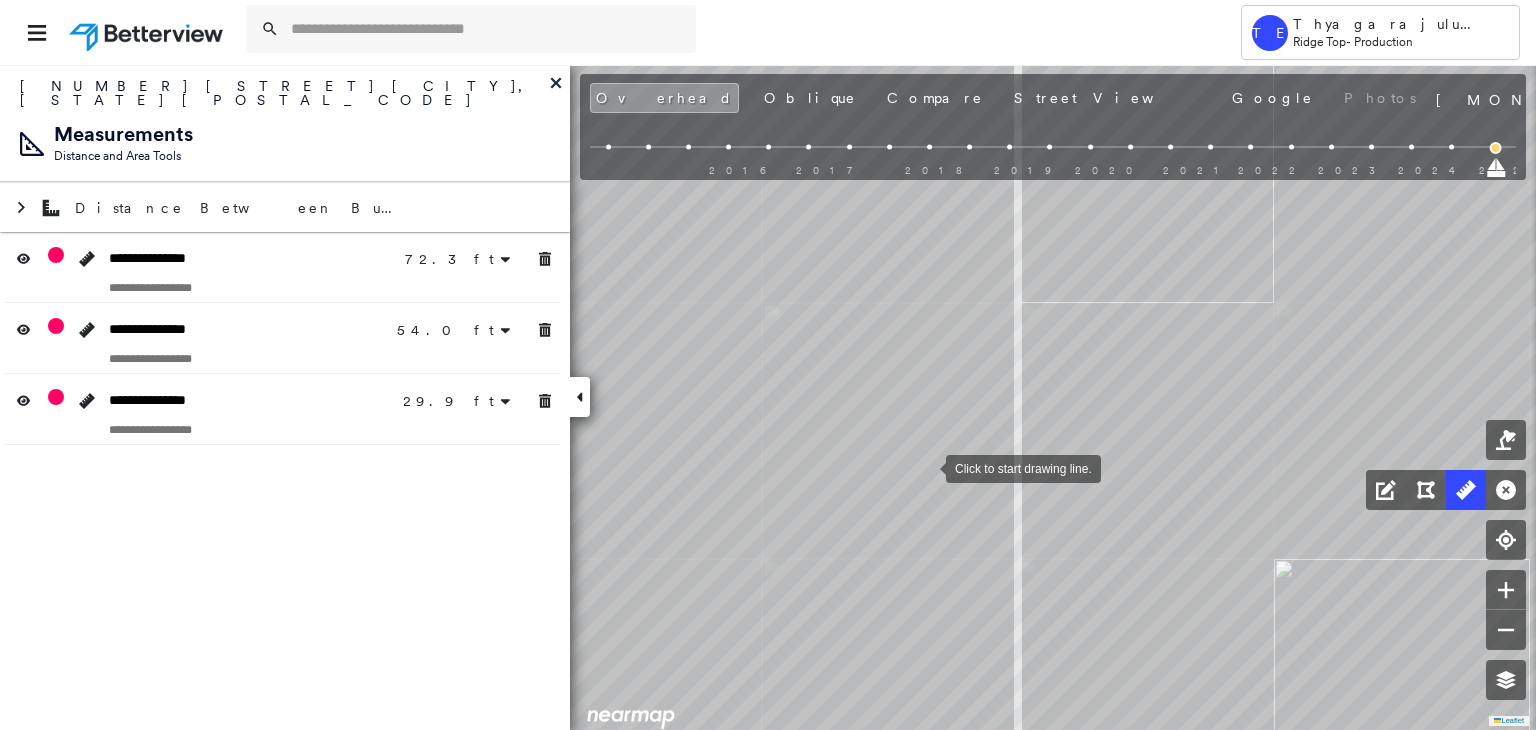 click at bounding box center (926, 467) 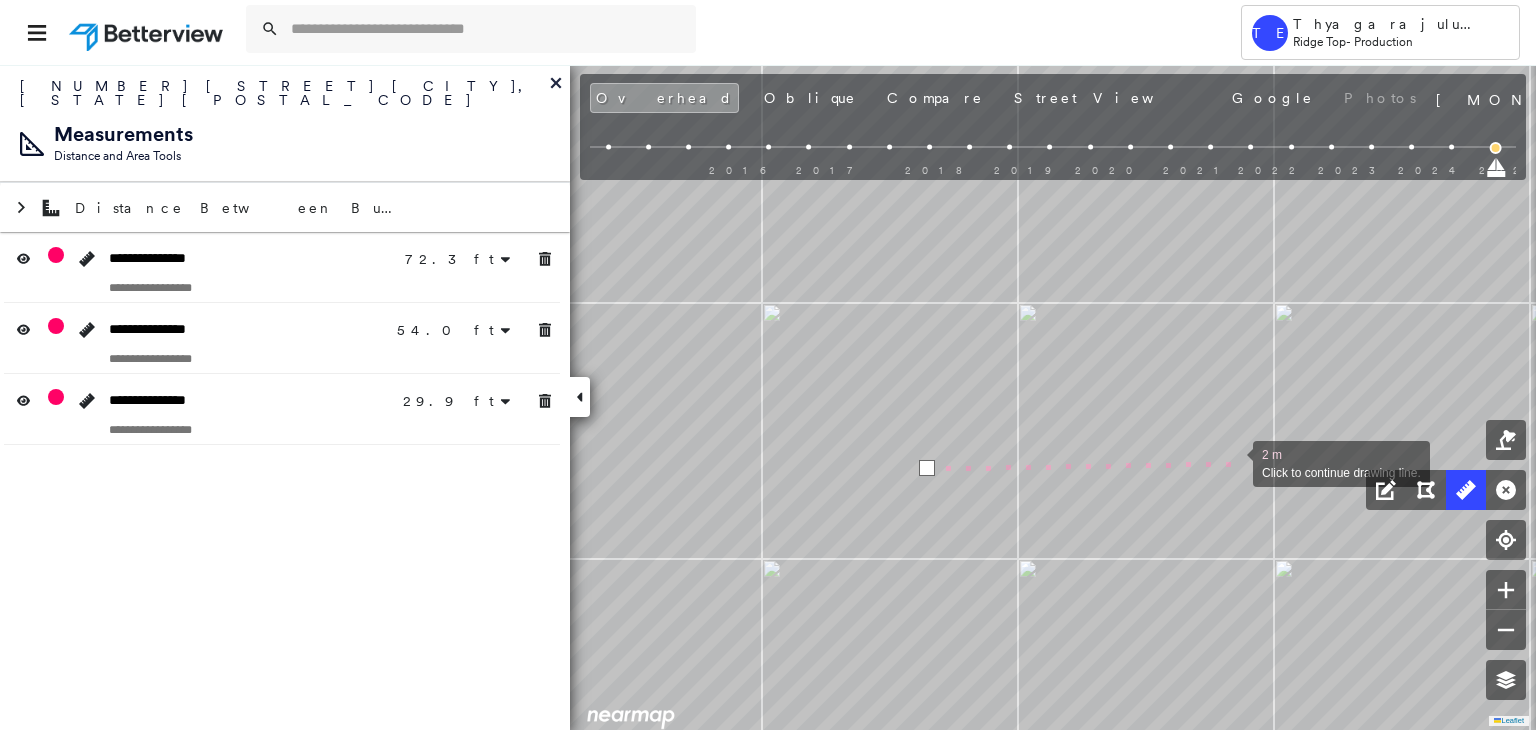 click at bounding box center (1233, 462) 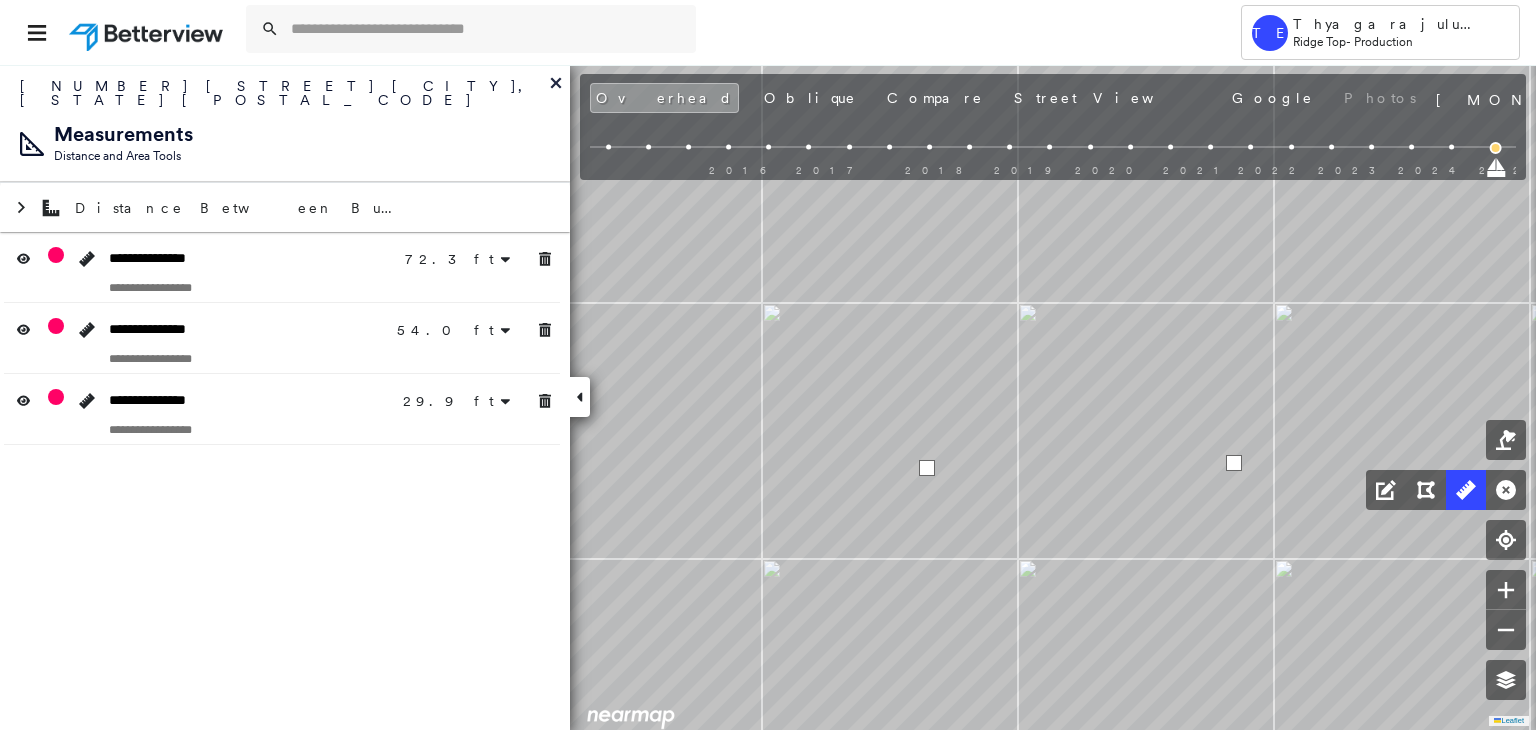 click at bounding box center (1234, 463) 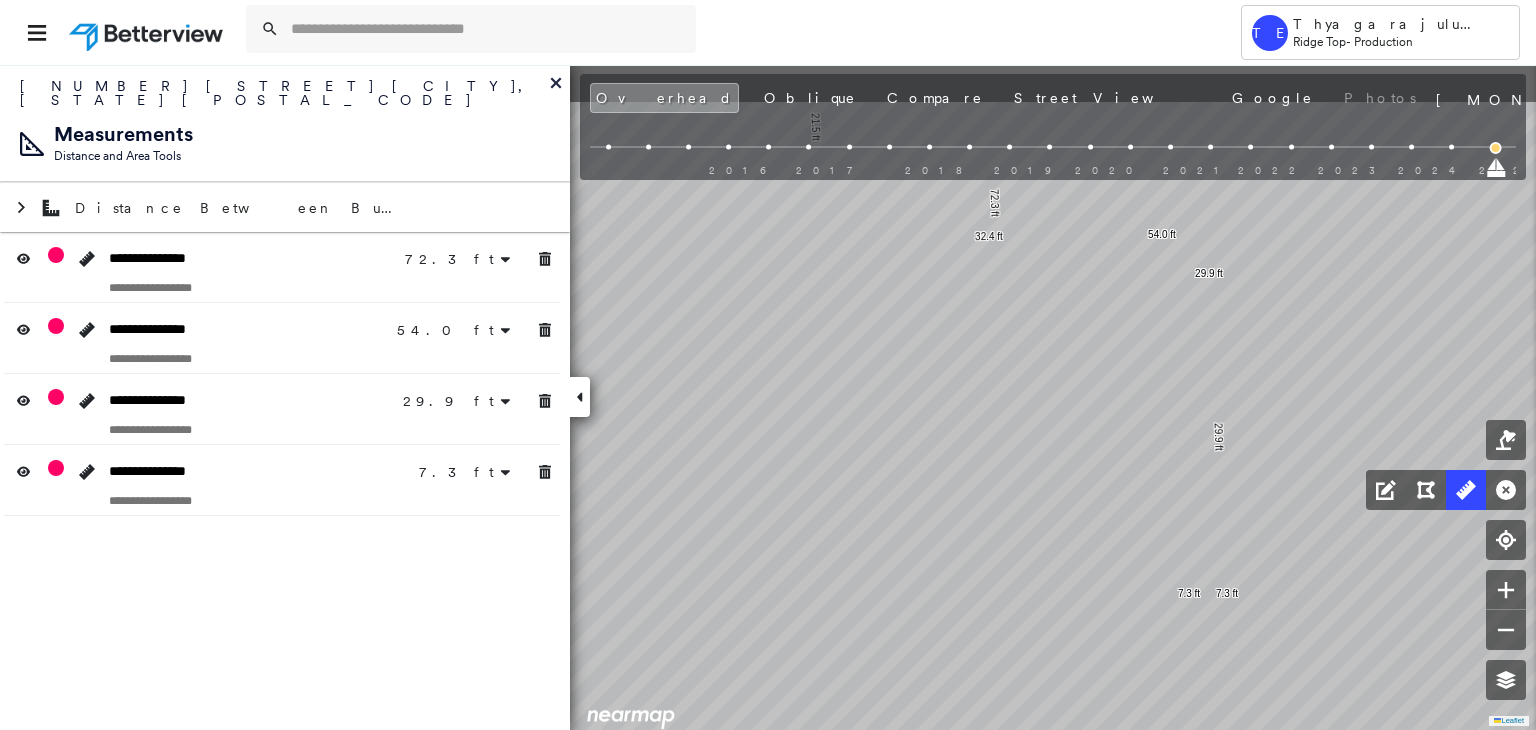 drag, startPoint x: 1078, startPoint y: 411, endPoint x: 1228, endPoint y: 553, distance: 206.55266 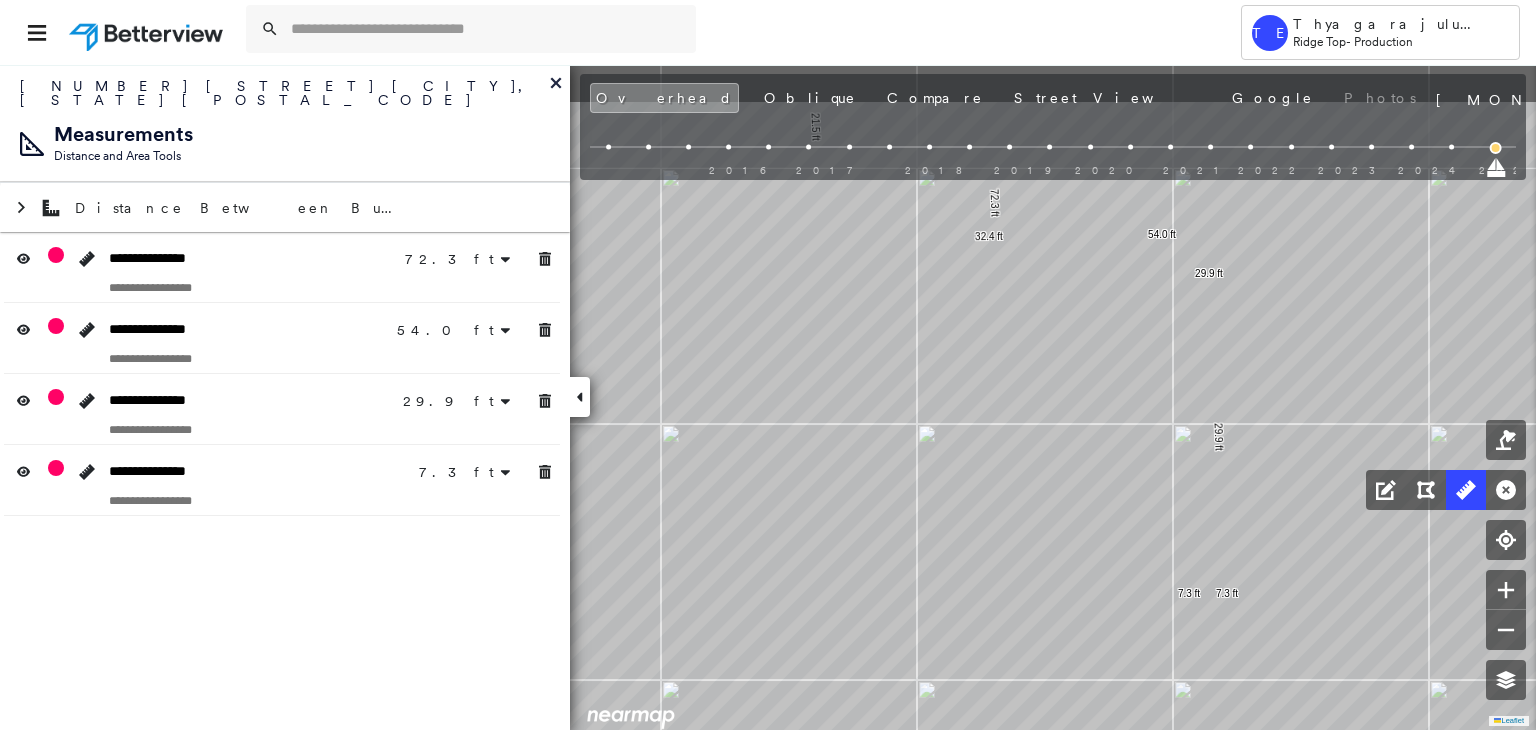 click at bounding box center (1179, 527) 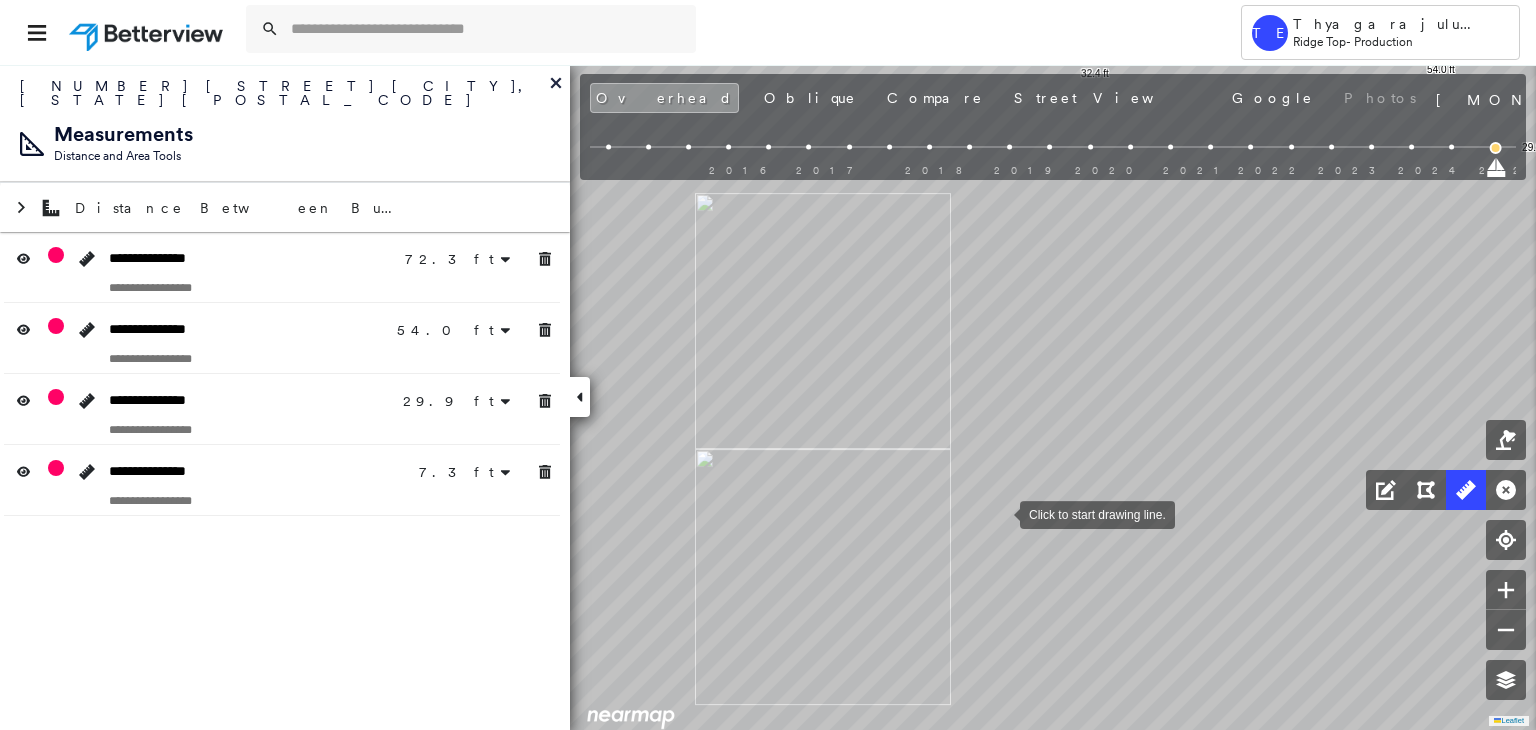 click at bounding box center (1000, 513) 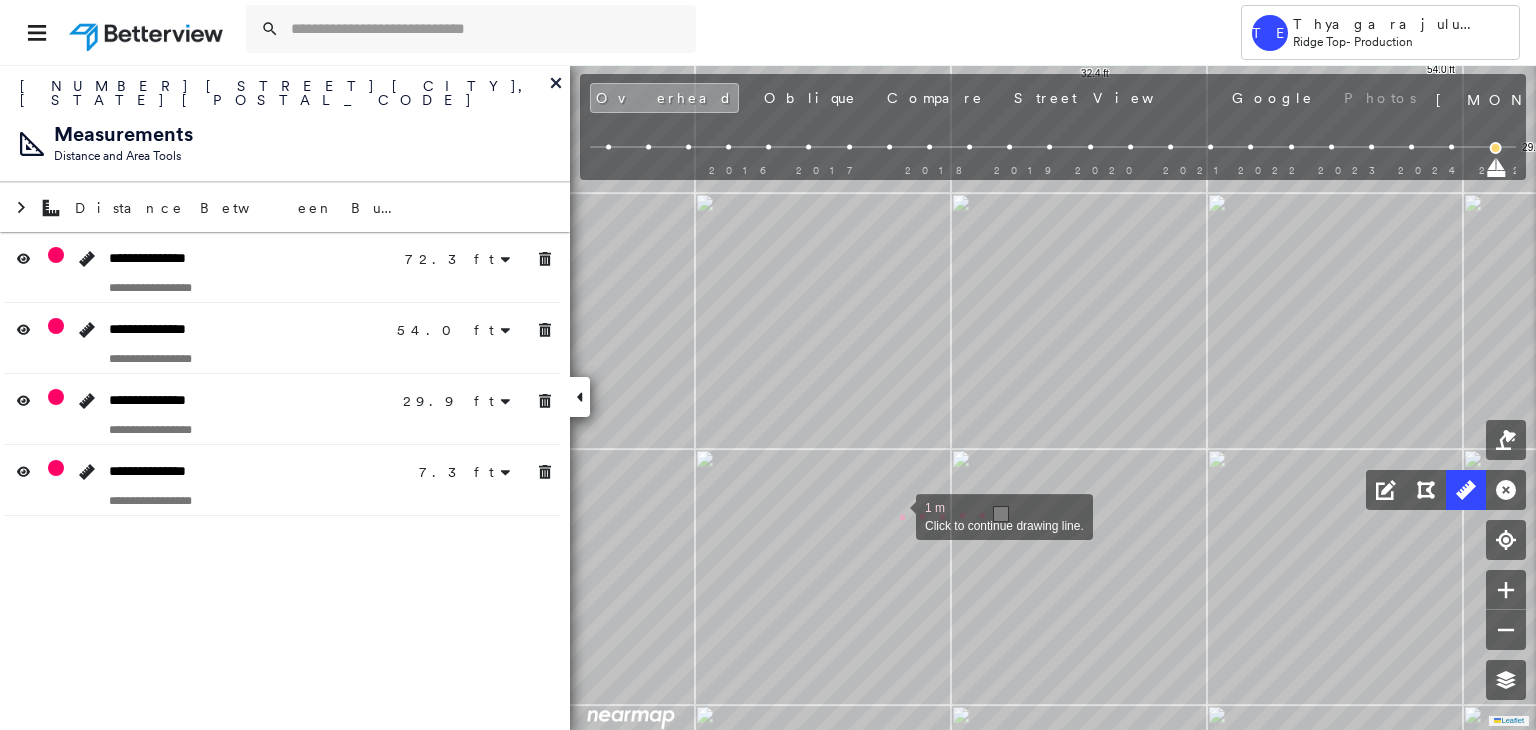 click at bounding box center [896, 515] 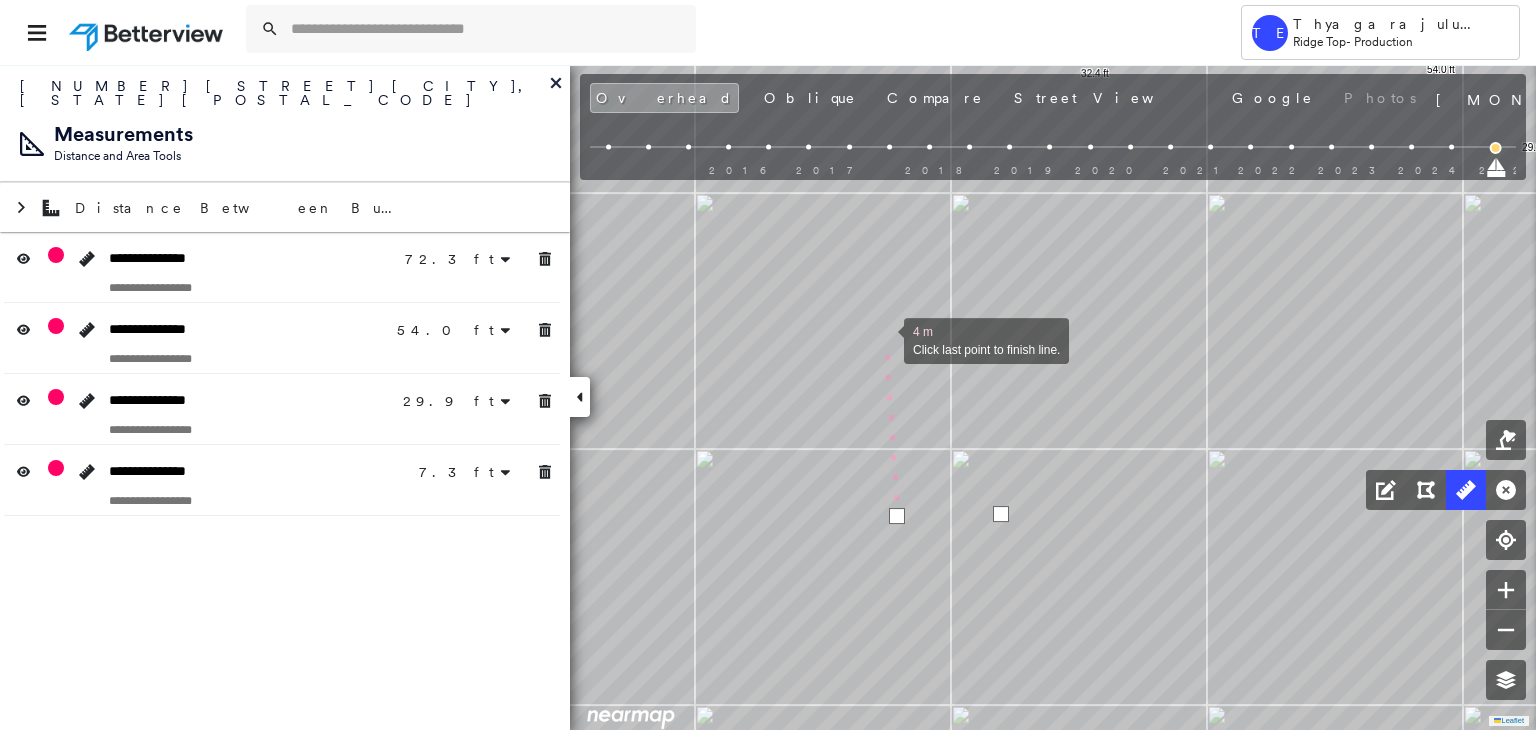 click at bounding box center [884, 339] 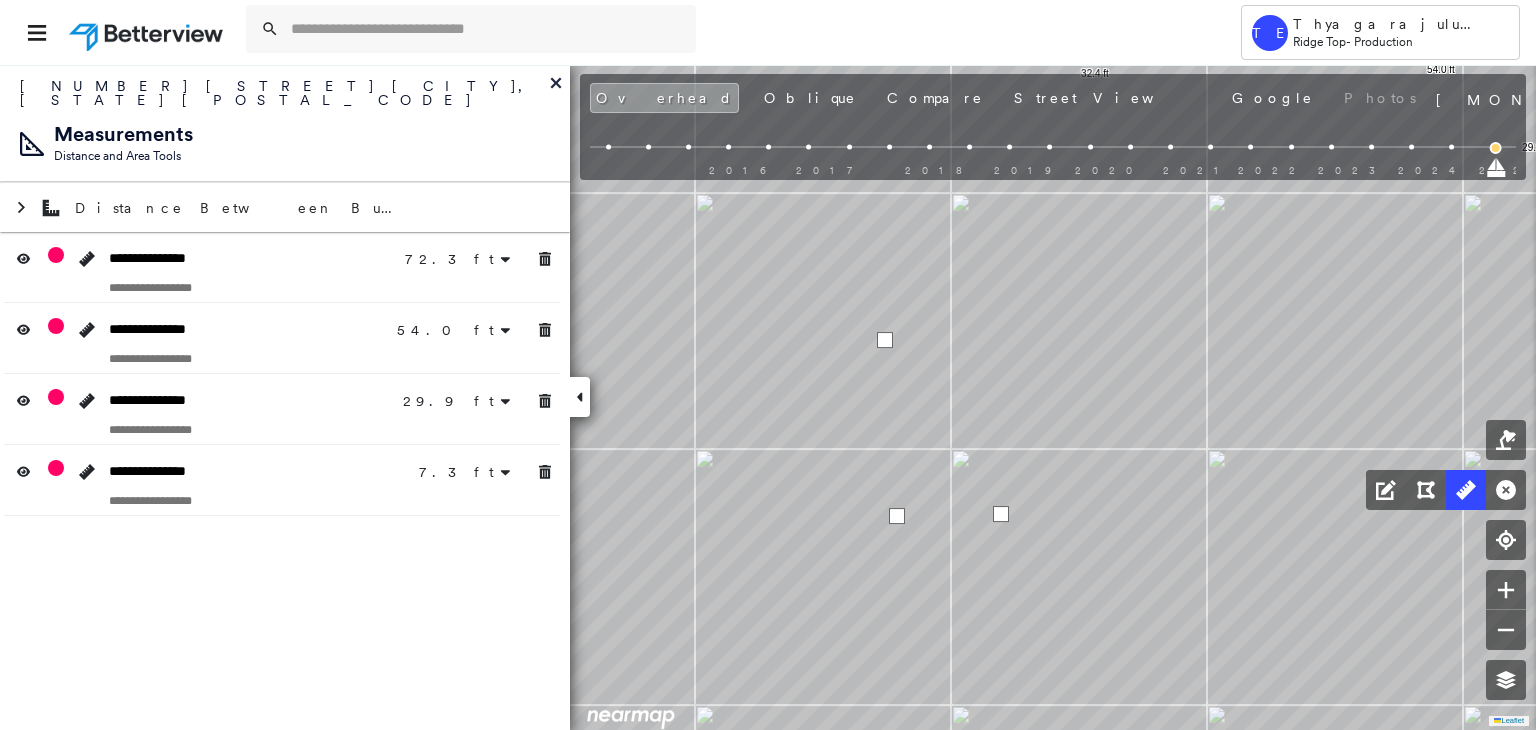 click at bounding box center (885, 340) 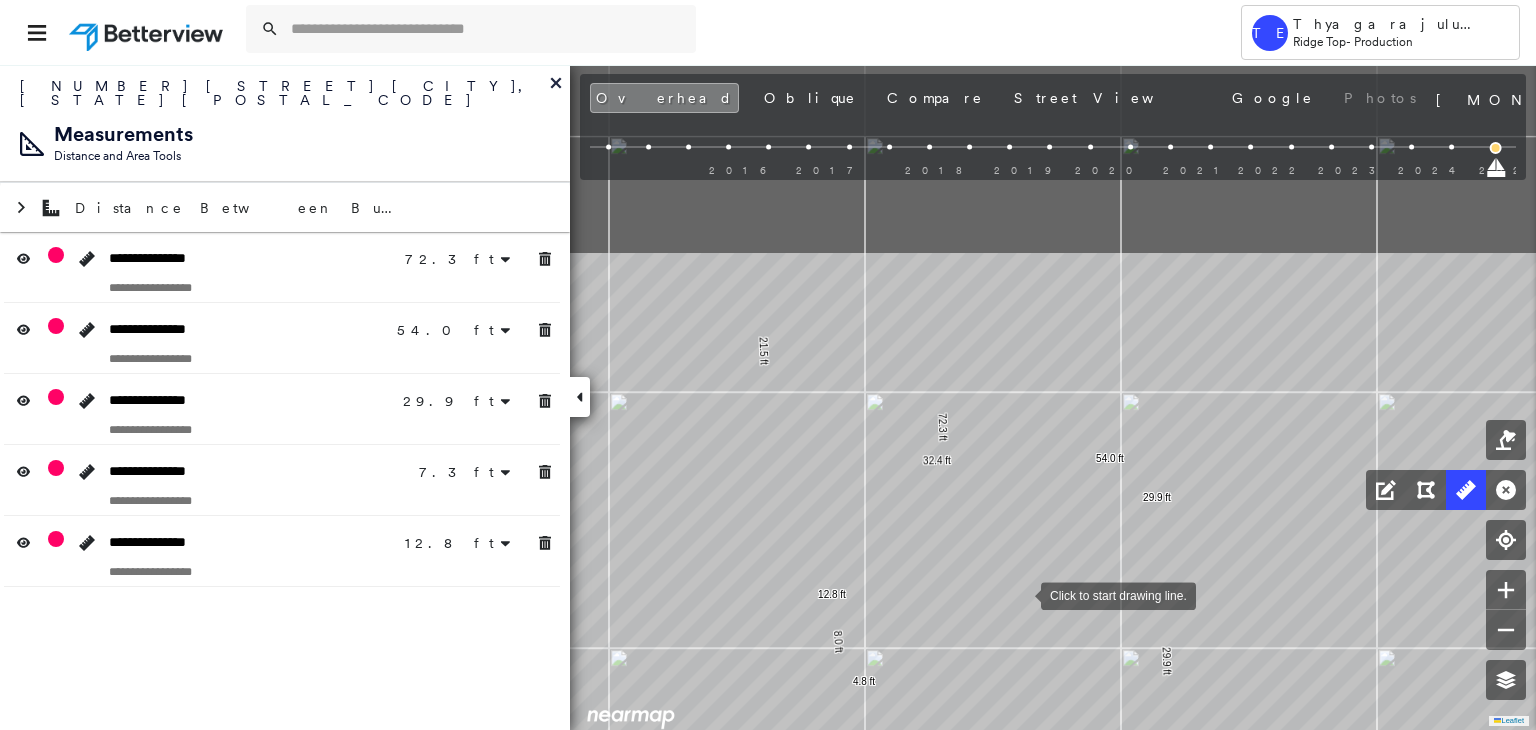 drag, startPoint x: 1024, startPoint y: 332, endPoint x: 1021, endPoint y: 589, distance: 257.01752 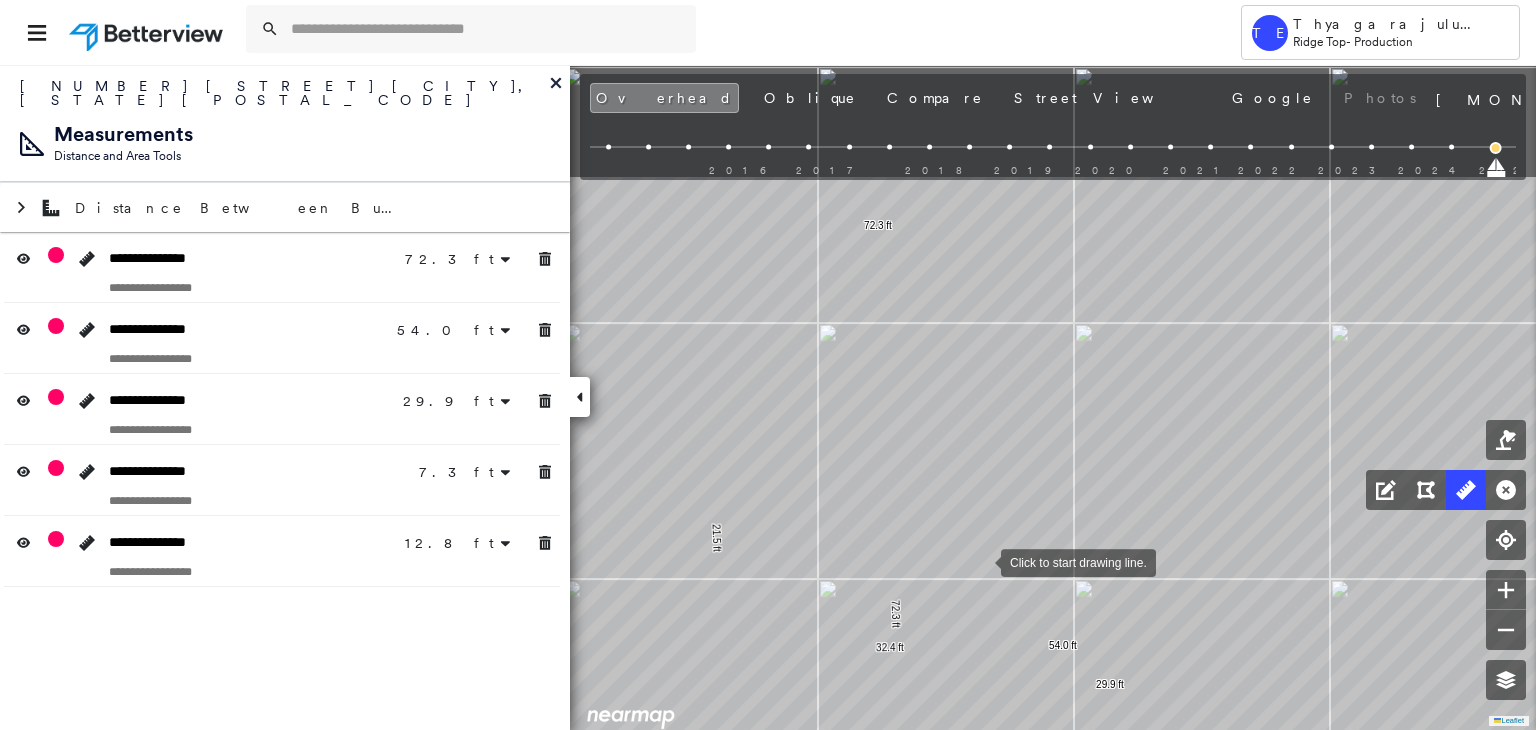 drag, startPoint x: 1029, startPoint y: 381, endPoint x: 982, endPoint y: 561, distance: 186.03494 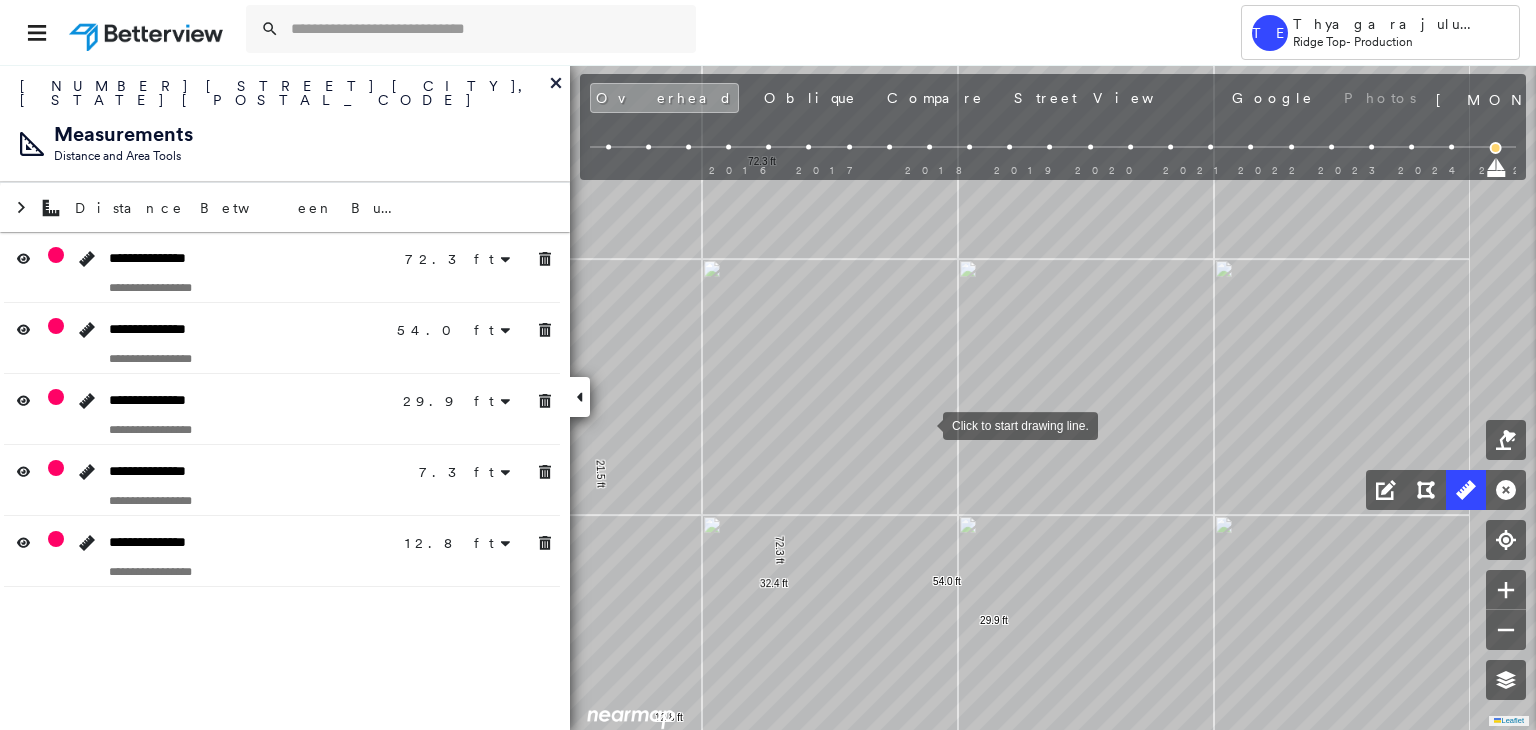 drag, startPoint x: 1013, startPoint y: 487, endPoint x: 924, endPoint y: 425, distance: 108.46658 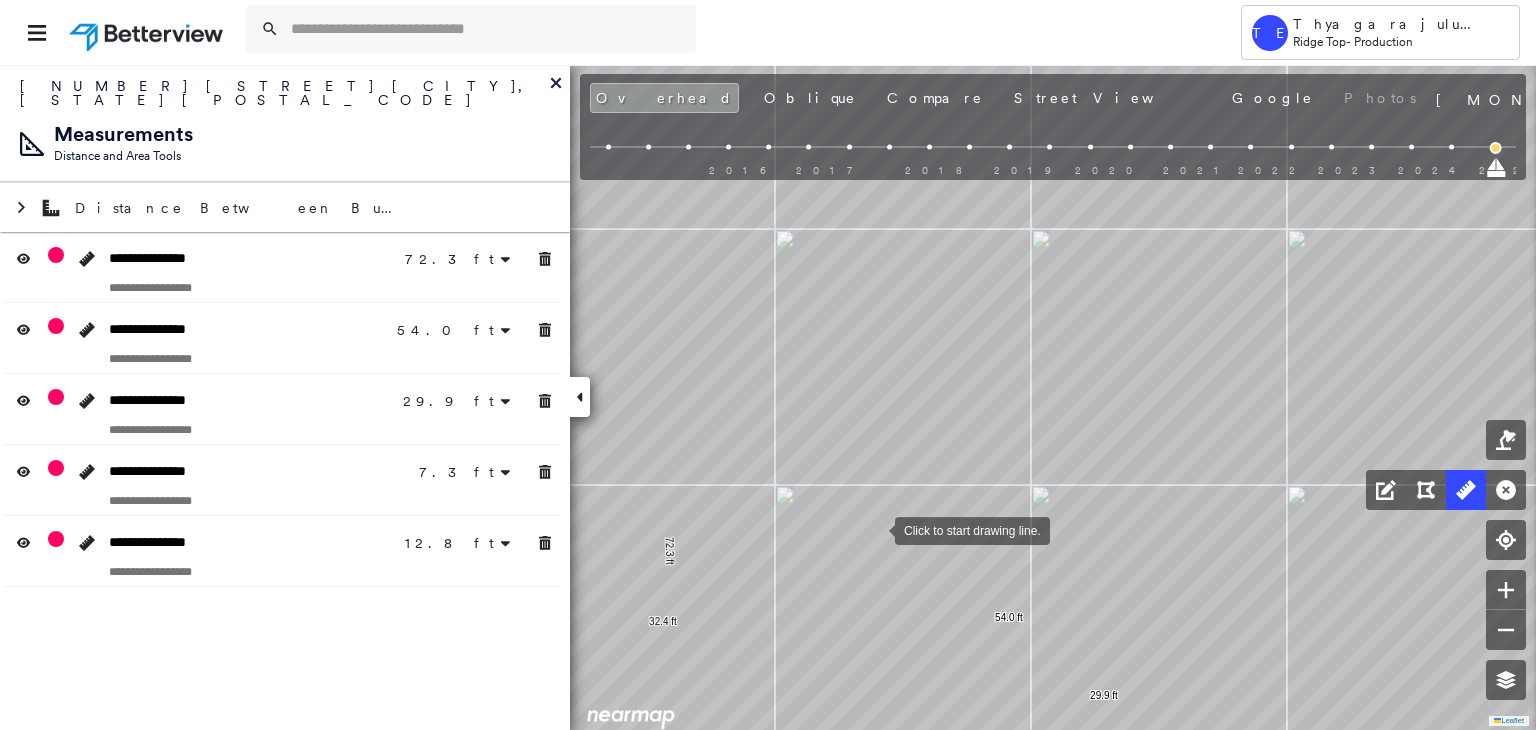 click at bounding box center (875, 529) 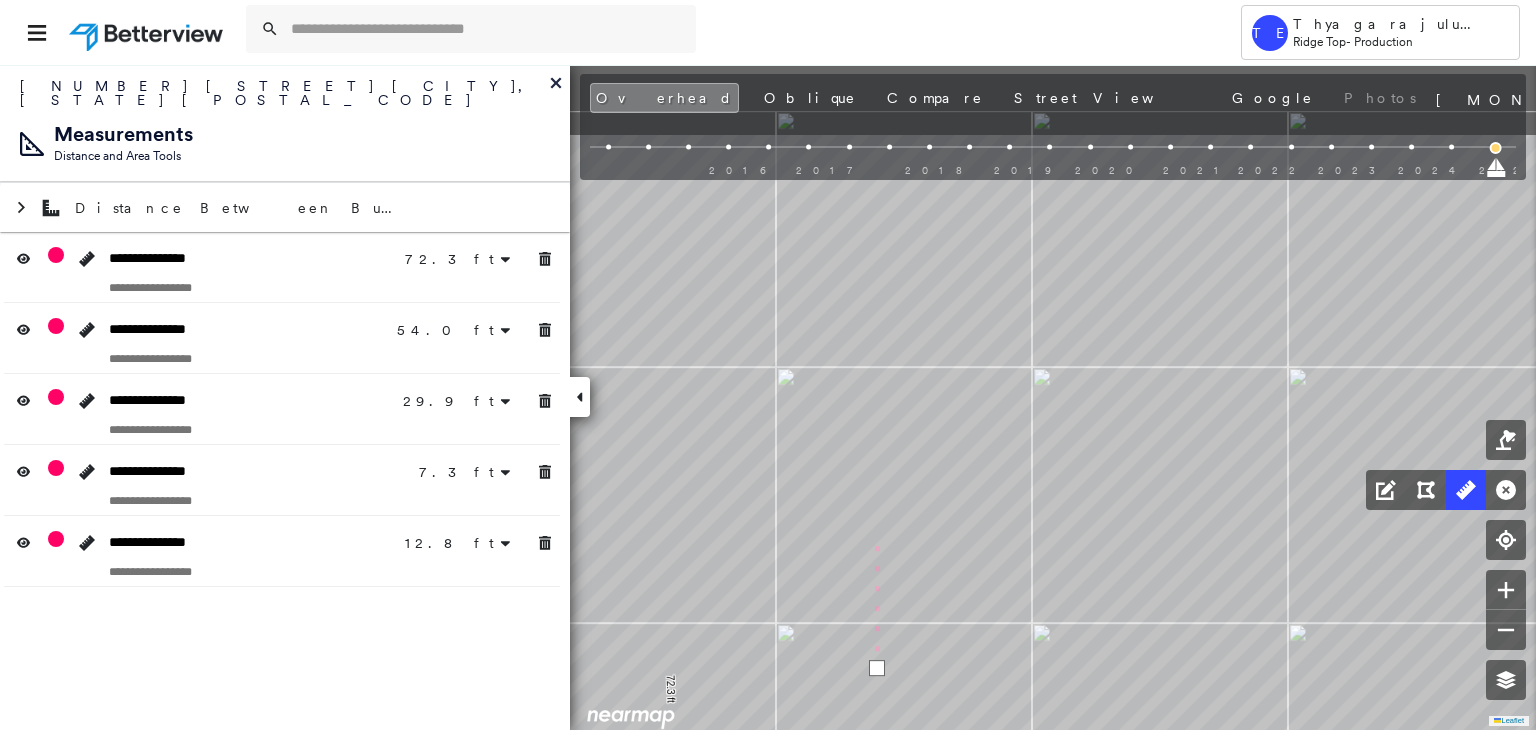 drag, startPoint x: 871, startPoint y: 361, endPoint x: 890, endPoint y: 610, distance: 249.72385 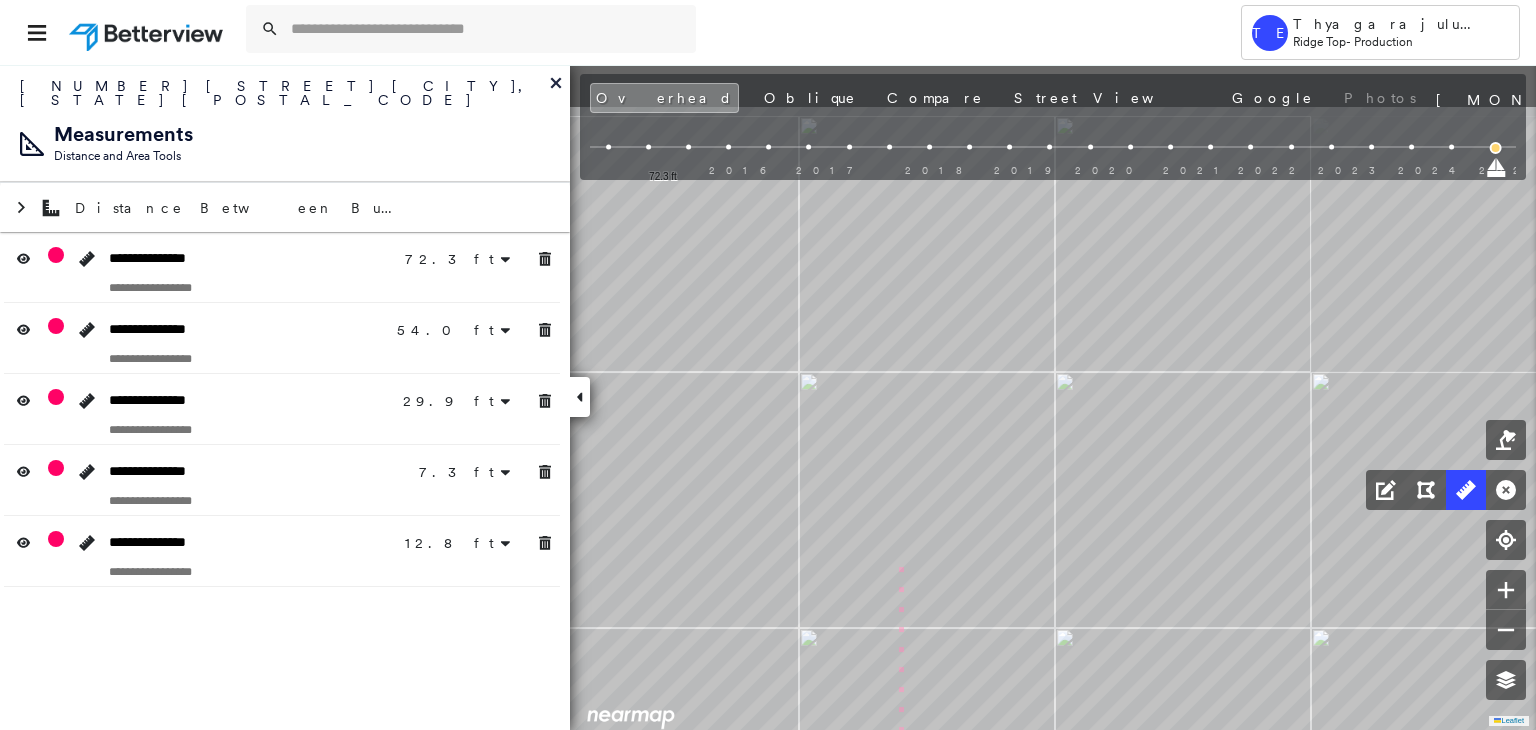 drag, startPoint x: 901, startPoint y: 421, endPoint x: 897, endPoint y: 581, distance: 160.04999 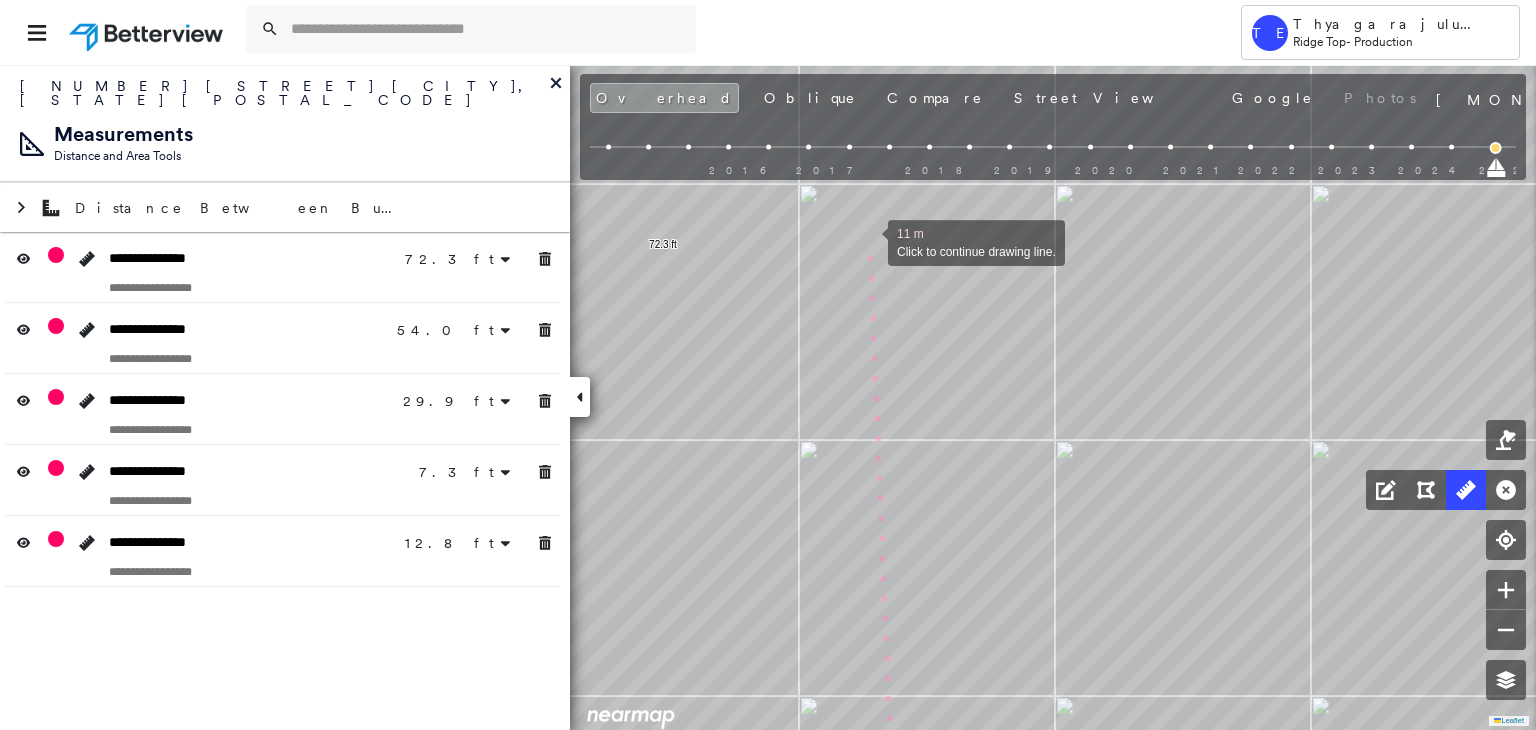 click at bounding box center [868, 241] 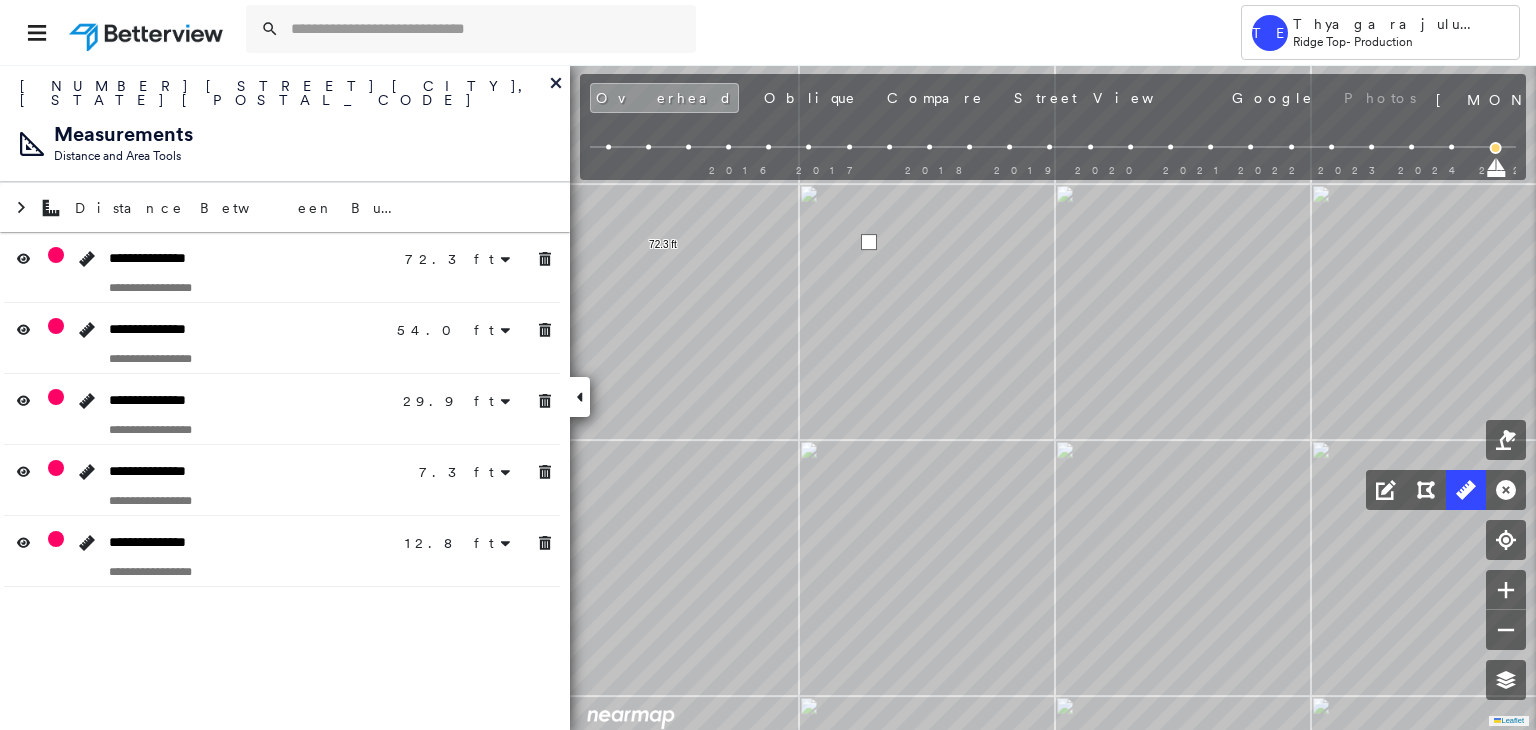 click at bounding box center (869, 242) 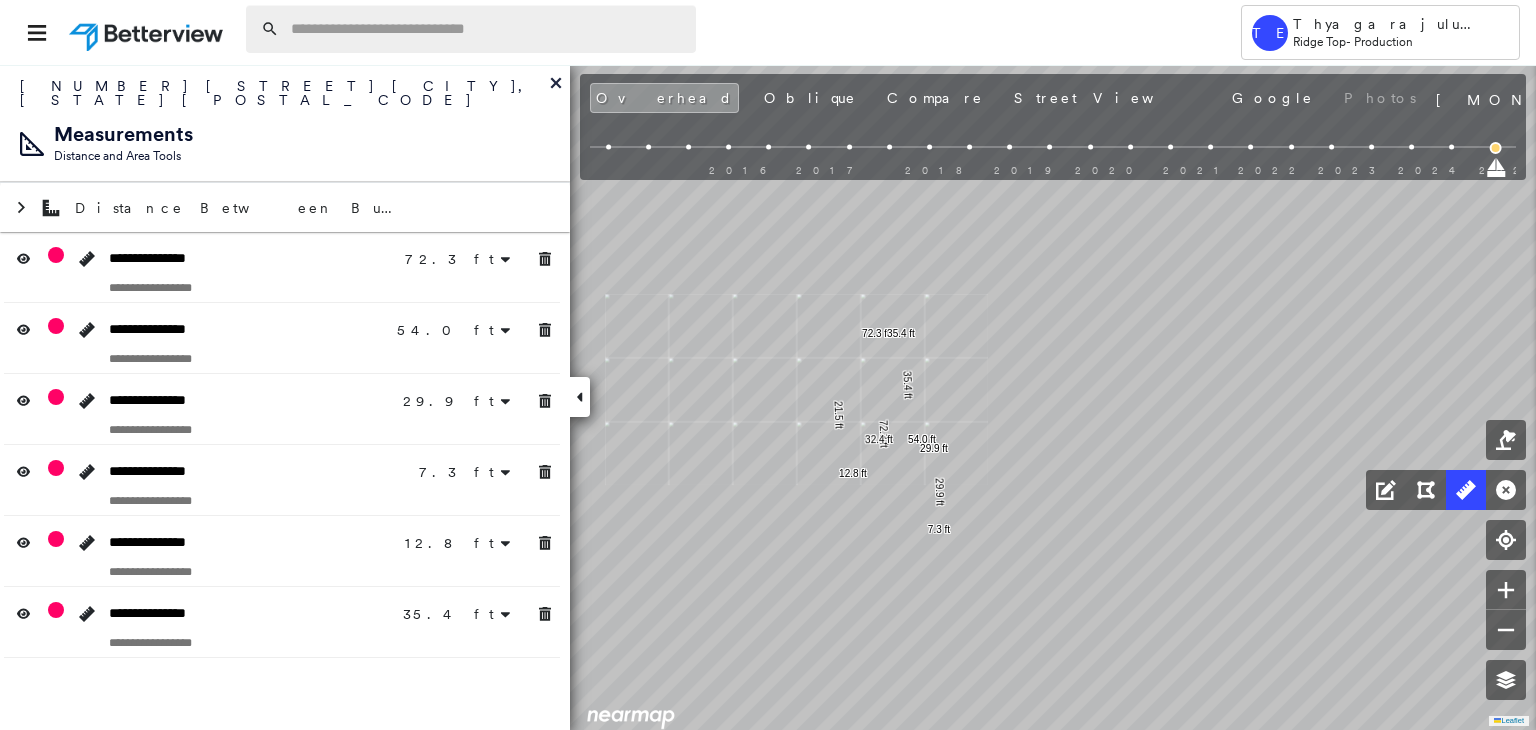 click at bounding box center [487, 29] 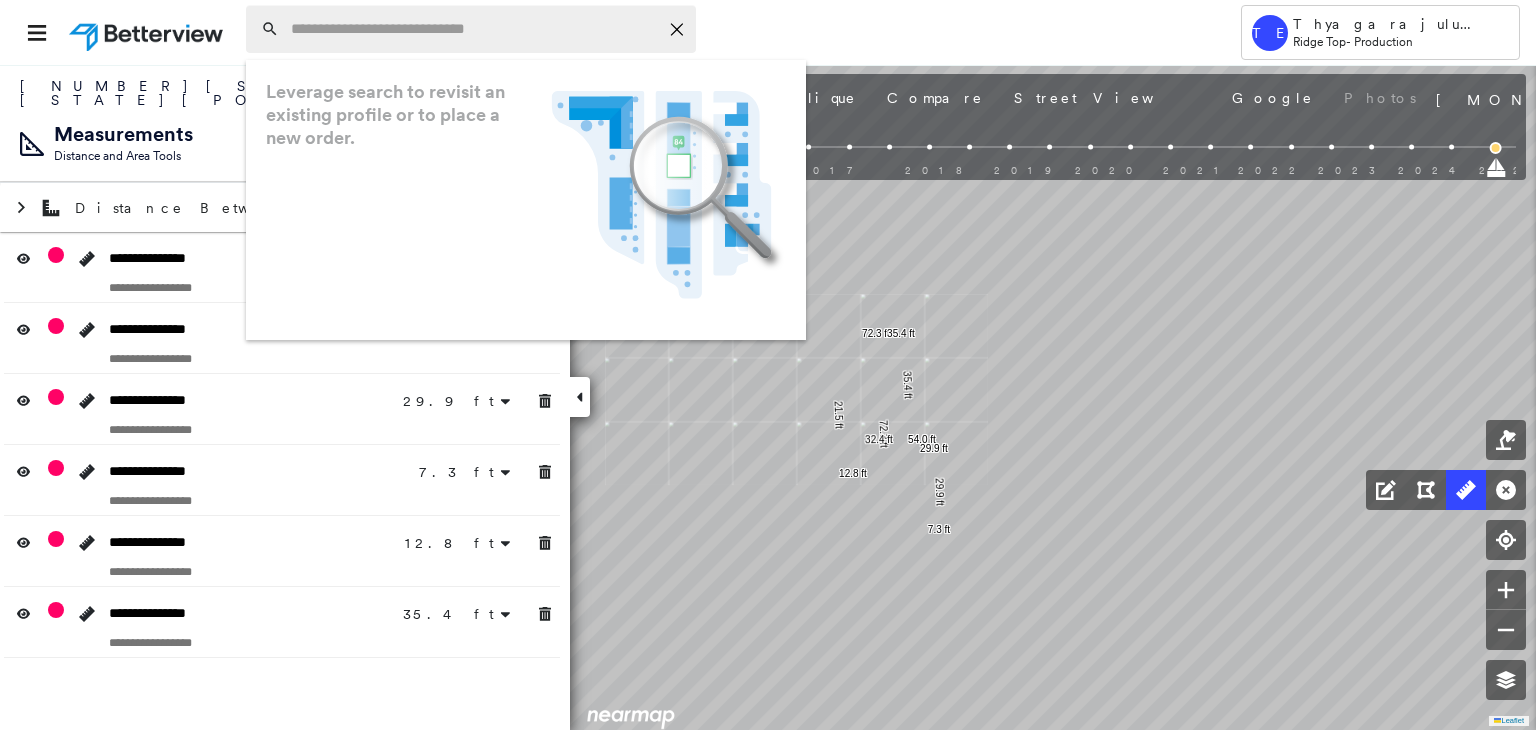 paste on "**********" 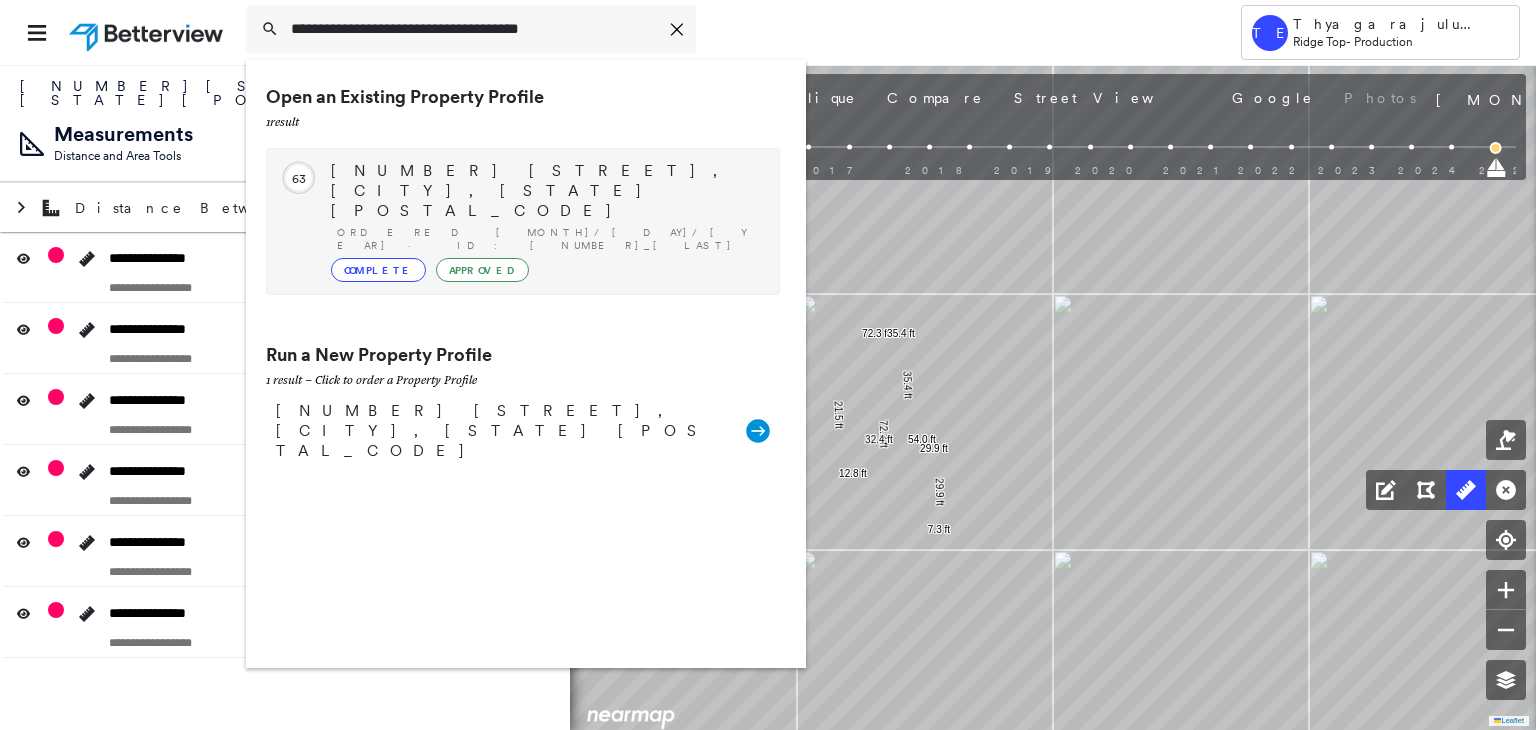 type on "**********" 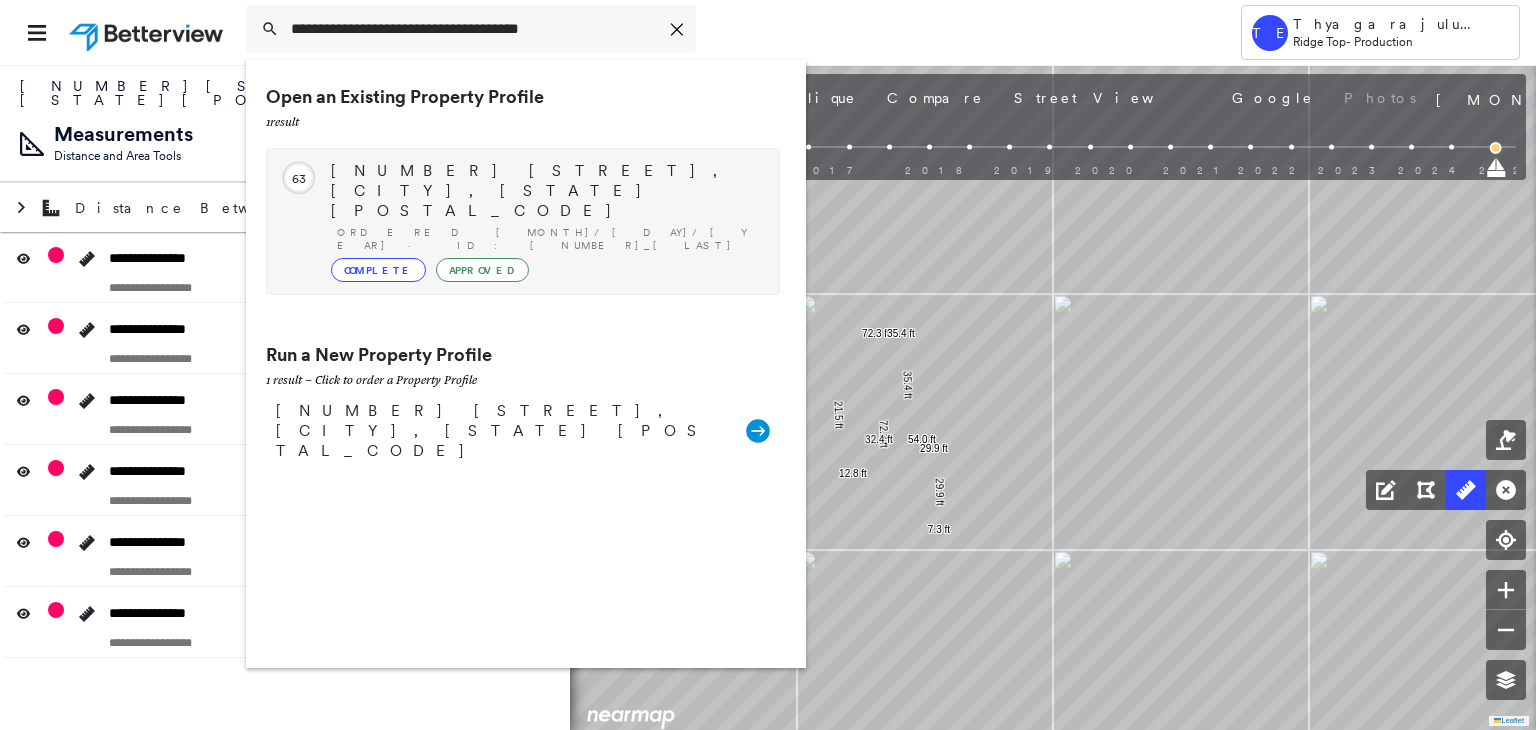 click on "Complete Approved" at bounding box center [545, 270] 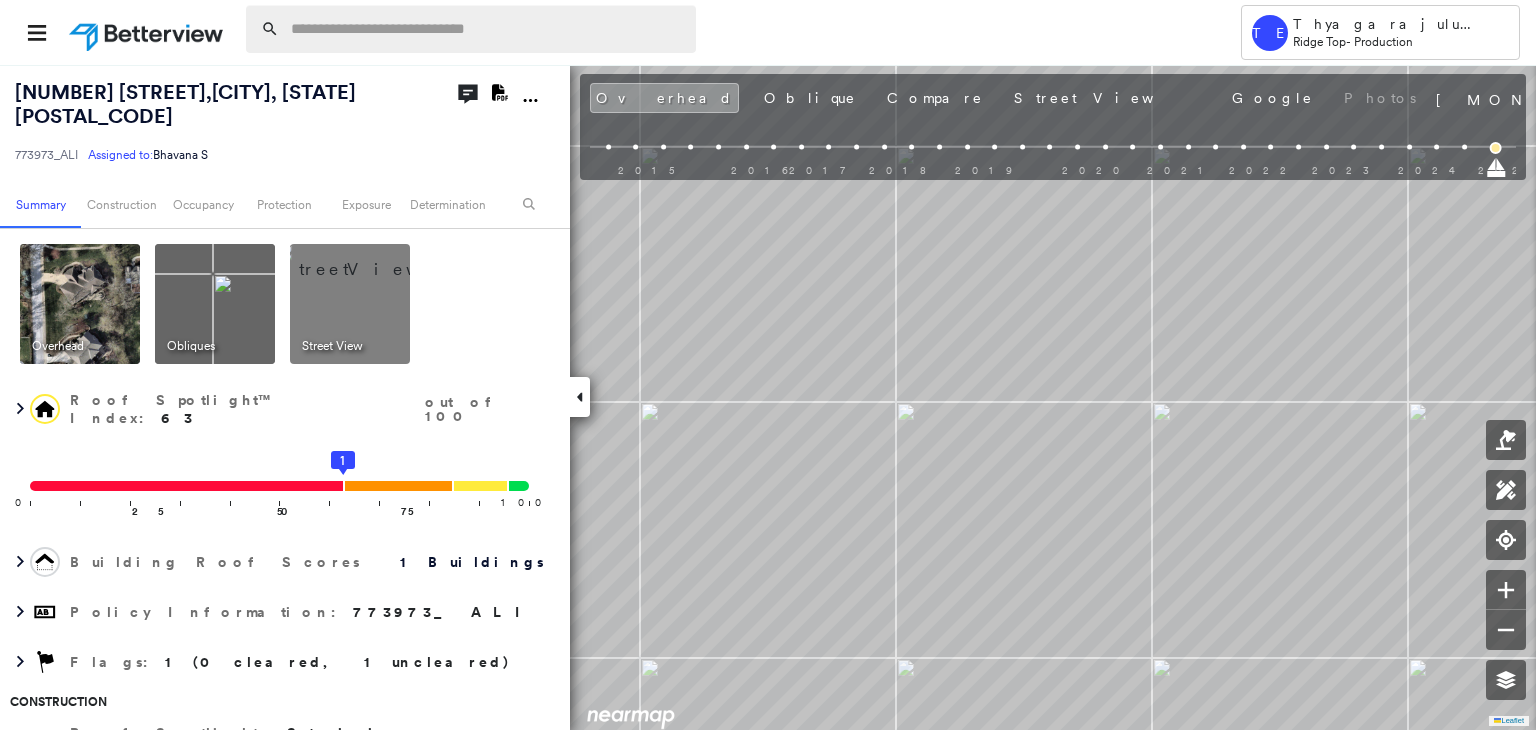 click at bounding box center (487, 29) 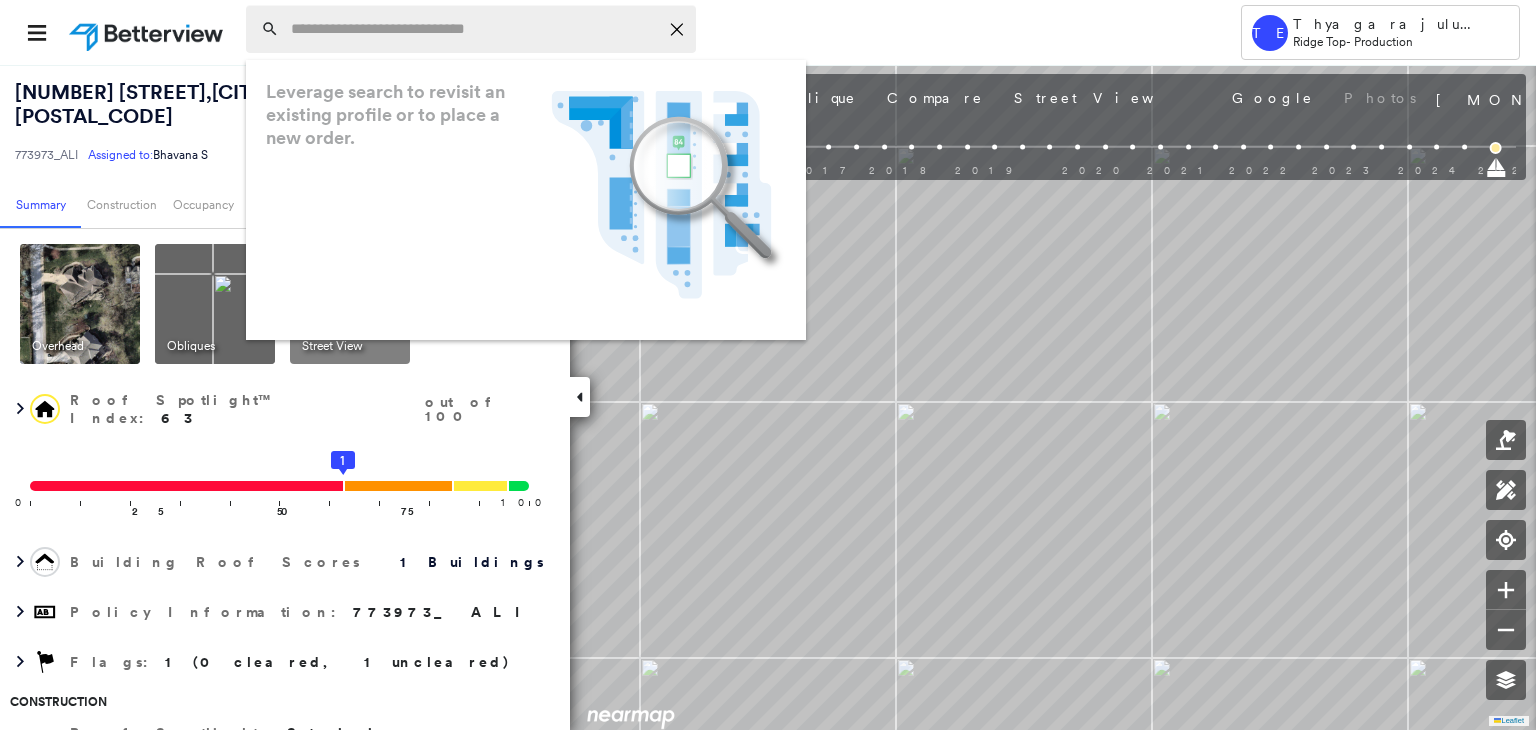 paste on "**********" 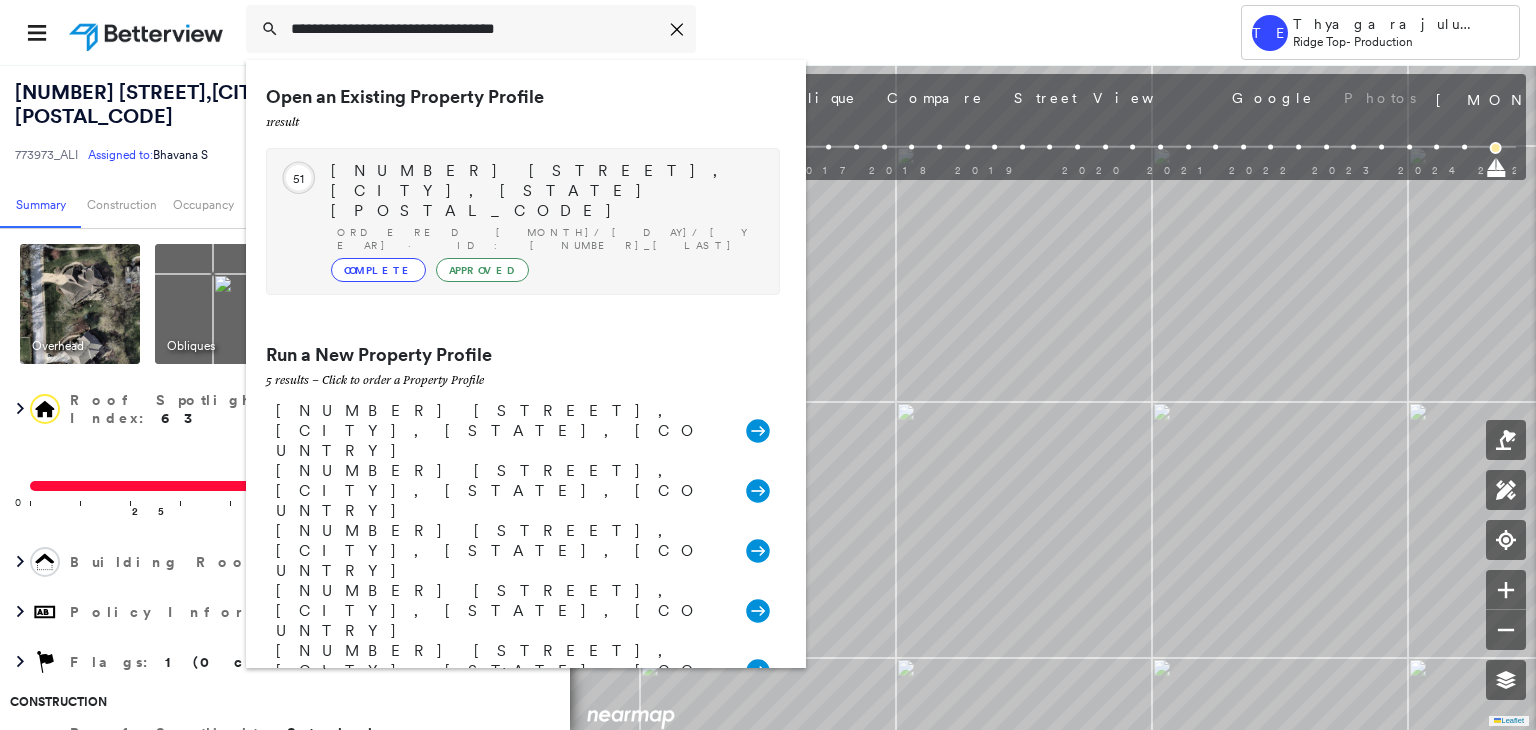 type on "**********" 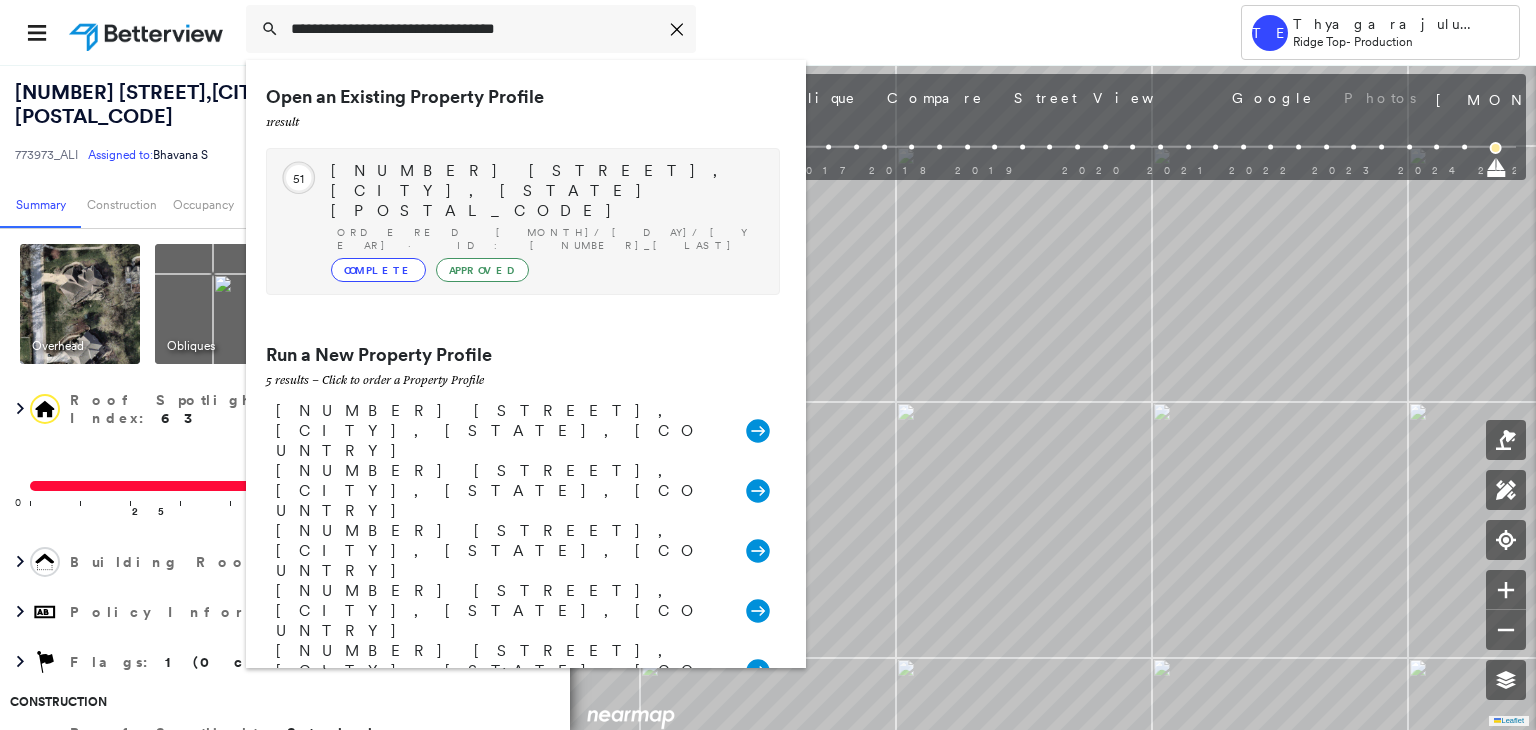 click on "Ordered [MONTH]/[DAY]/[YEAR] · ID: [NUMBER]_[LAST]" at bounding box center (548, 239) 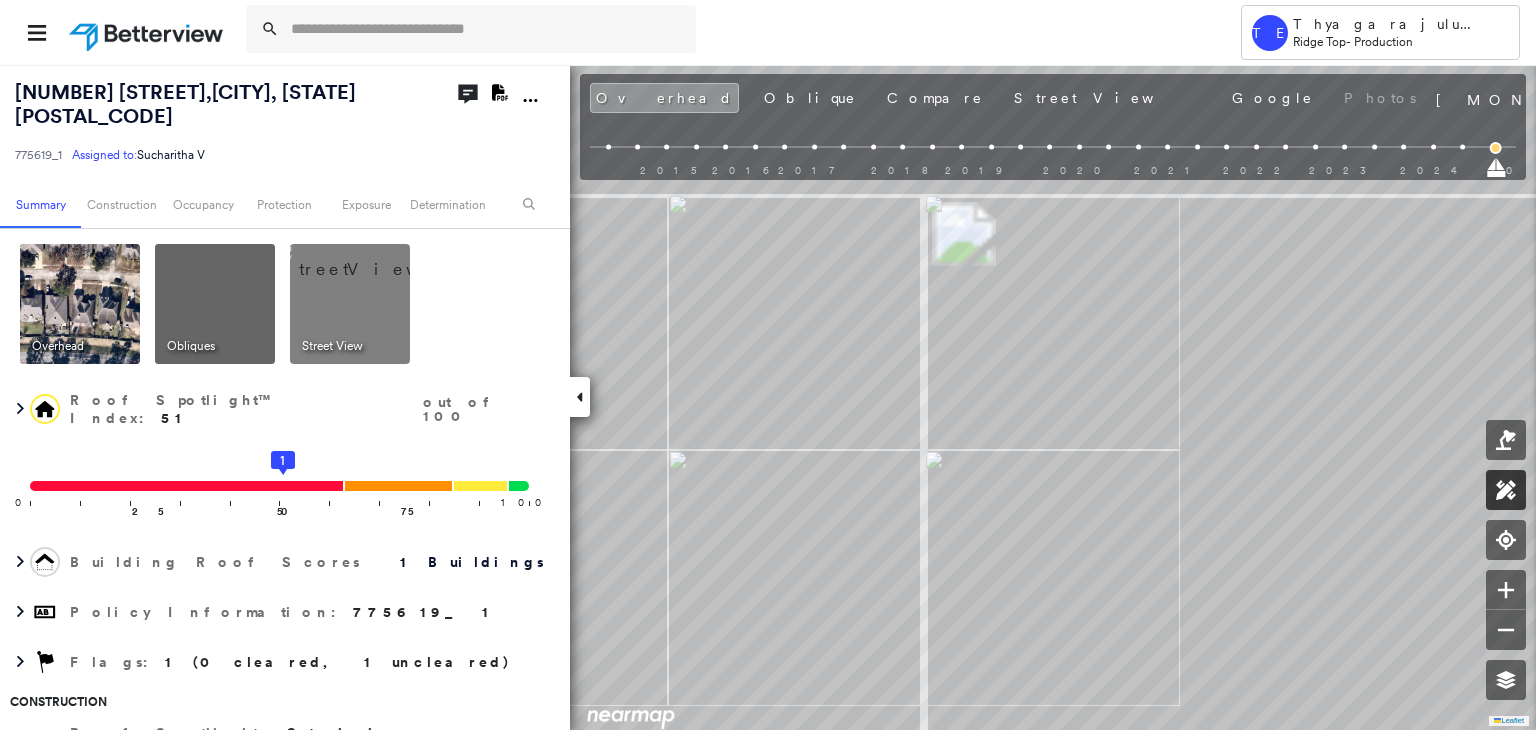 click 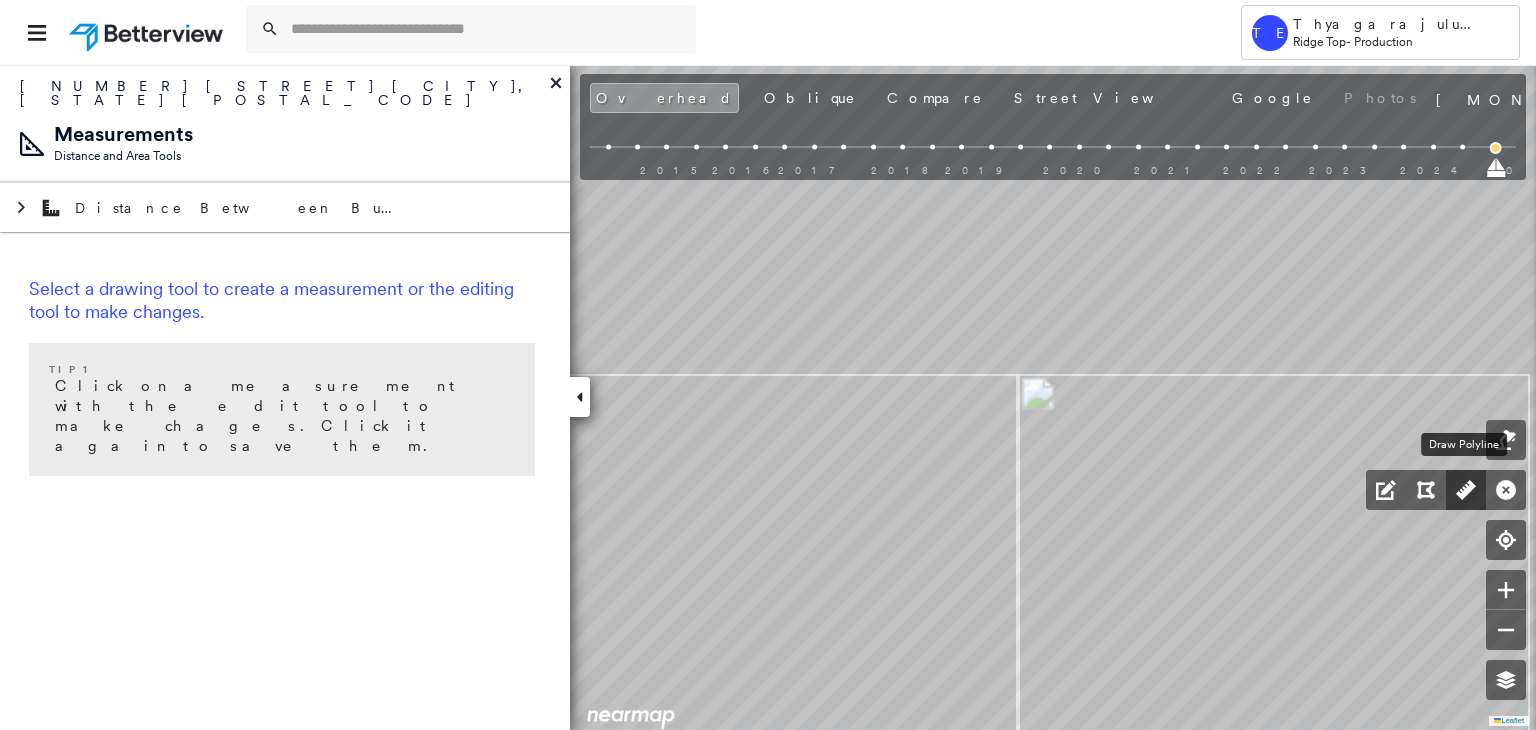 click 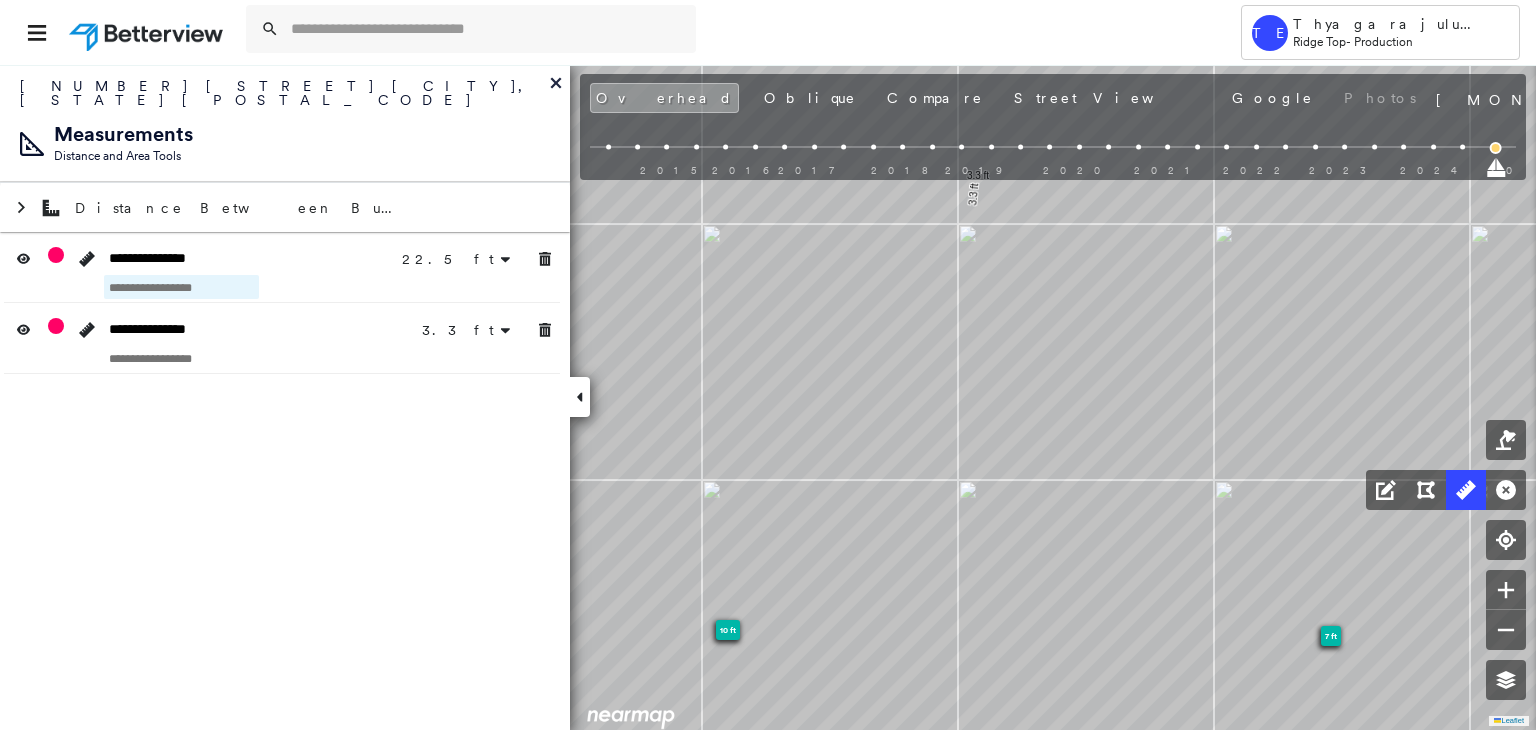 drag, startPoint x: 24, startPoint y: 189, endPoint x: 188, endPoint y: 261, distance: 179.1089 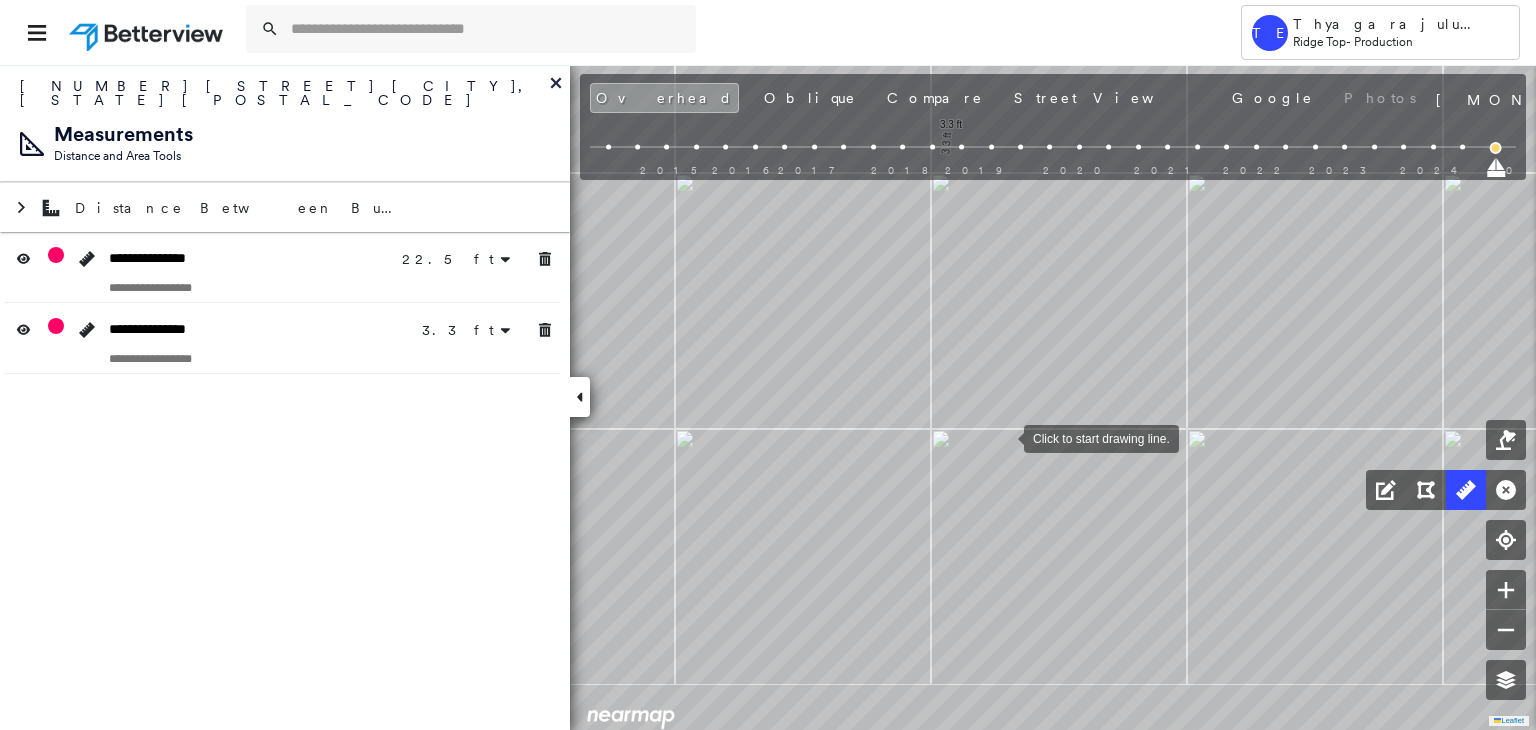 drag, startPoint x: 1035, startPoint y: 492, endPoint x: 1004, endPoint y: 429, distance: 70.21396 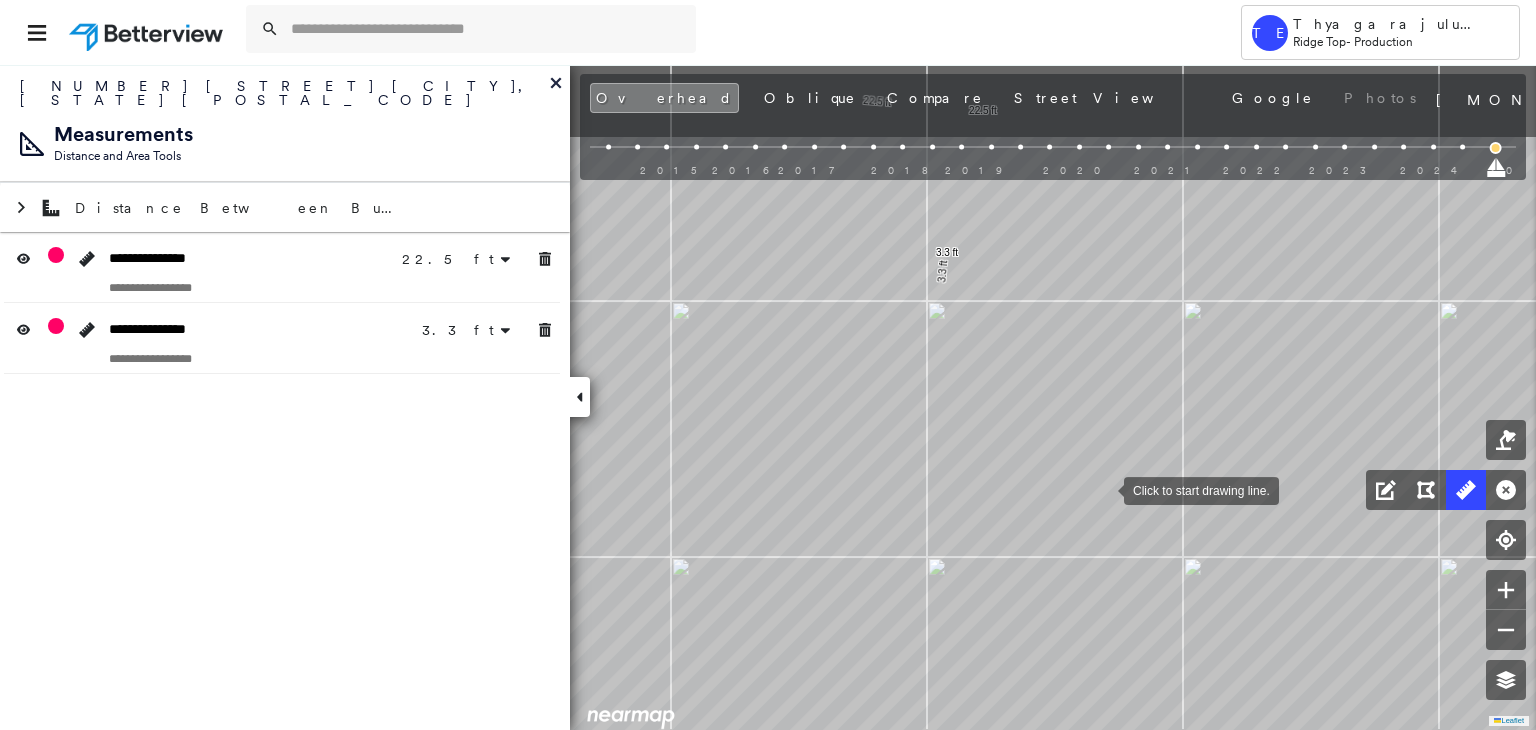 drag, startPoint x: 1104, startPoint y: 345, endPoint x: 1104, endPoint y: 486, distance: 141 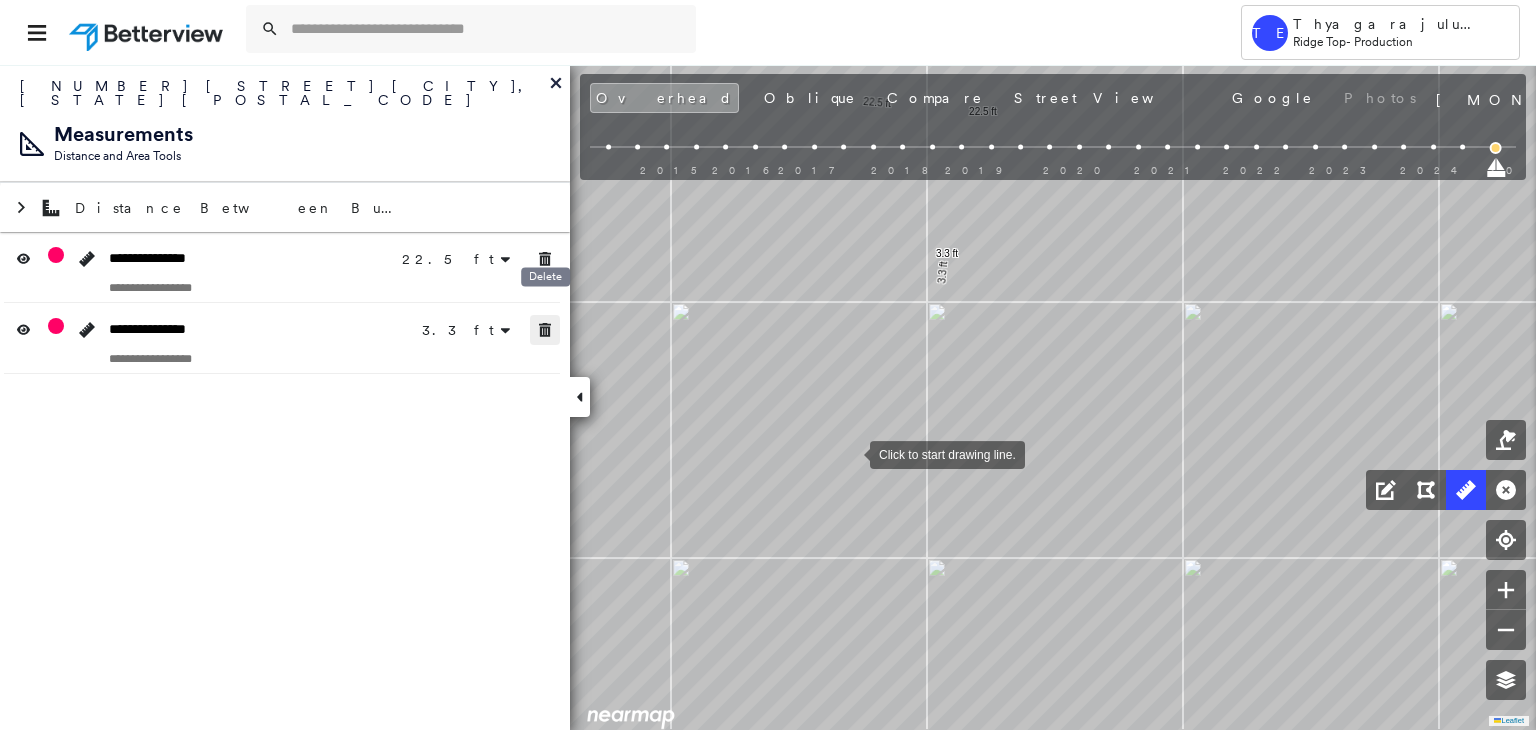 click 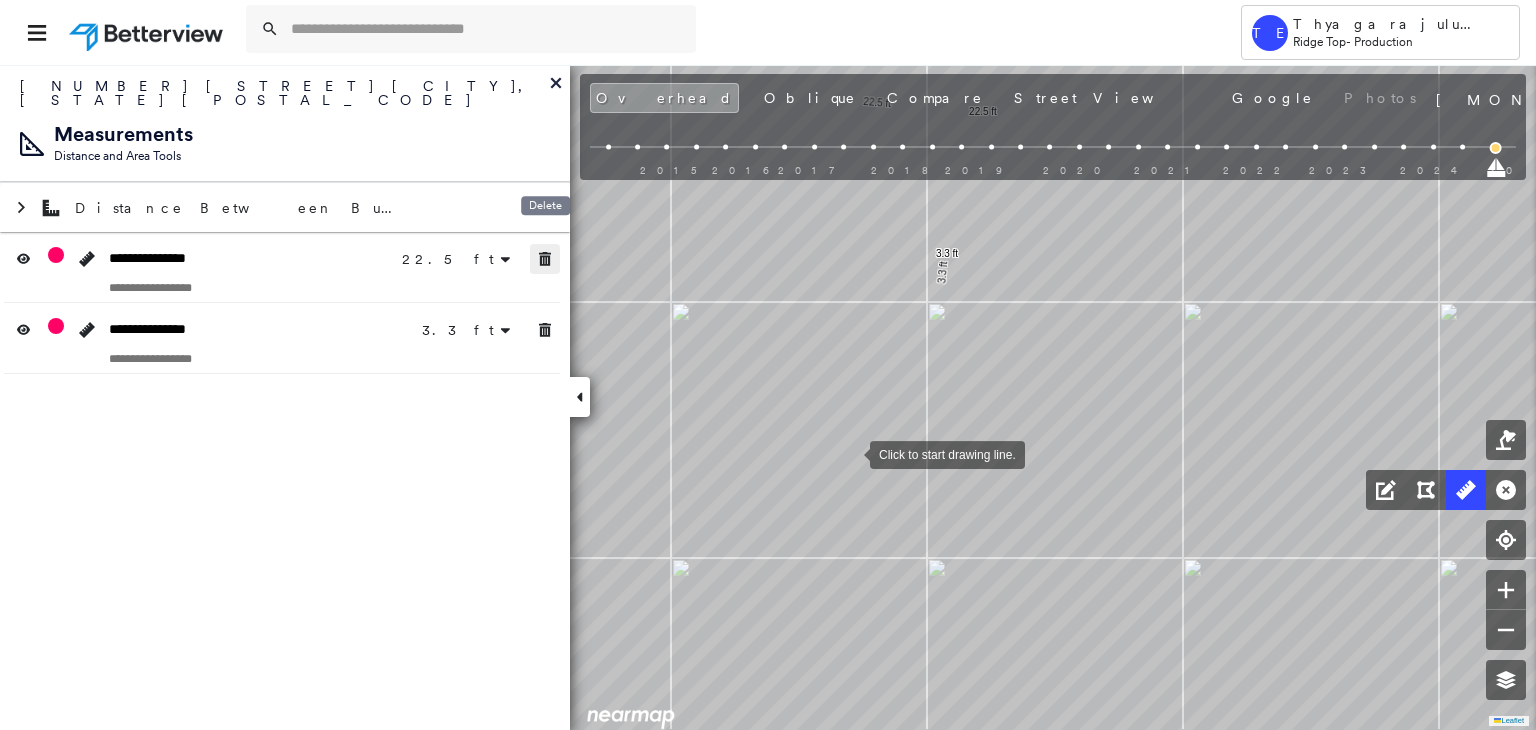 click 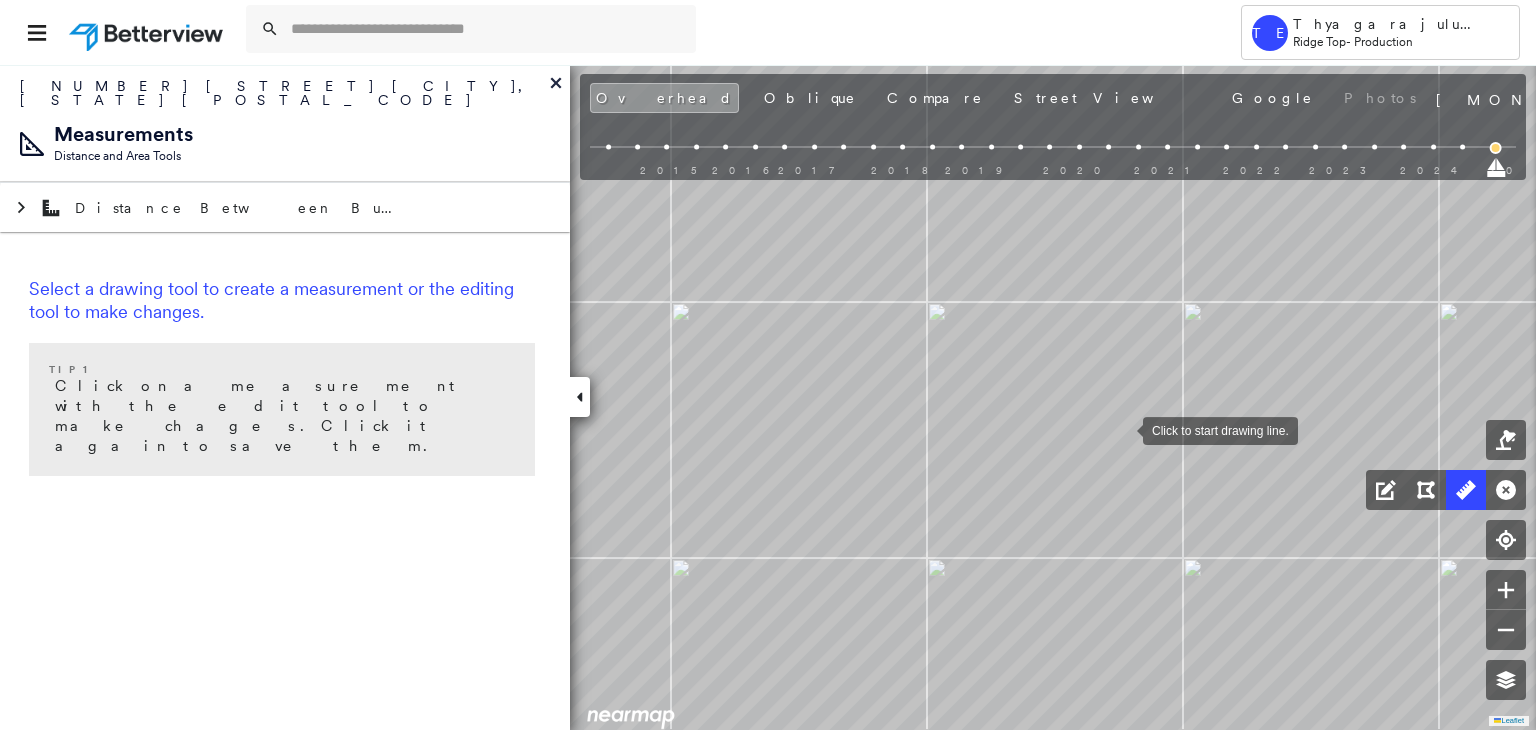 drag, startPoint x: 1123, startPoint y: 429, endPoint x: 1110, endPoint y: 382, distance: 48.76474 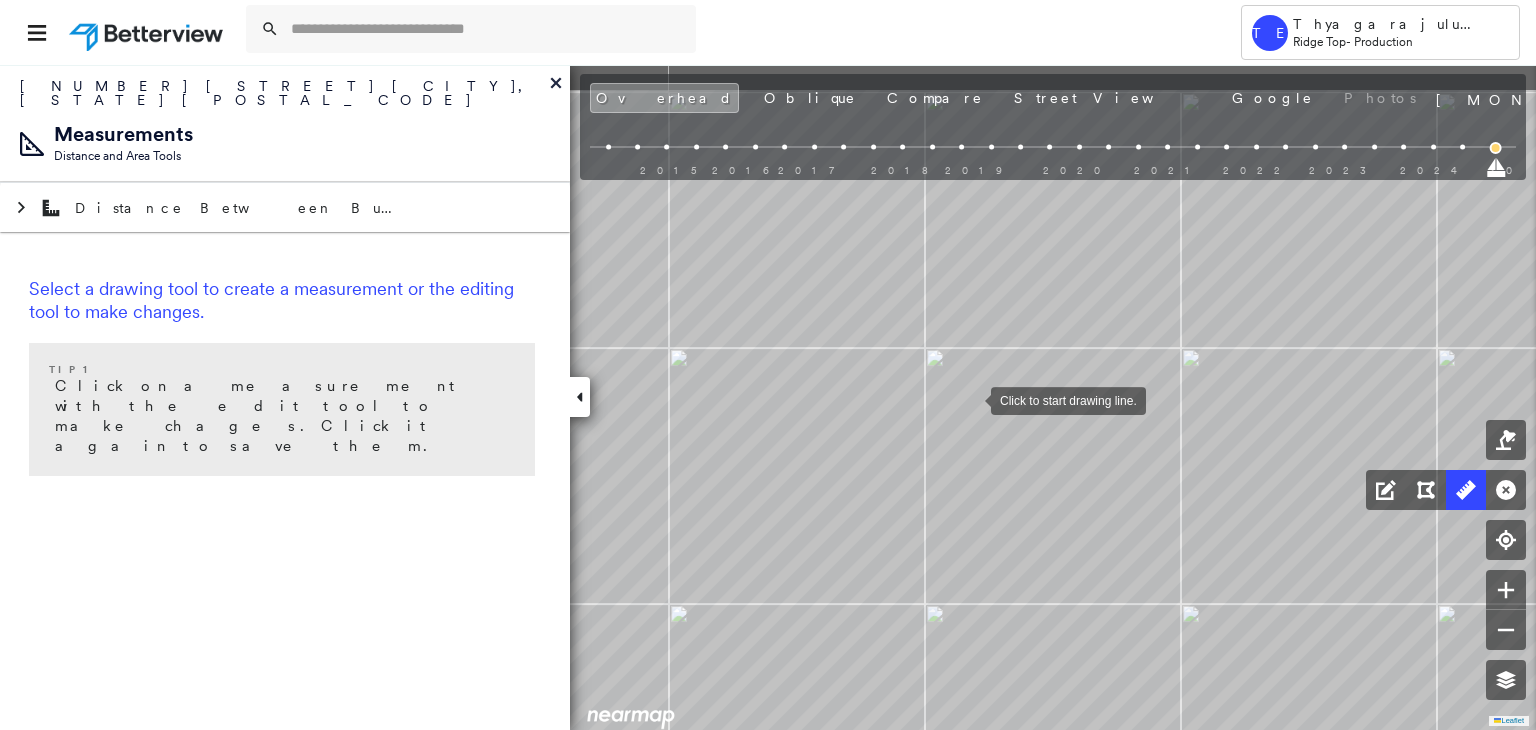 drag, startPoint x: 961, startPoint y: 305, endPoint x: 972, endPoint y: 399, distance: 94.641426 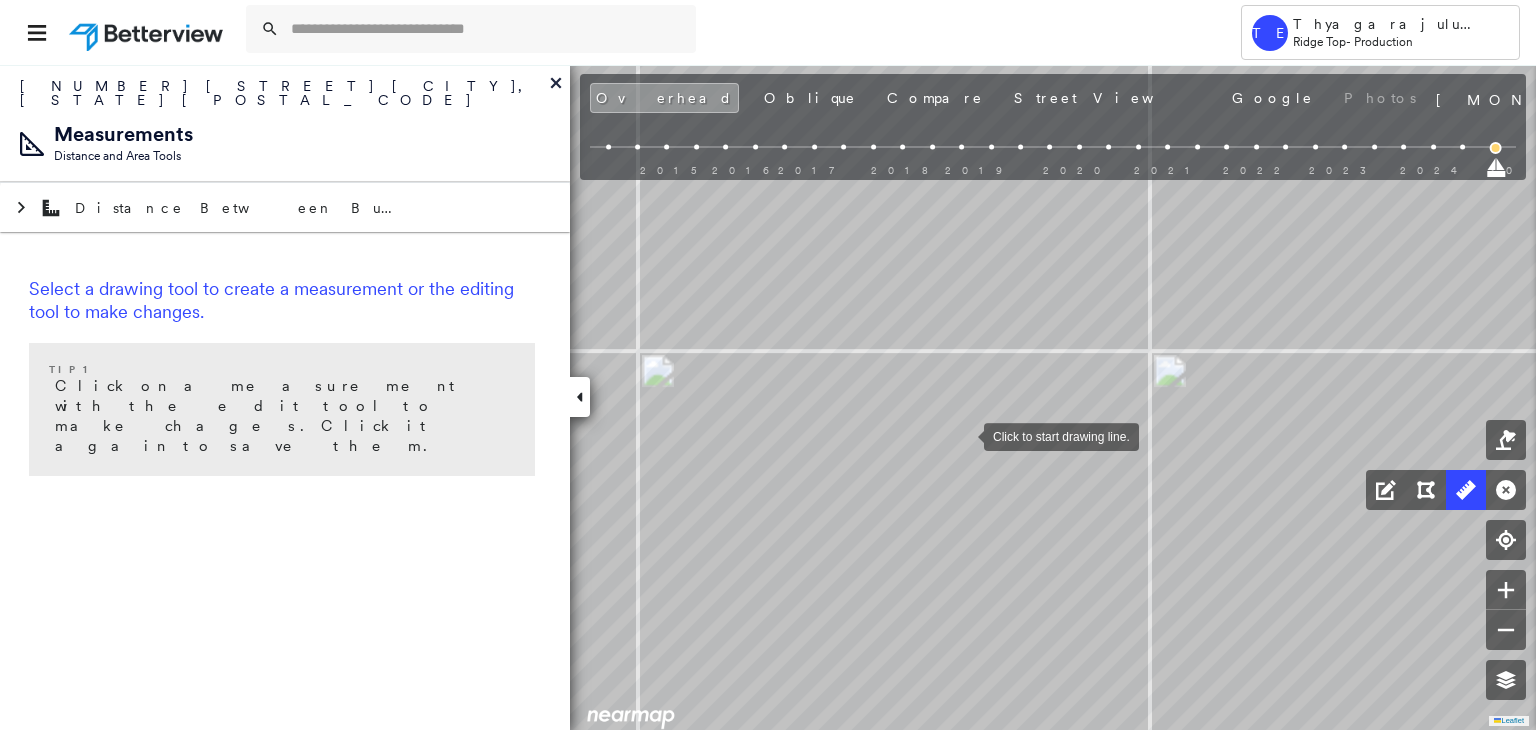 drag, startPoint x: 964, startPoint y: 424, endPoint x: 975, endPoint y: 444, distance: 22.825424 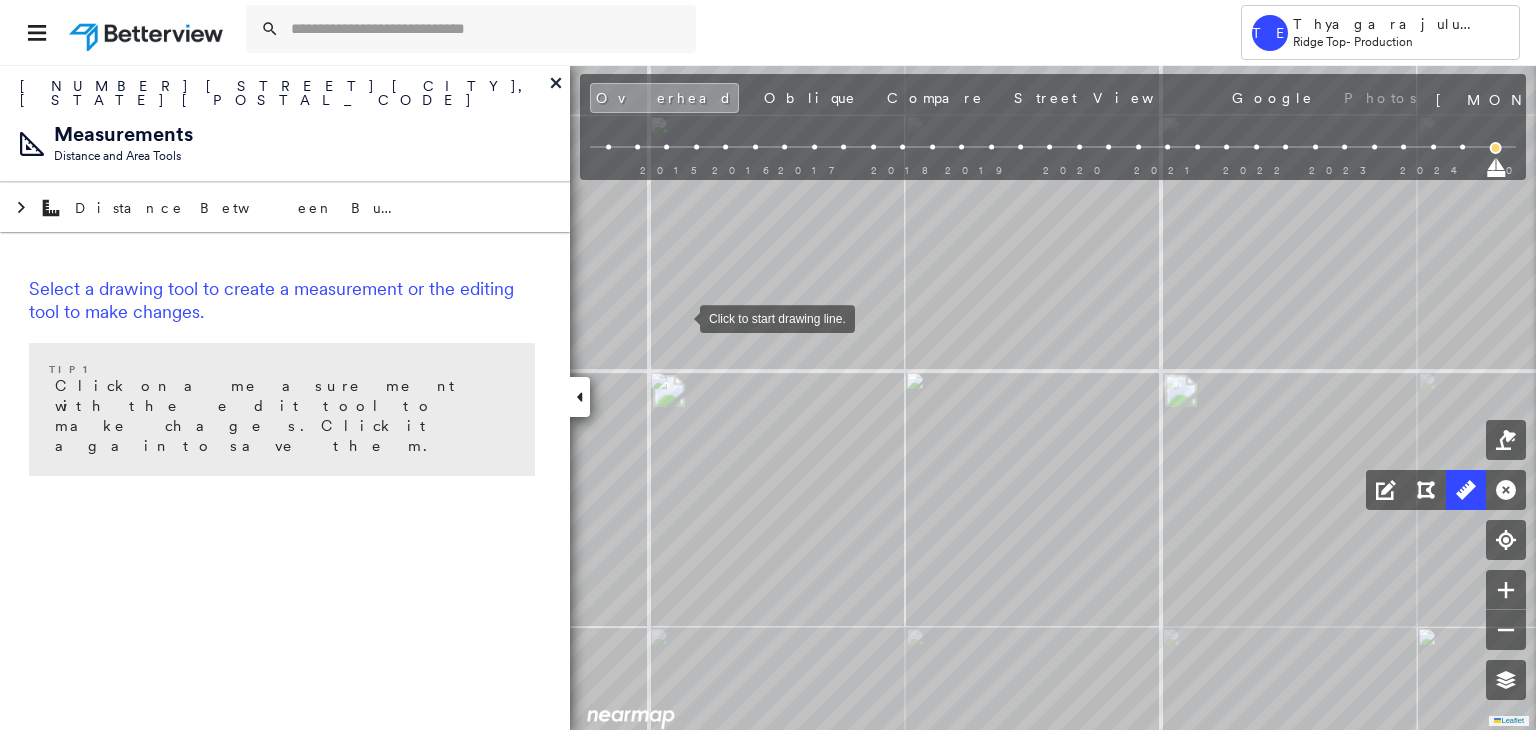 click at bounding box center (680, 317) 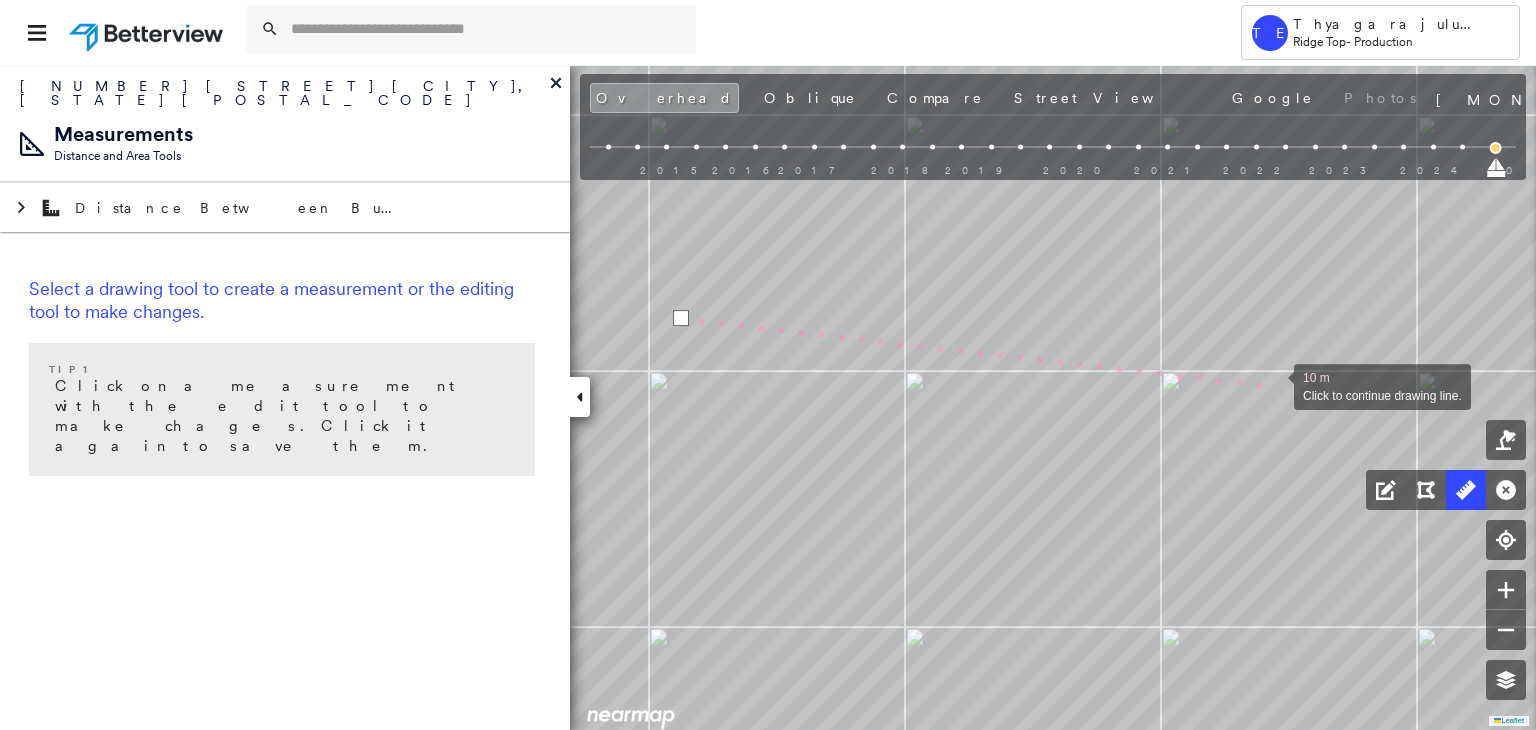 click at bounding box center [1274, 385] 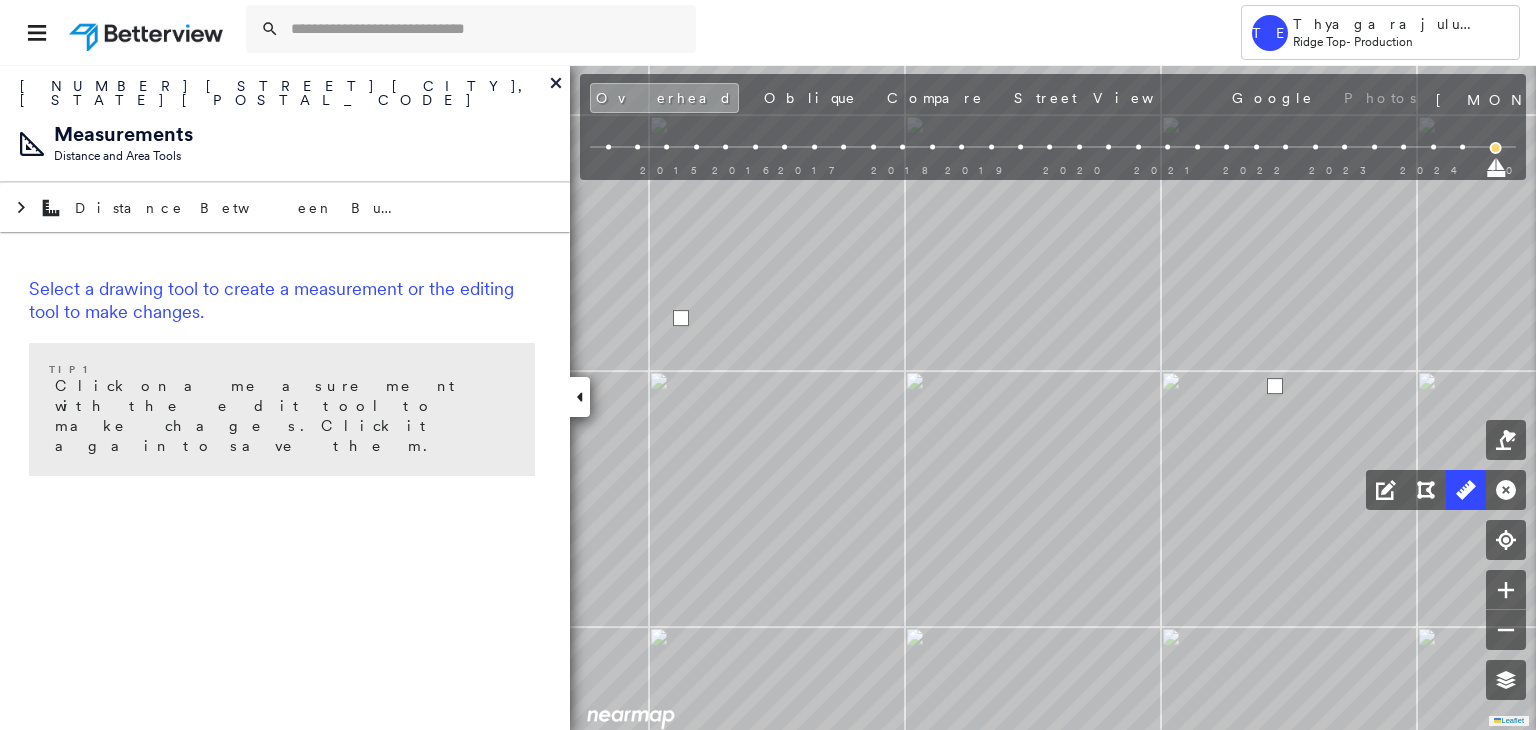 click at bounding box center (1275, 386) 